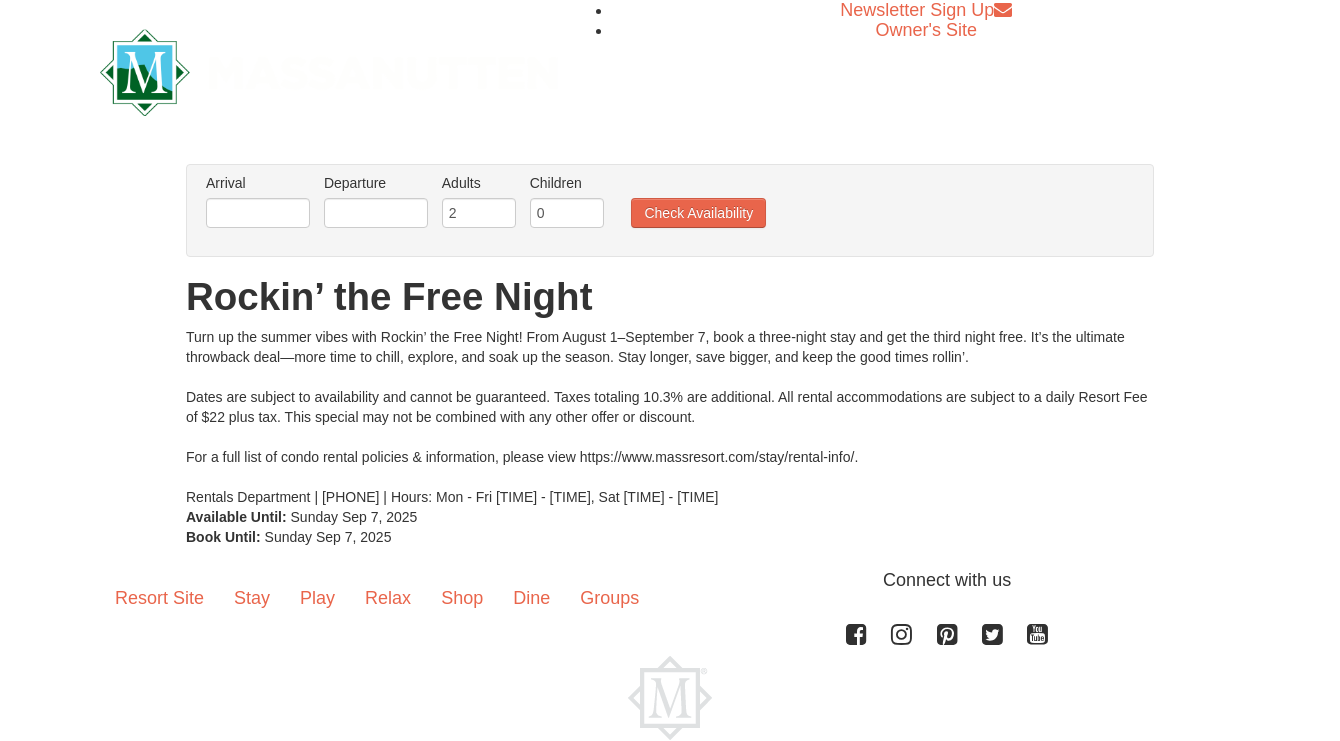 scroll, scrollTop: 0, scrollLeft: 0, axis: both 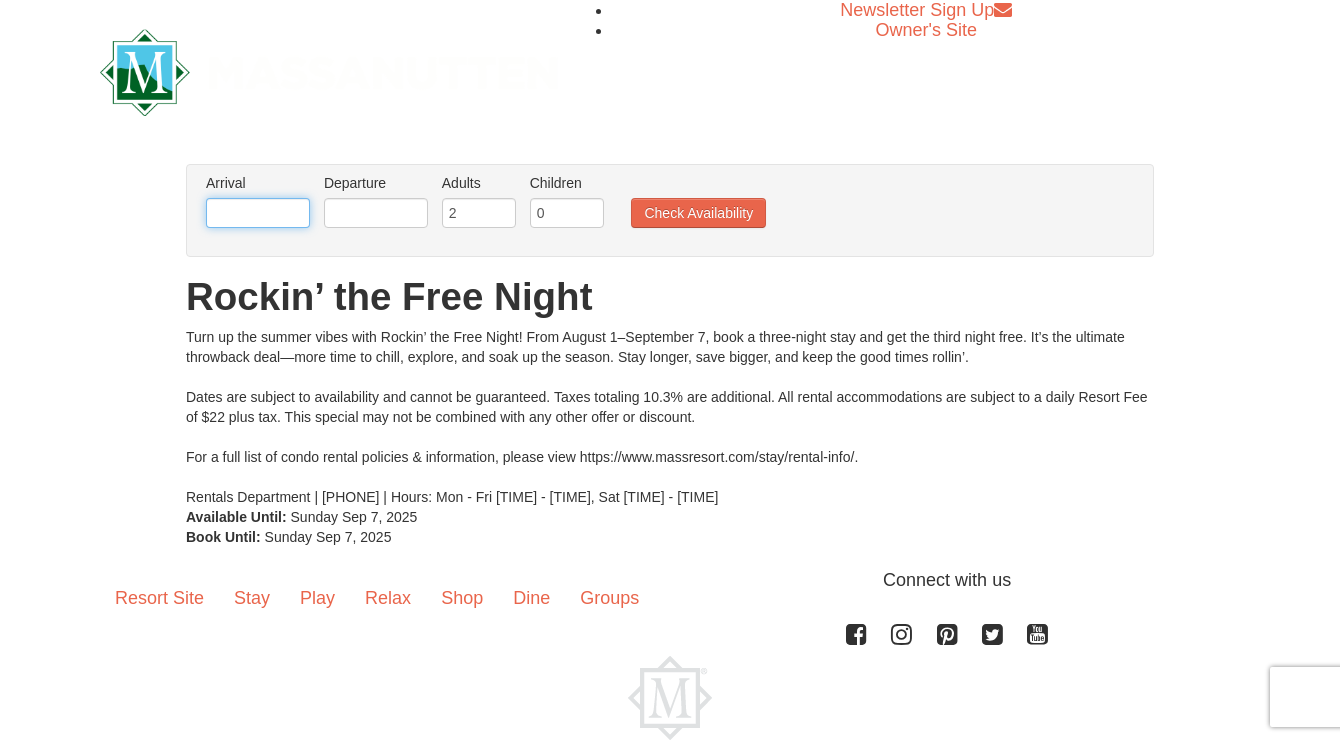 click at bounding box center [258, 213] 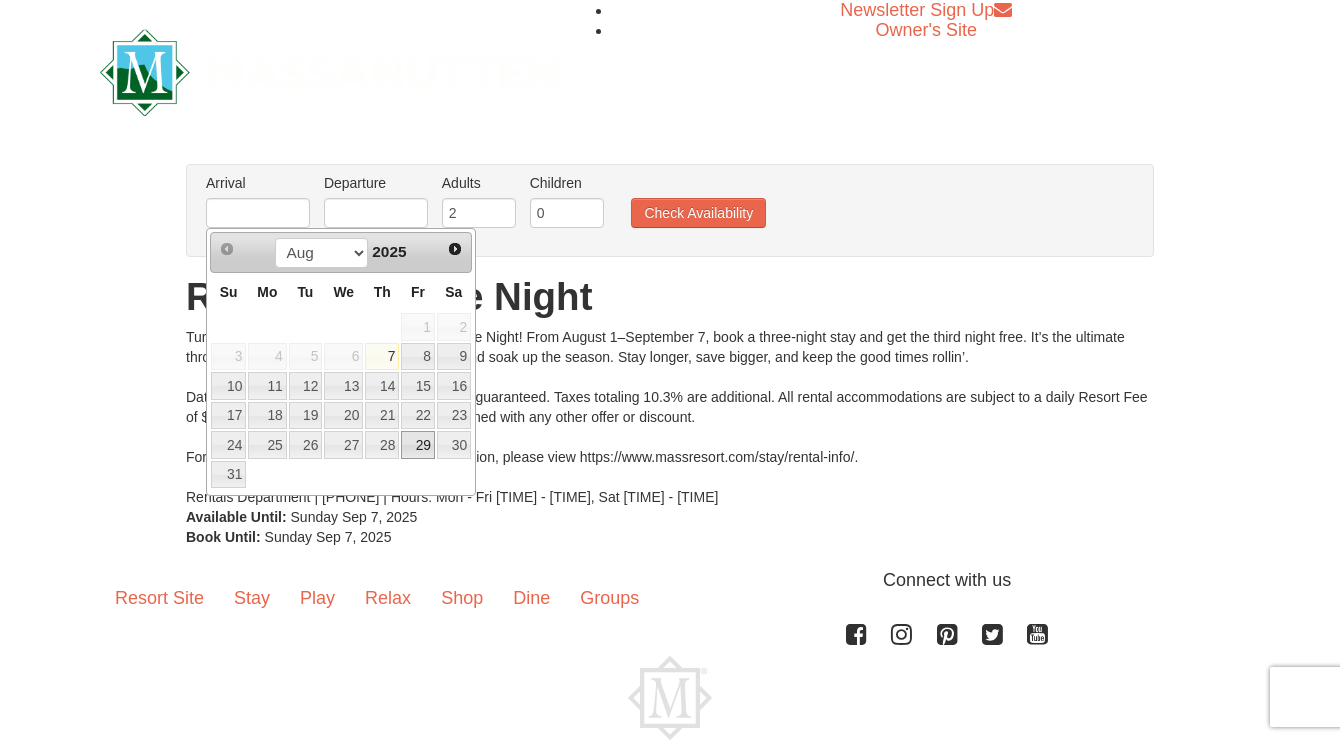 click on "29" at bounding box center (418, 445) 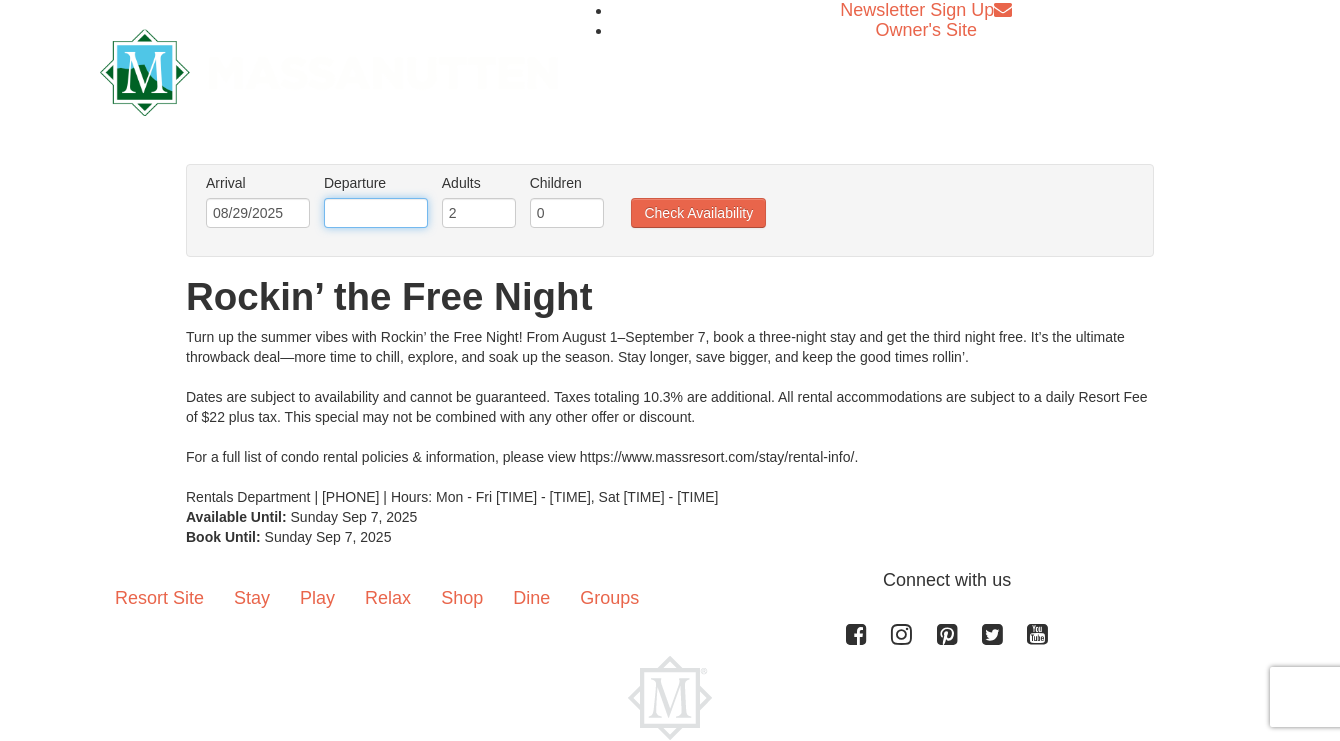 click at bounding box center (376, 213) 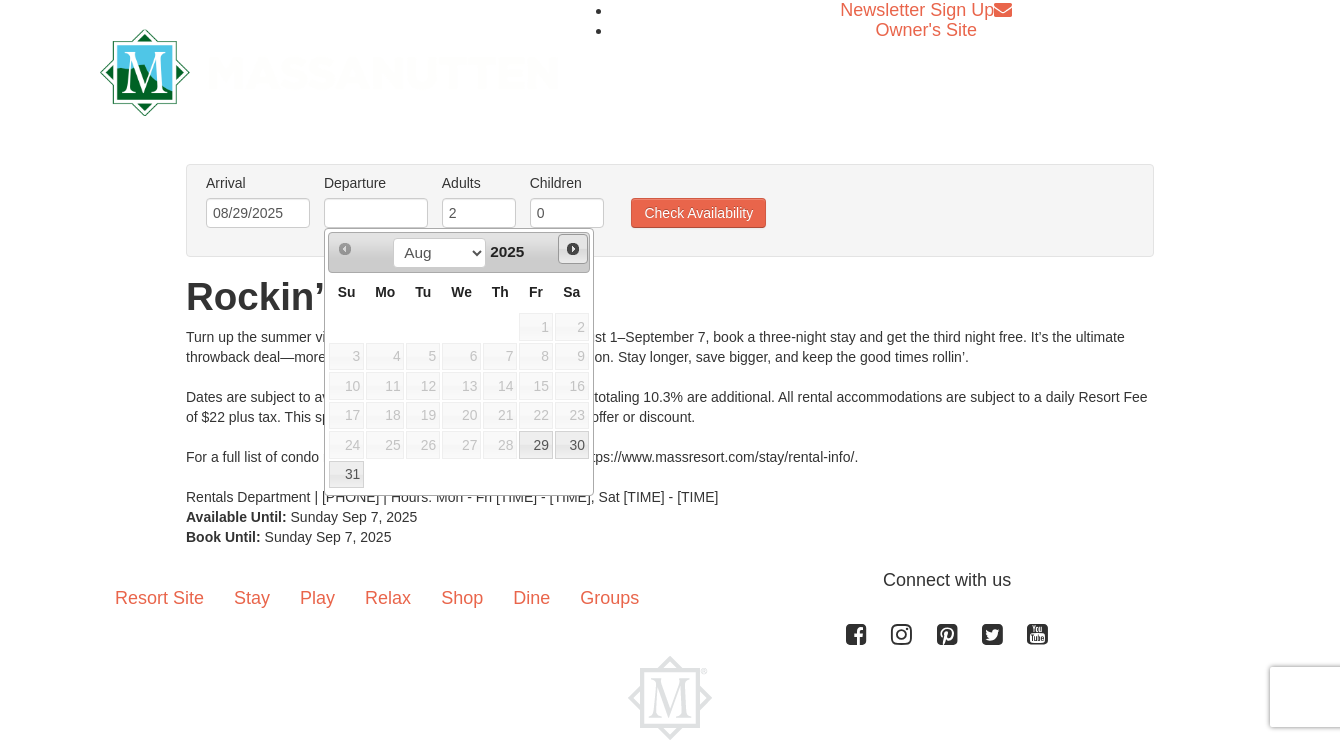click on "Next" at bounding box center (573, 249) 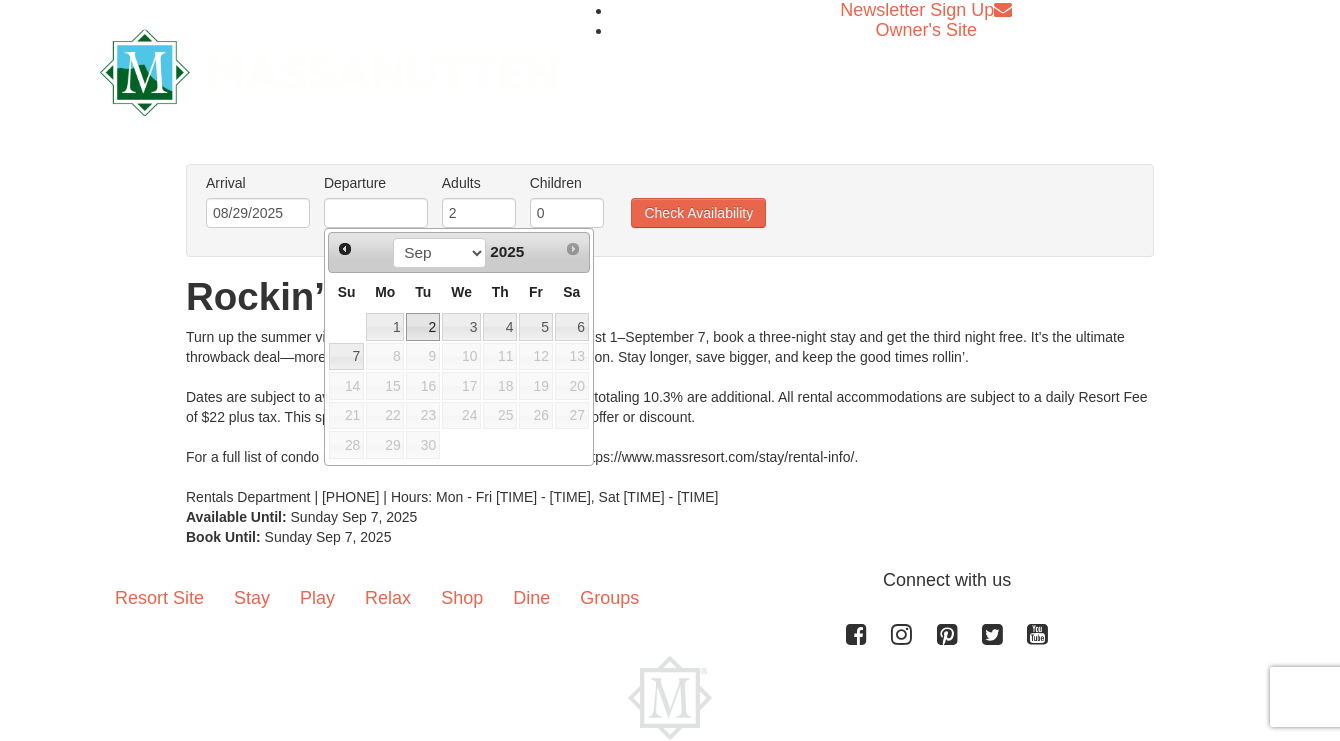 click on "2" at bounding box center [423, 327] 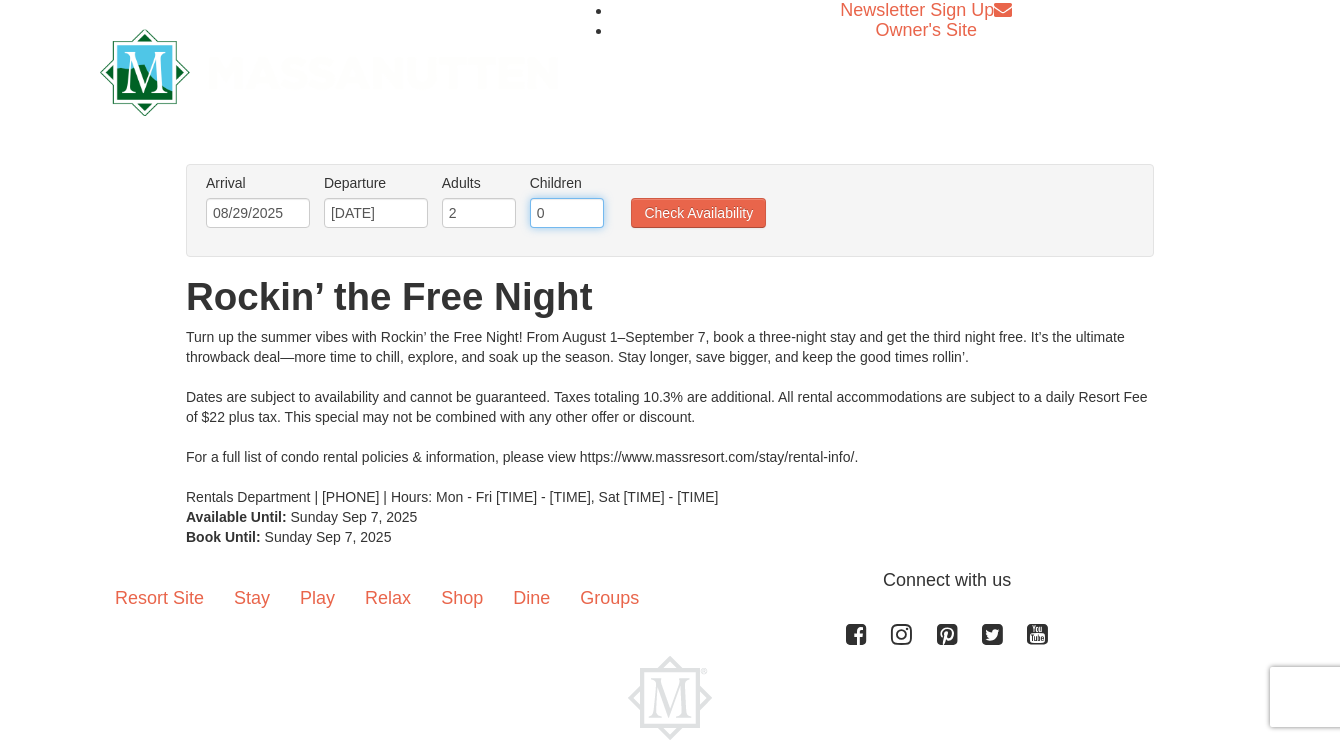 drag, startPoint x: 560, startPoint y: 215, endPoint x: 542, endPoint y: 214, distance: 18.027756 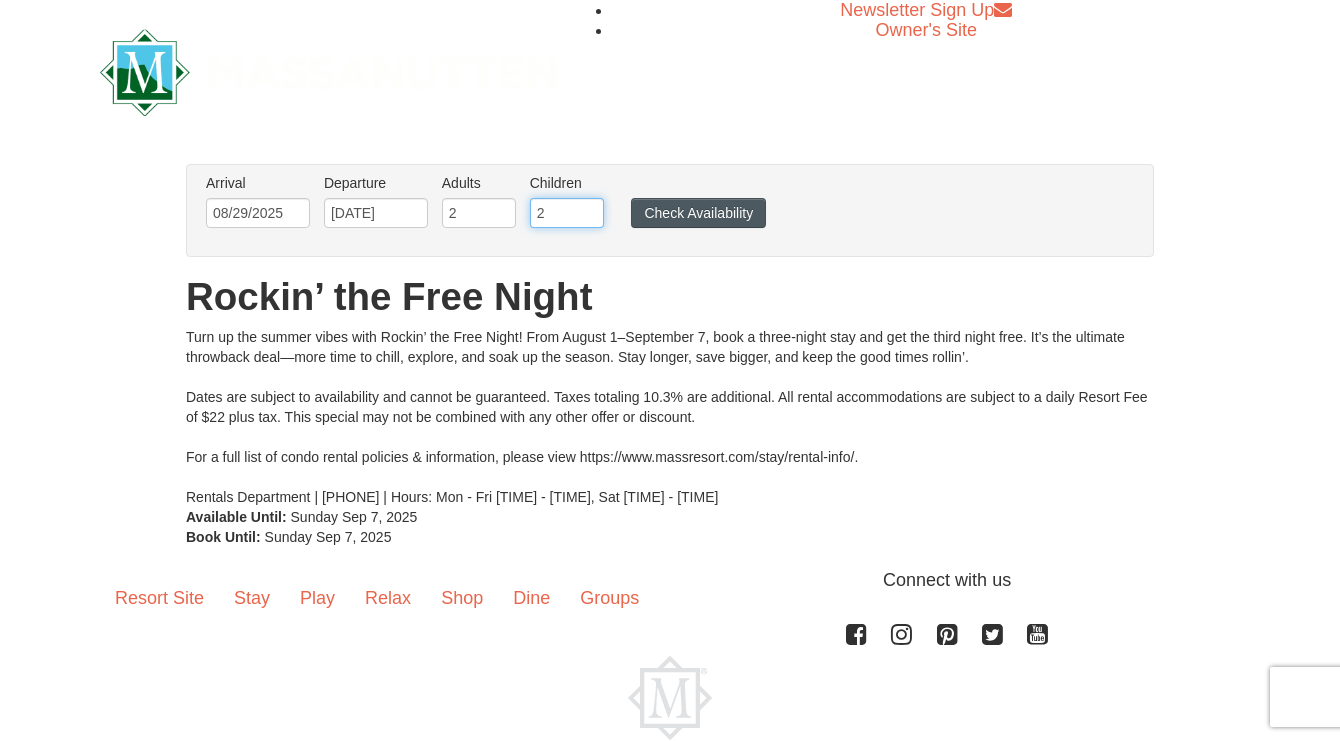 type on "2" 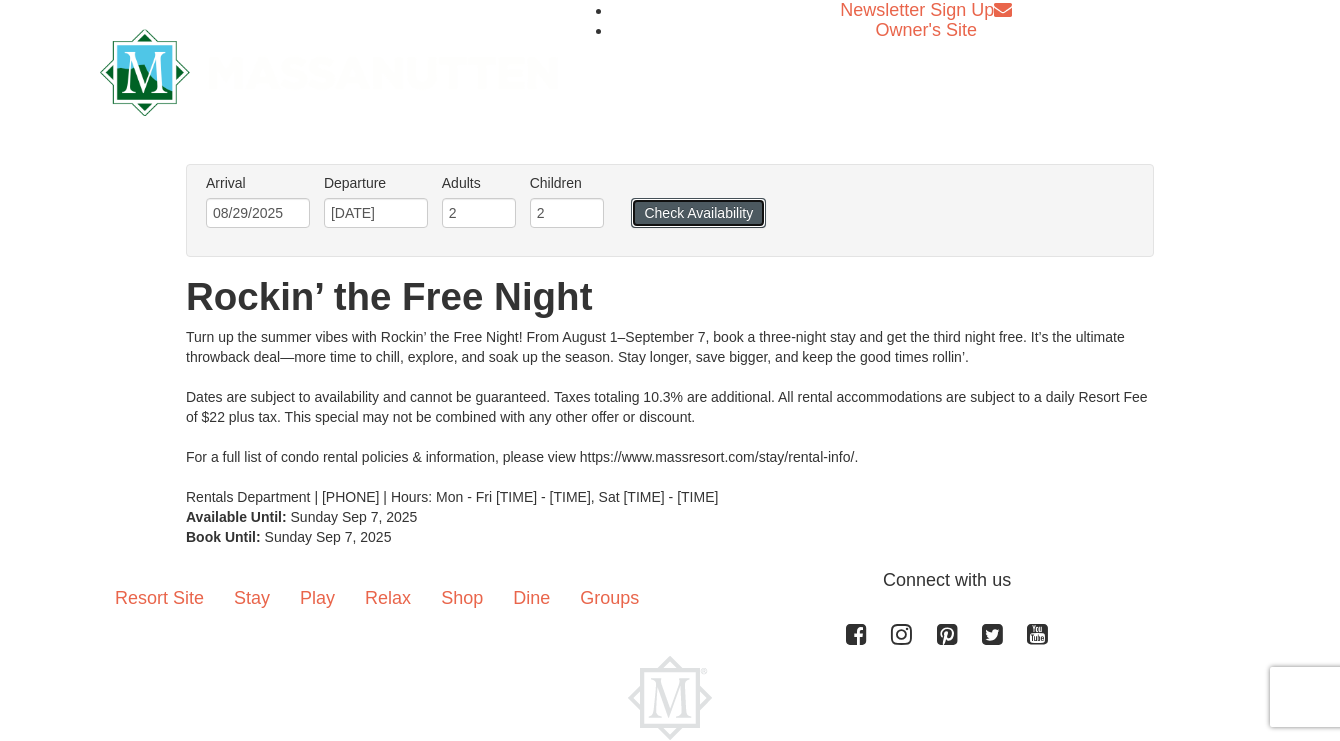 click on "Check Availability" at bounding box center [698, 213] 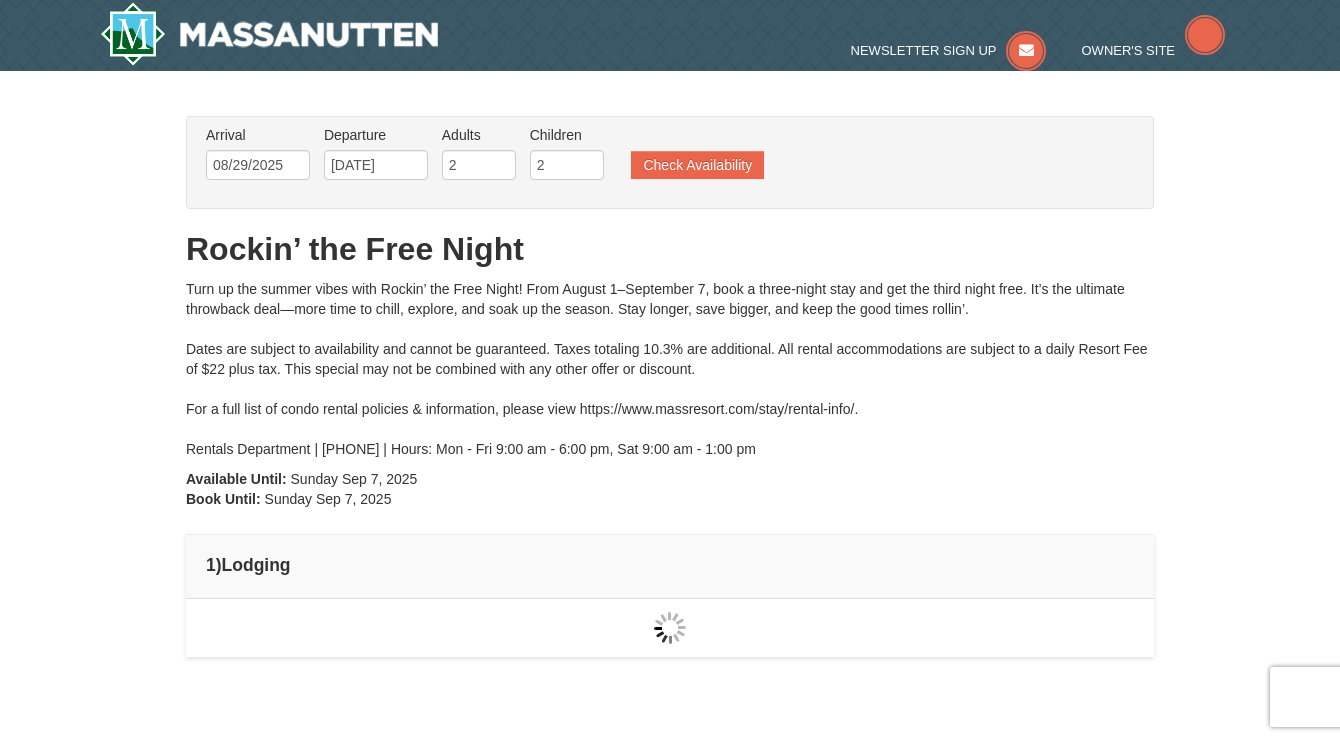 scroll, scrollTop: 0, scrollLeft: 0, axis: both 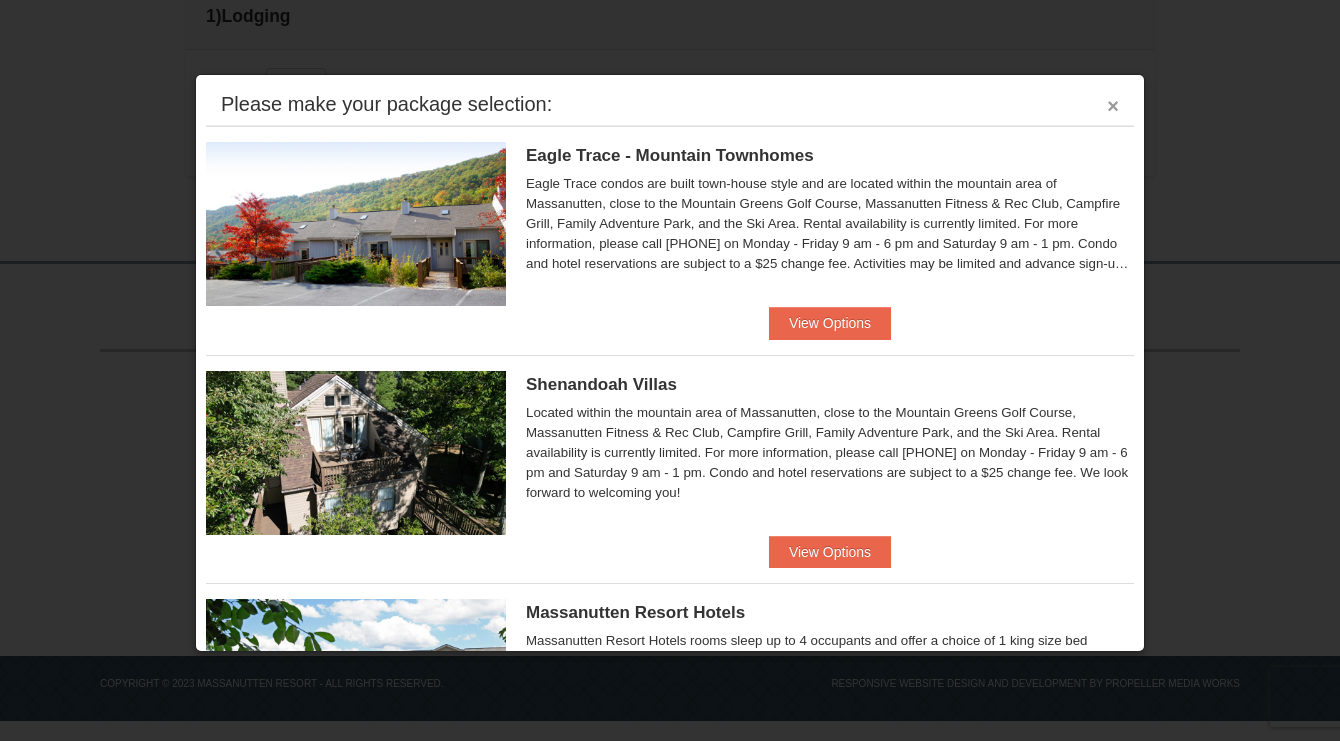 click on "×" at bounding box center (1113, 106) 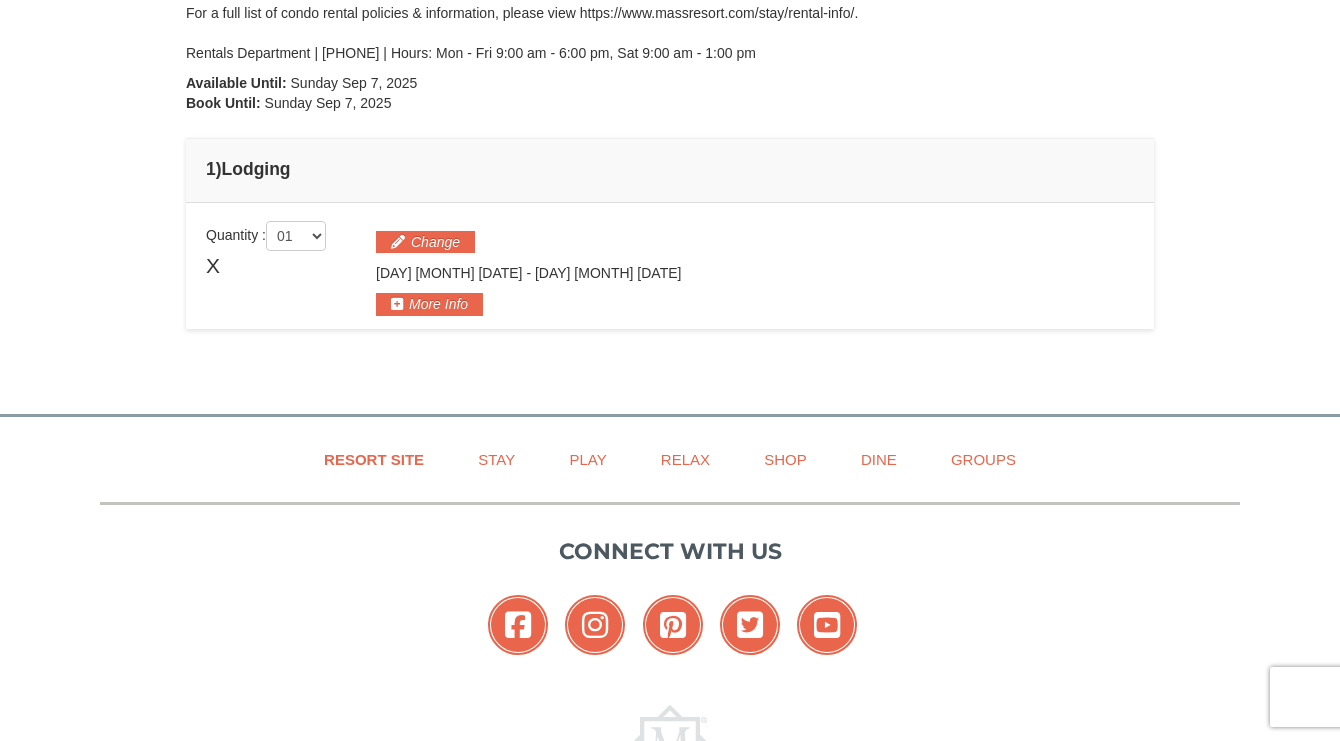 scroll, scrollTop: 308, scrollLeft: 0, axis: vertical 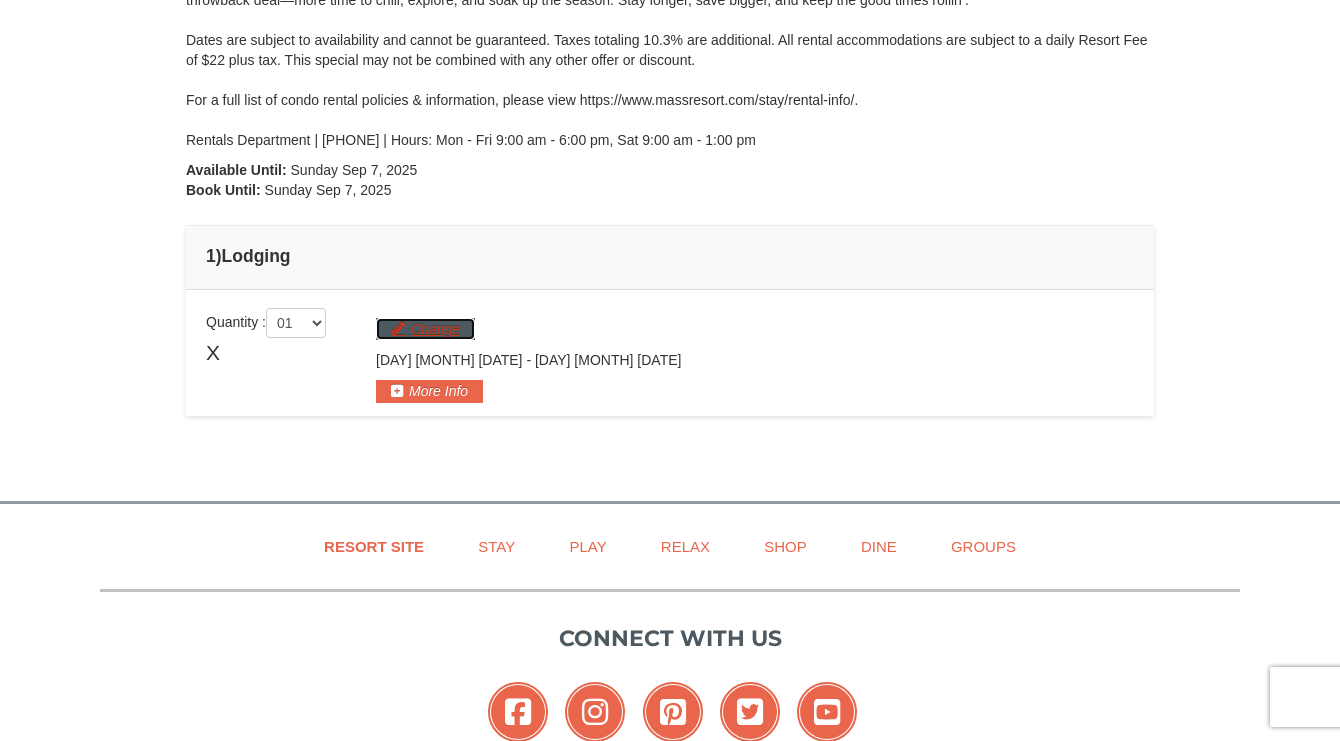 click on "Change" at bounding box center [425, 329] 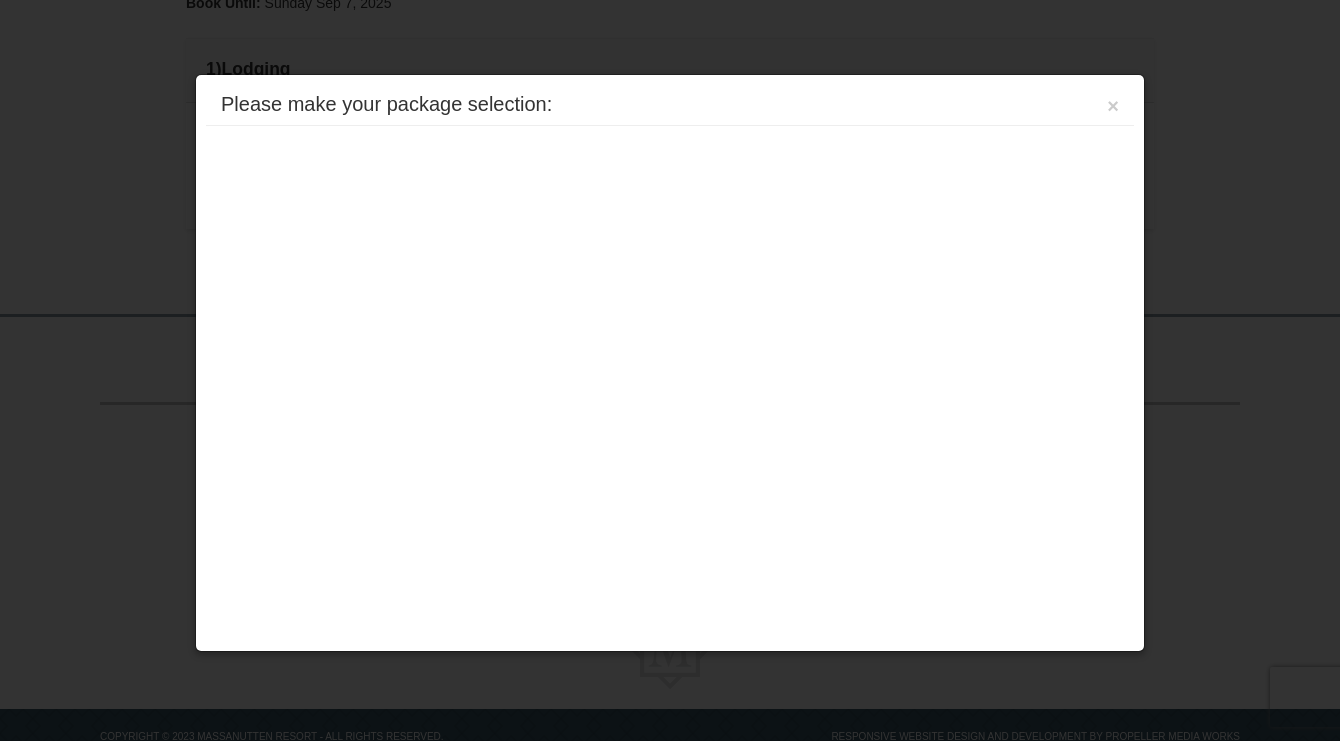 scroll, scrollTop: 548, scrollLeft: 0, axis: vertical 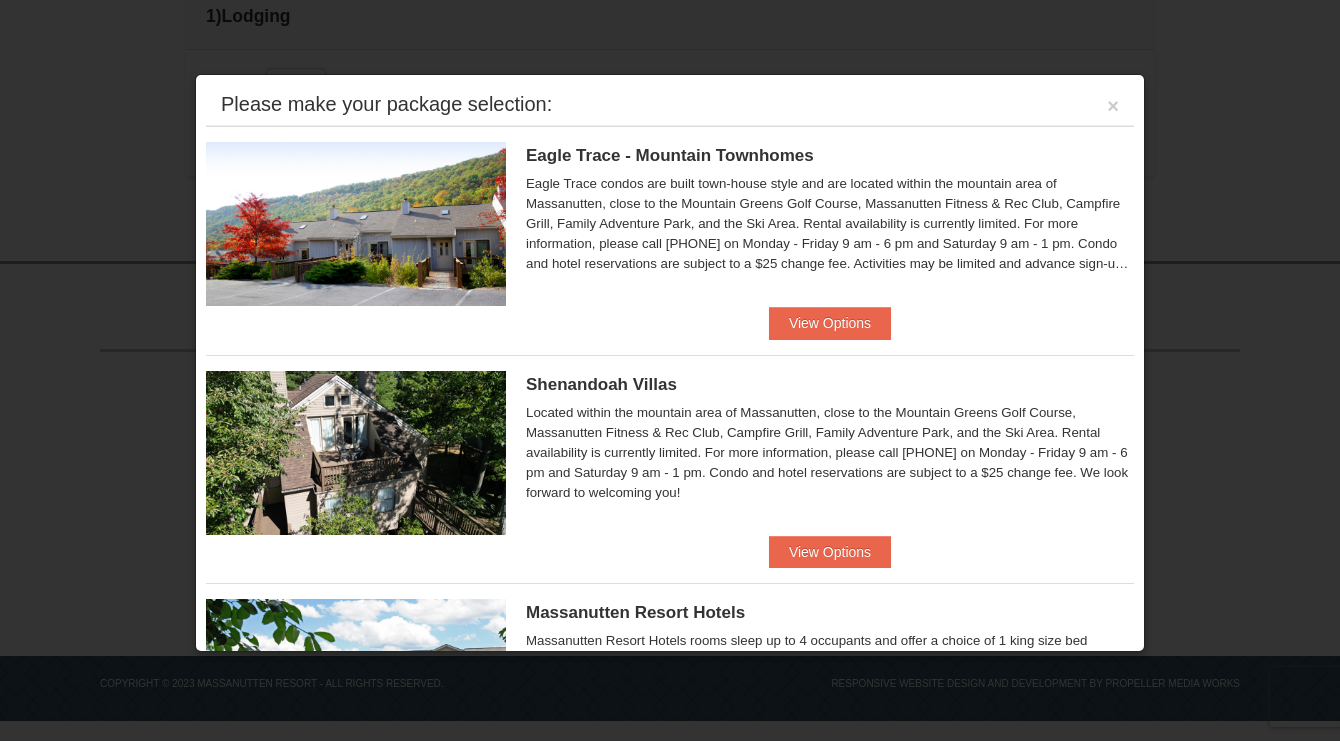 type 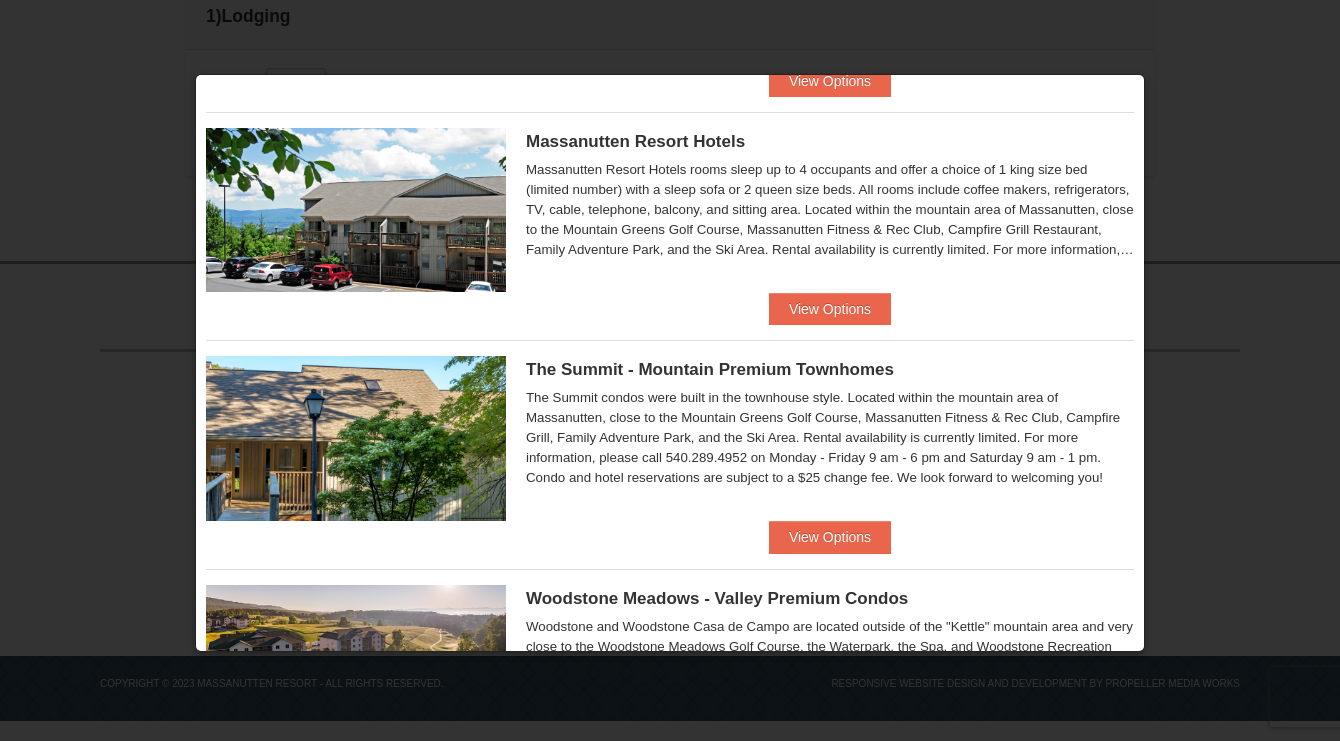 scroll, scrollTop: 480, scrollLeft: 0, axis: vertical 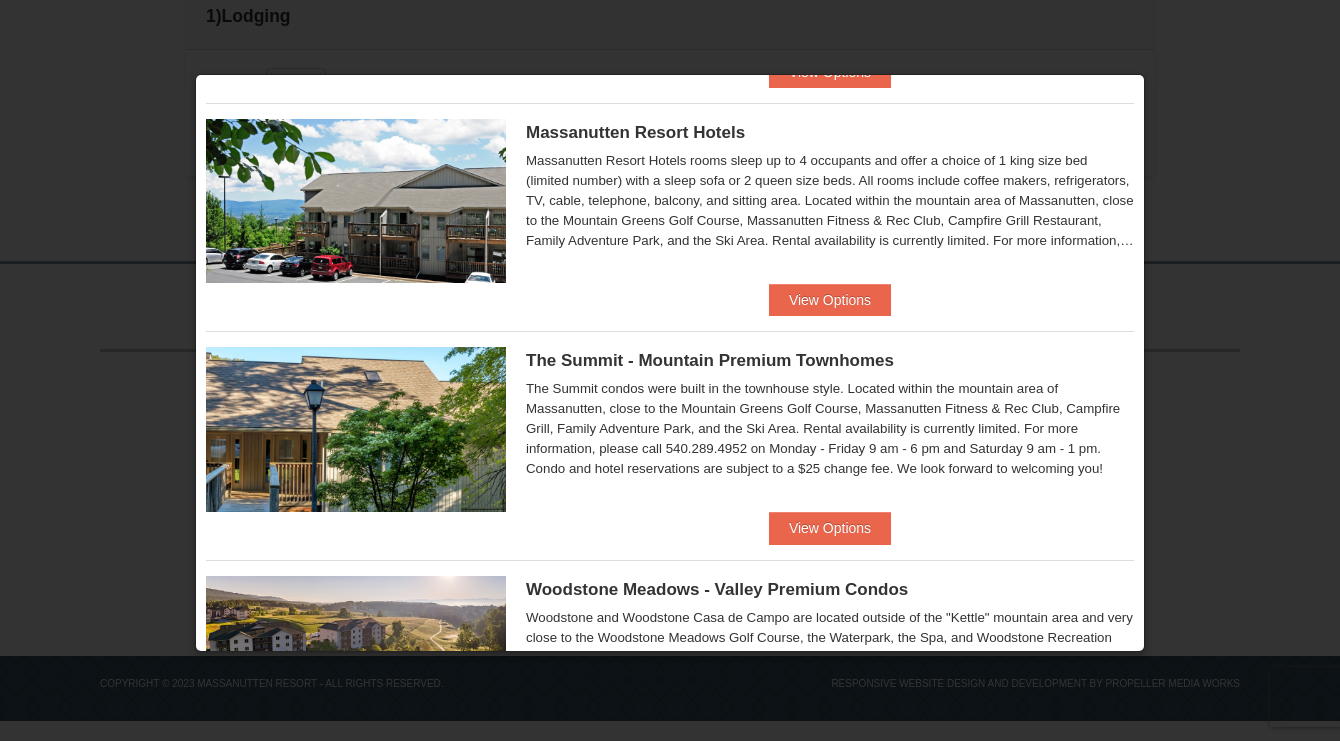 click on "Eagle Trace - Mountain Townhomes
Eagle Trace One Bedroom Townhouse with Full Kitchen
$198.25
$230.75" at bounding box center [670, 331] 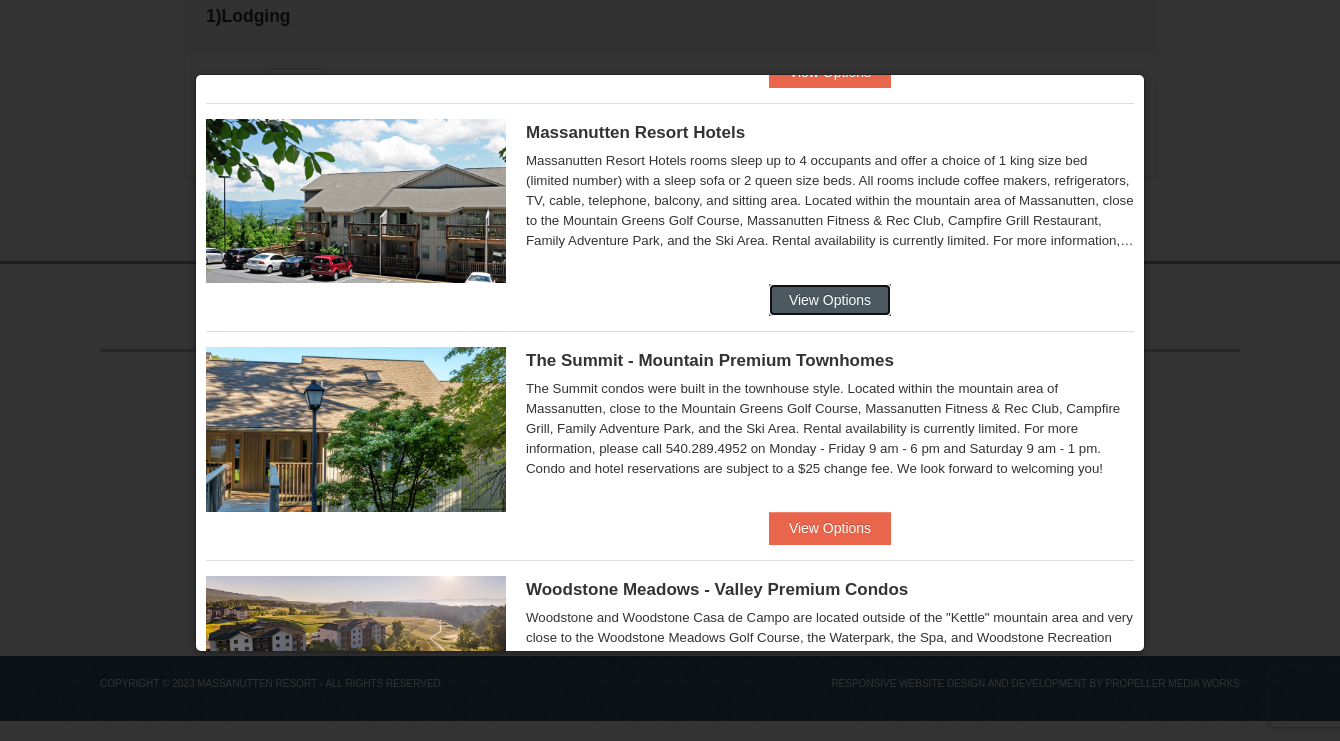 click on "View Options" at bounding box center [830, 300] 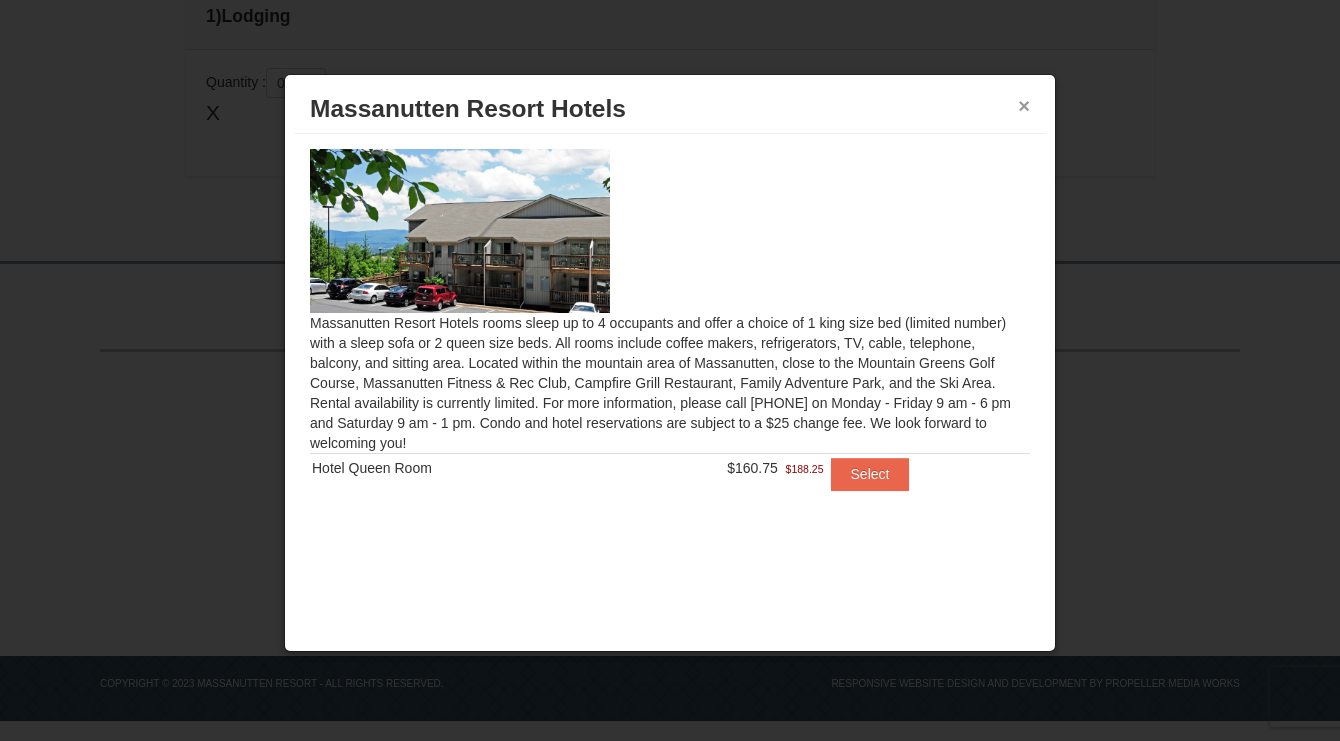 click on "×" at bounding box center (1024, 106) 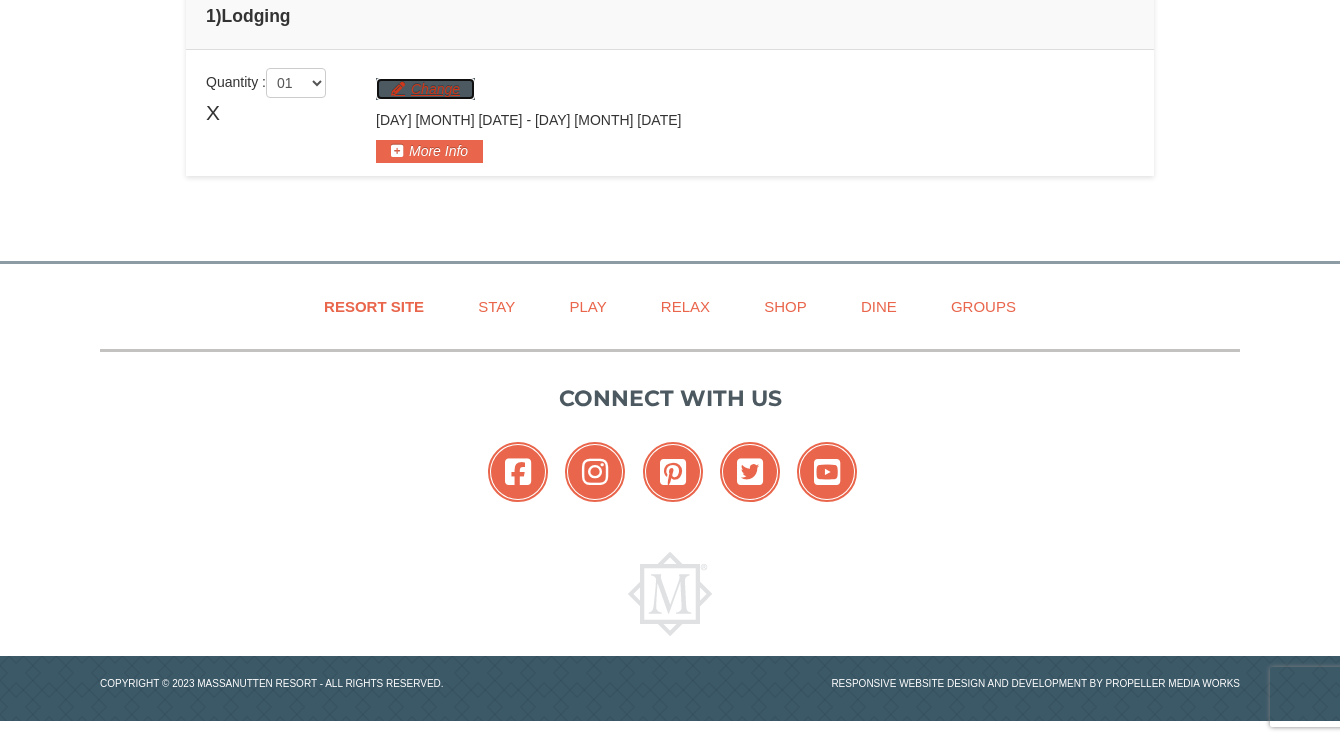 click on "Change" at bounding box center (425, 89) 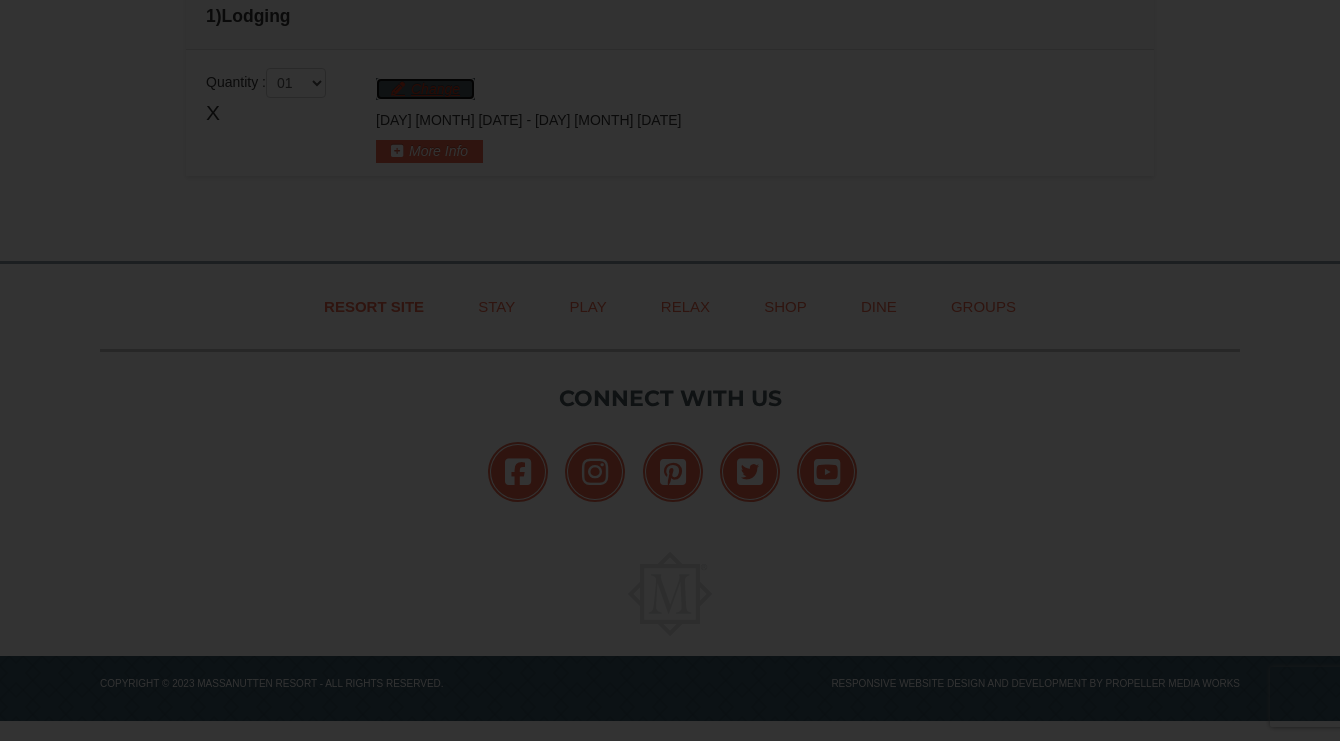 scroll, scrollTop: 0, scrollLeft: 0, axis: both 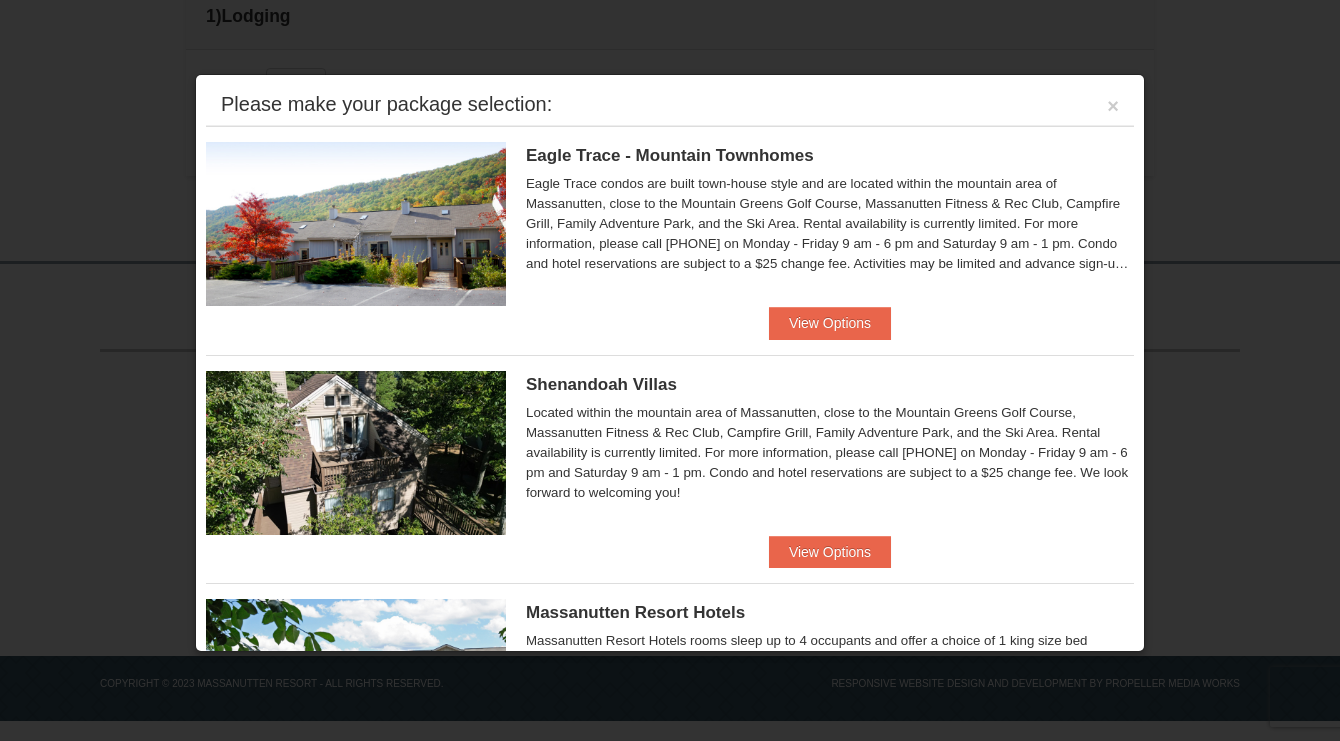 click on "Eagle Trace - Mountain Townhomes
Eagle Trace One Bedroom Townhouse with Full Kitchen
$198.25
$230.75
Book Now" at bounding box center (670, 232) 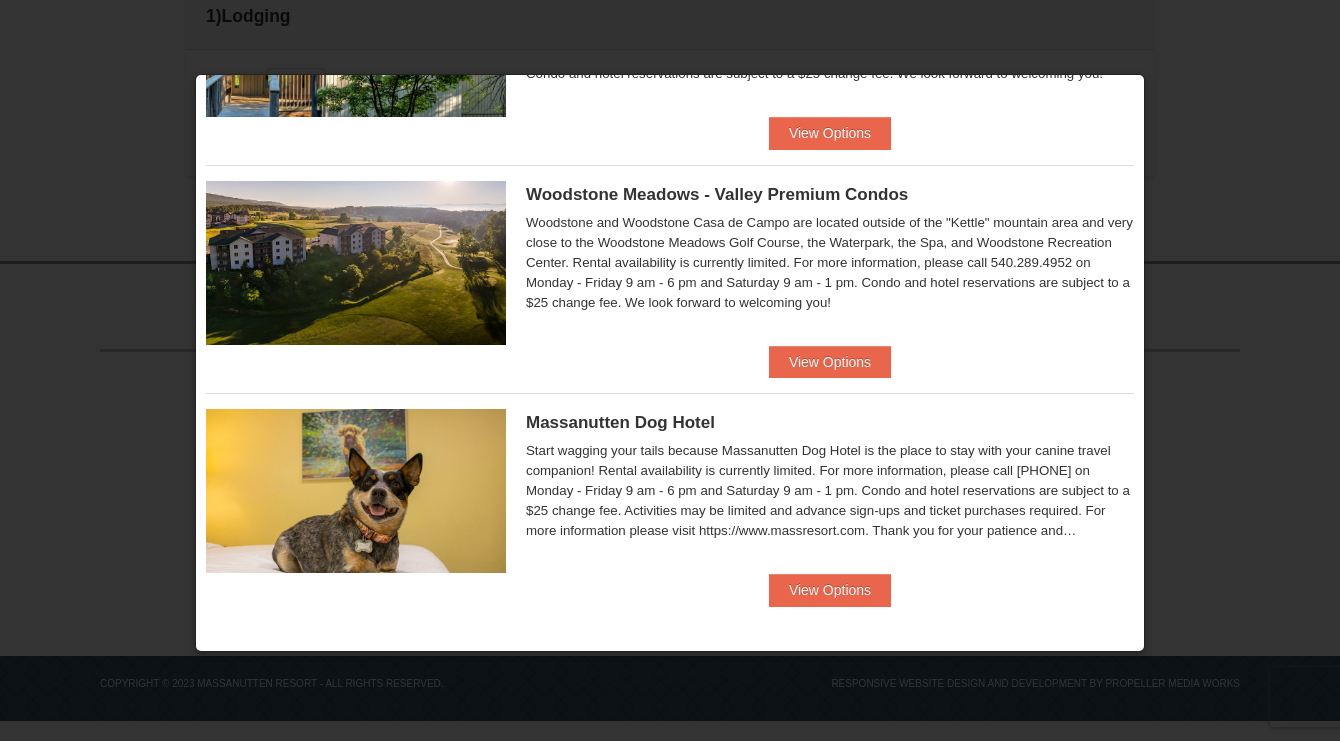 scroll, scrollTop: 876, scrollLeft: 0, axis: vertical 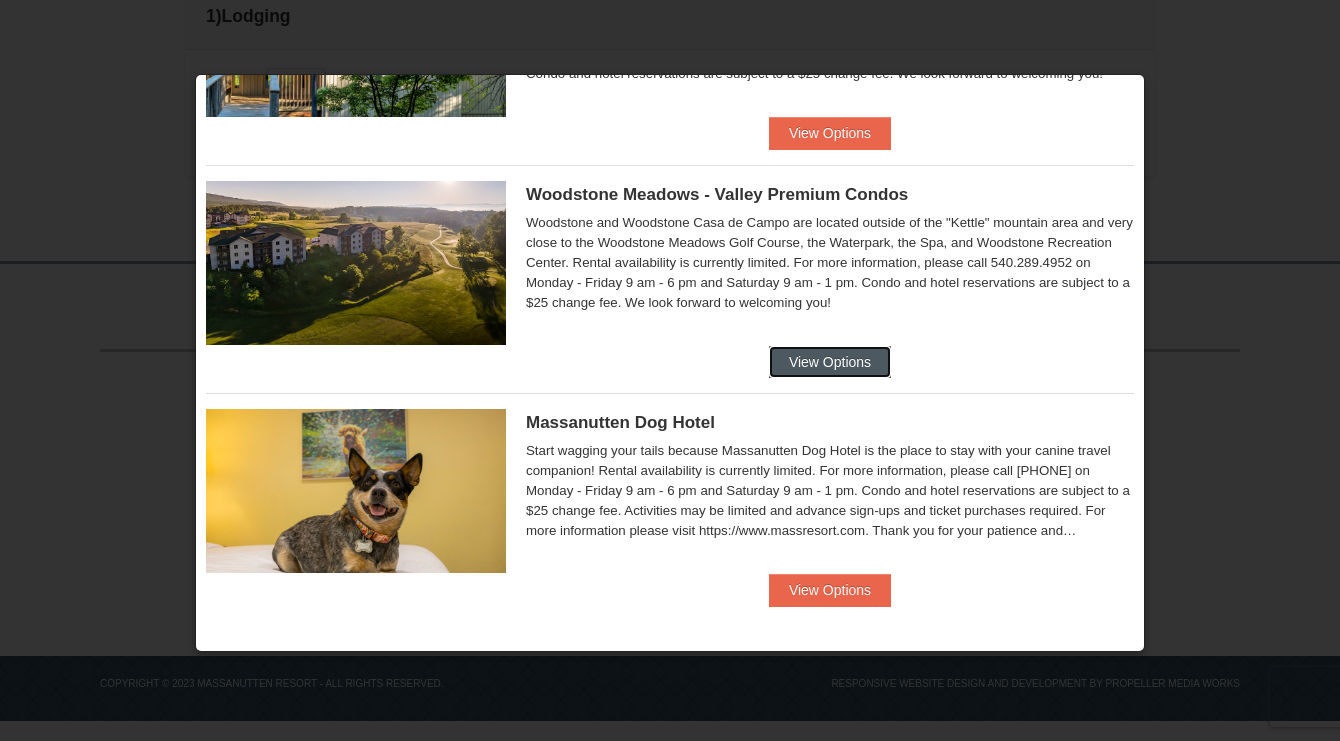 click on "View Options" at bounding box center (830, 362) 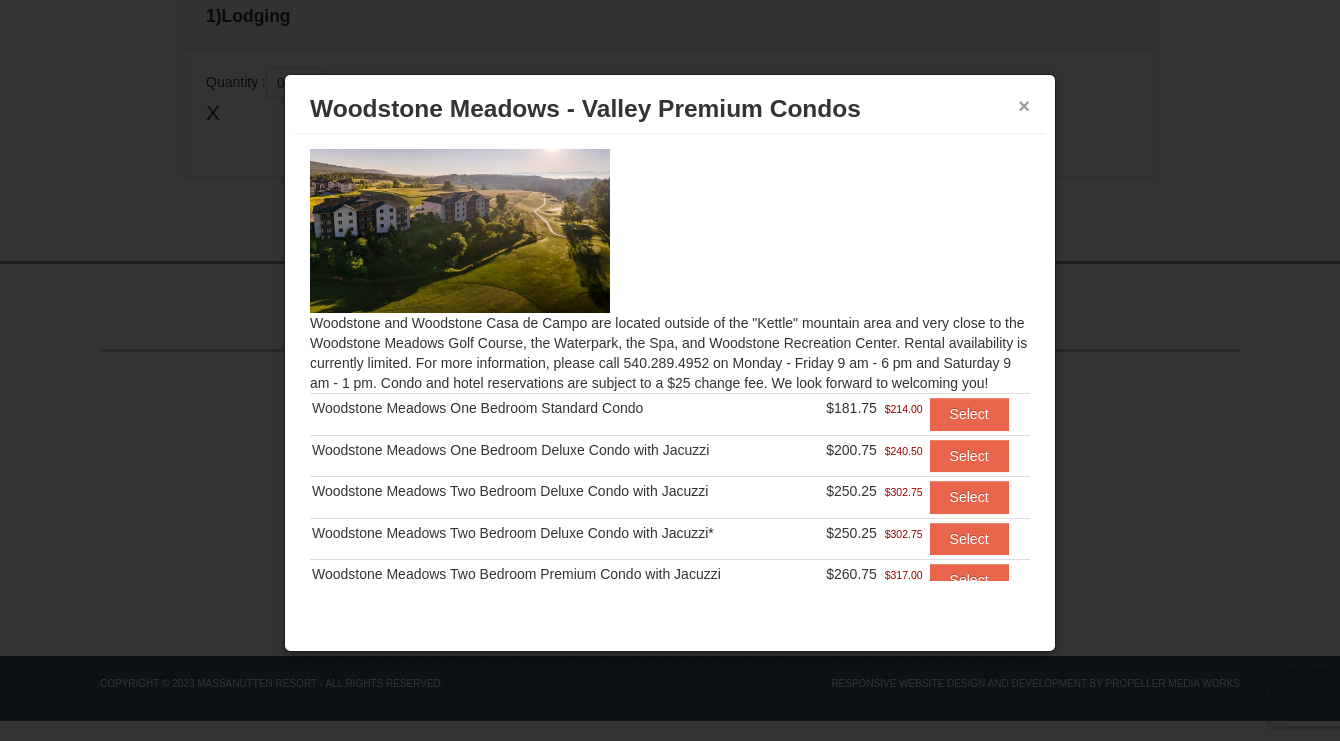 click on "×" at bounding box center (1024, 106) 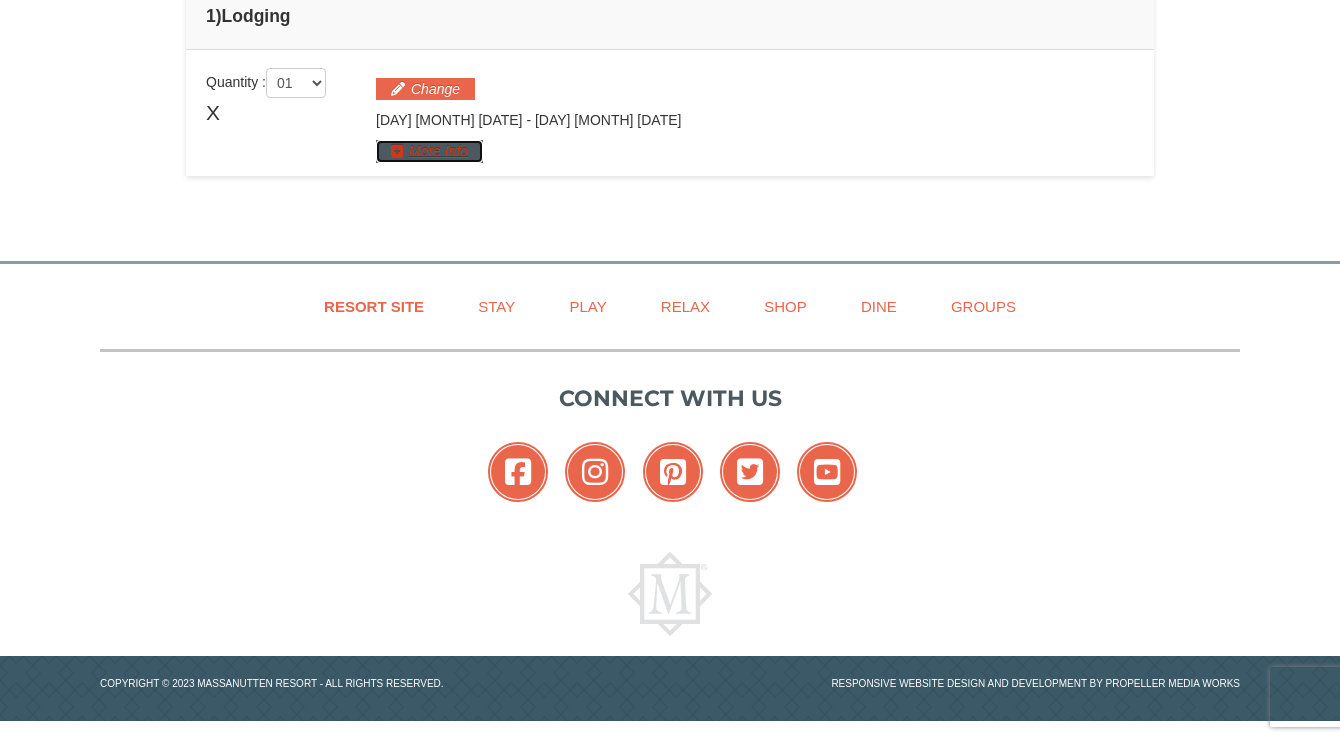 click on "More Info" at bounding box center (429, 151) 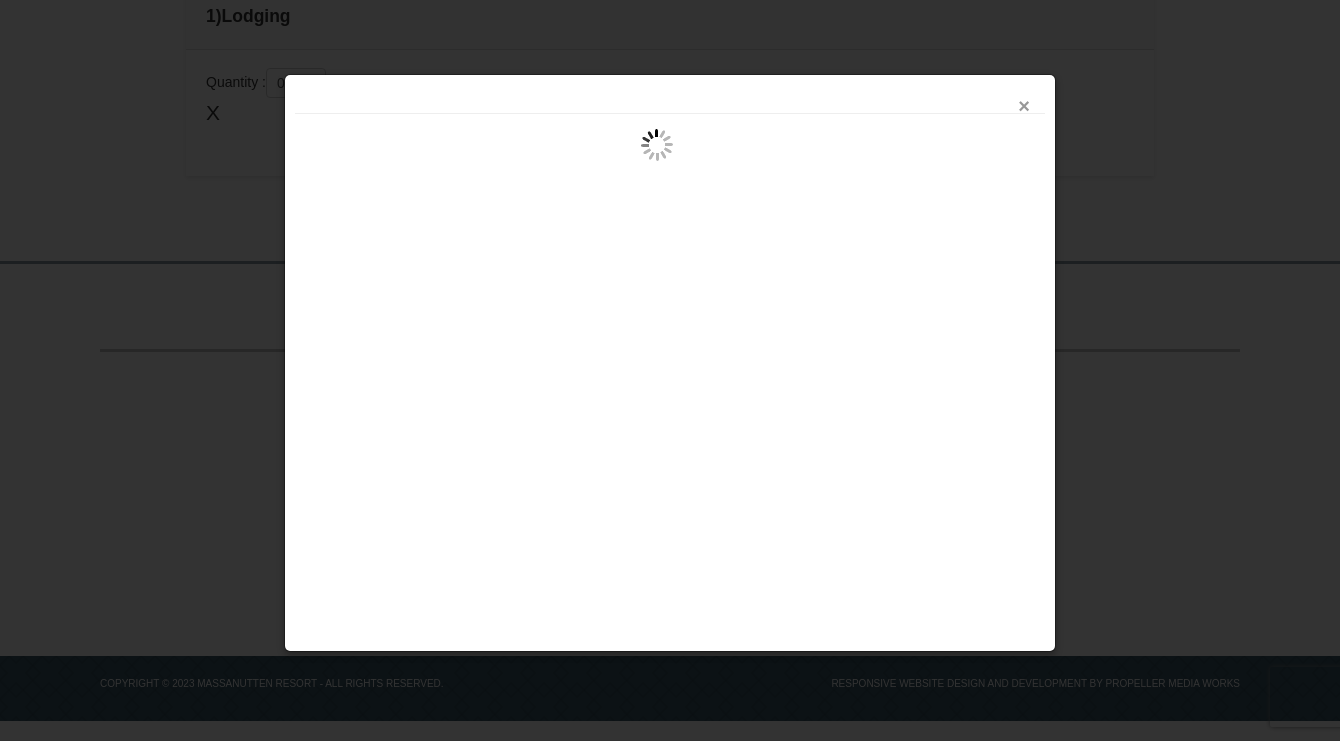 click on "×" at bounding box center (1024, 106) 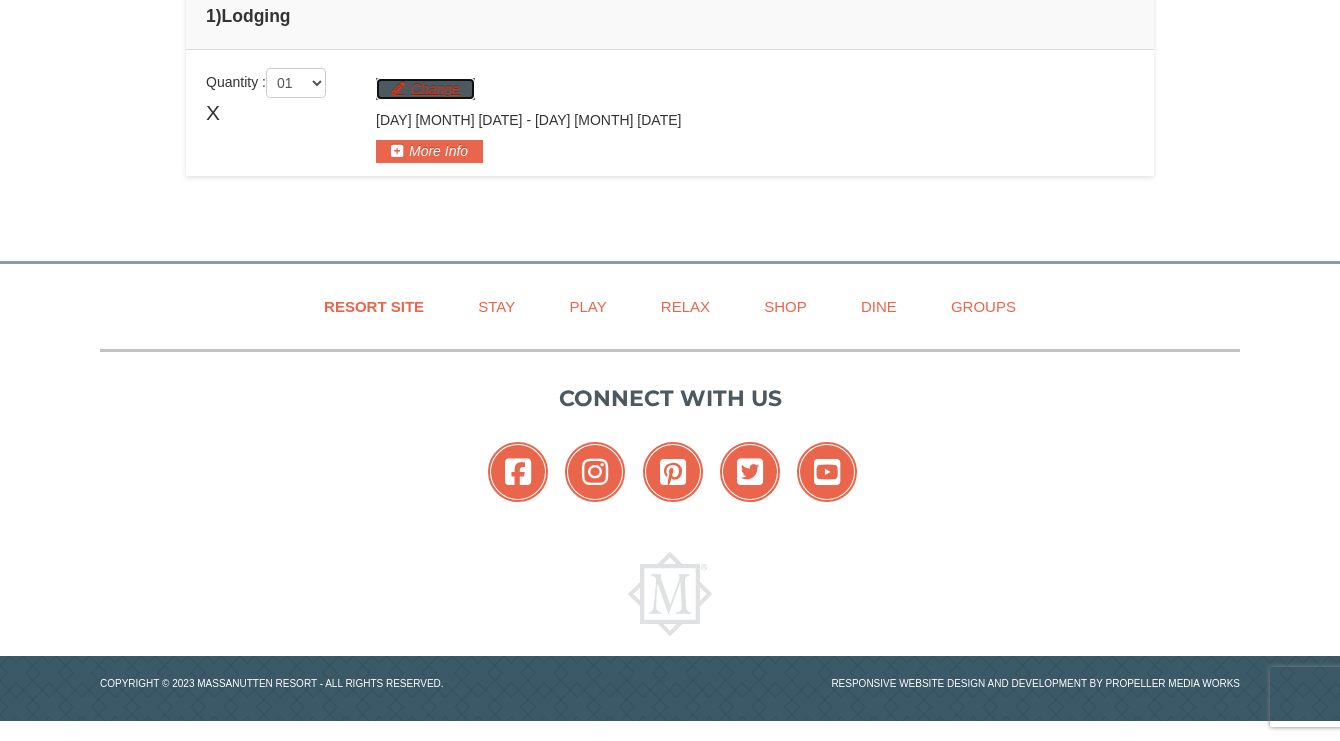 click on "Change" at bounding box center (425, 89) 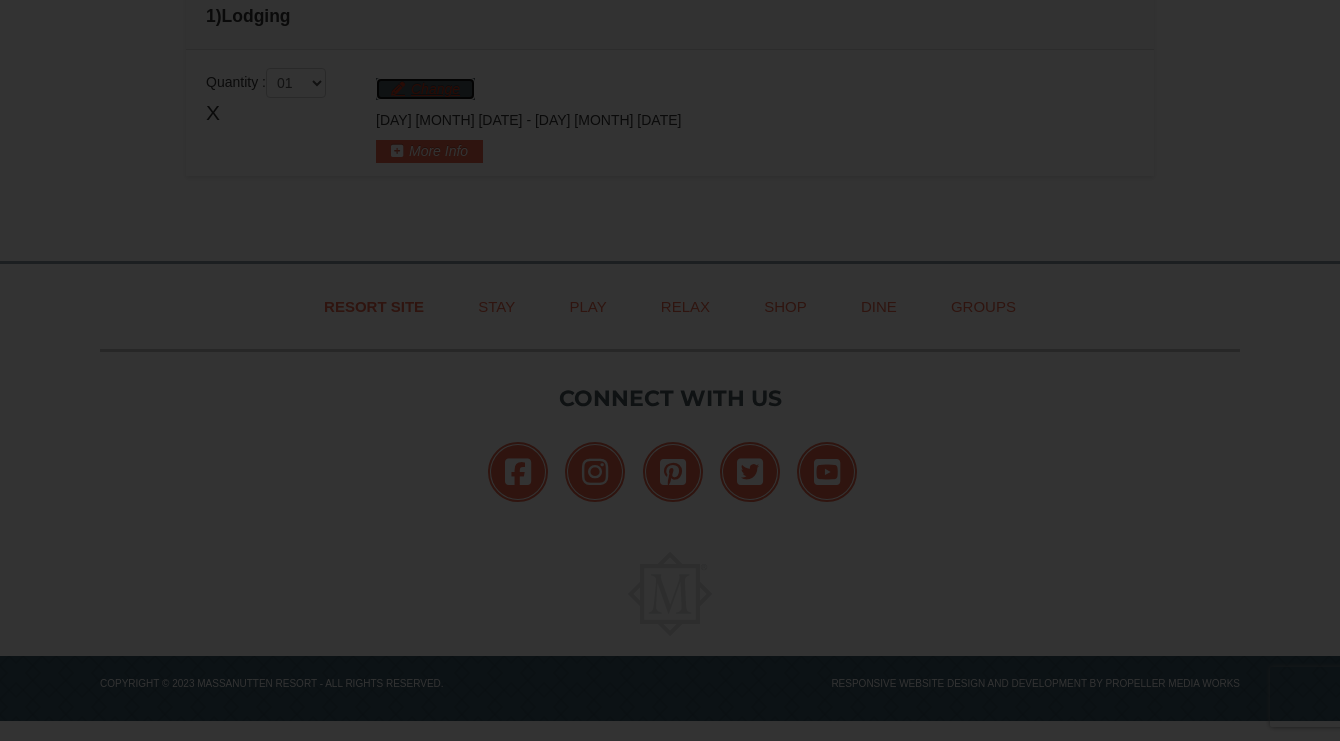 scroll, scrollTop: 0, scrollLeft: 0, axis: both 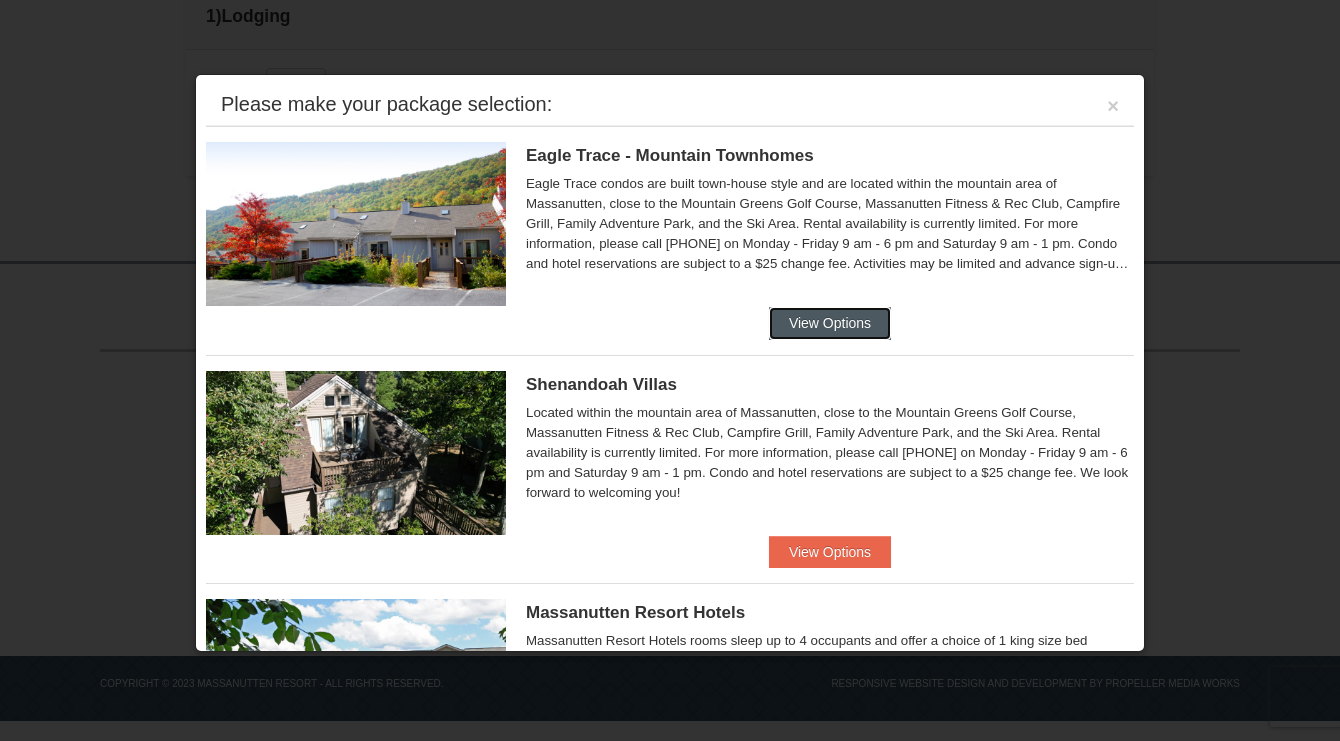 click on "View Options" at bounding box center (830, 323) 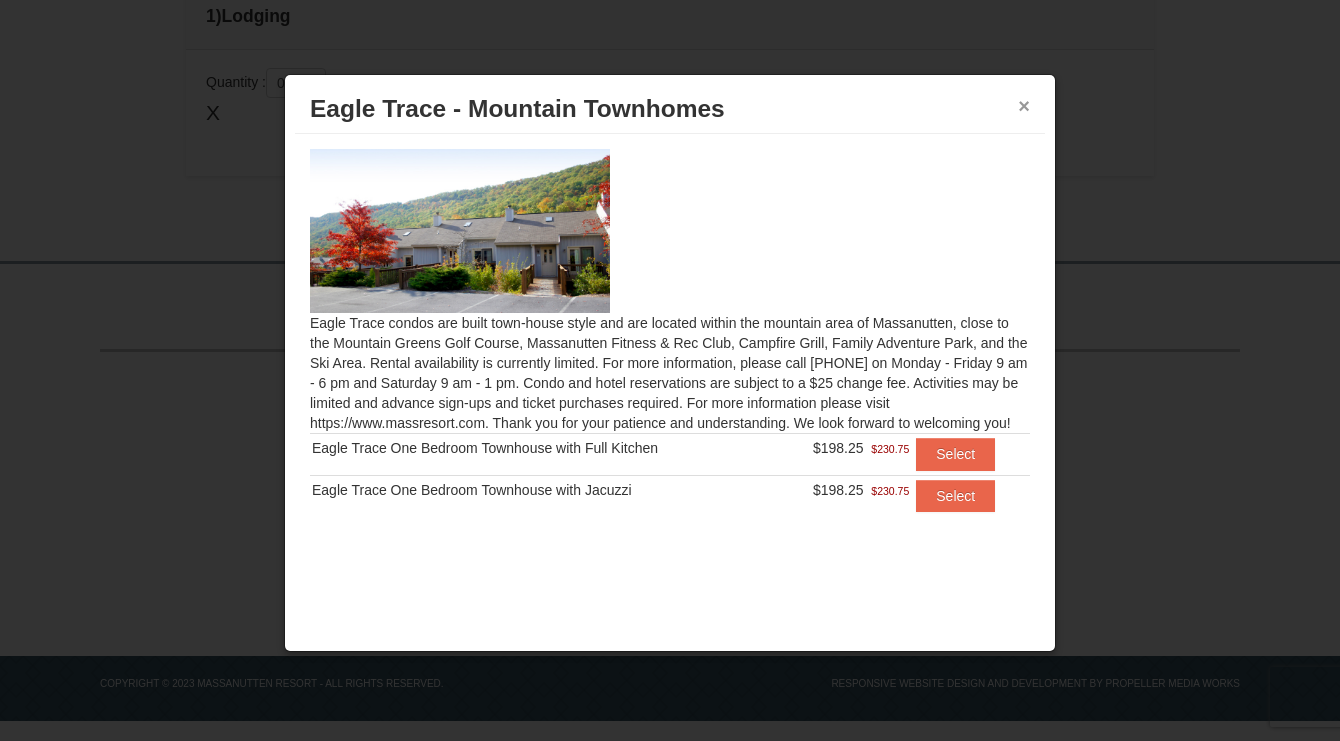 click on "×" at bounding box center [1024, 106] 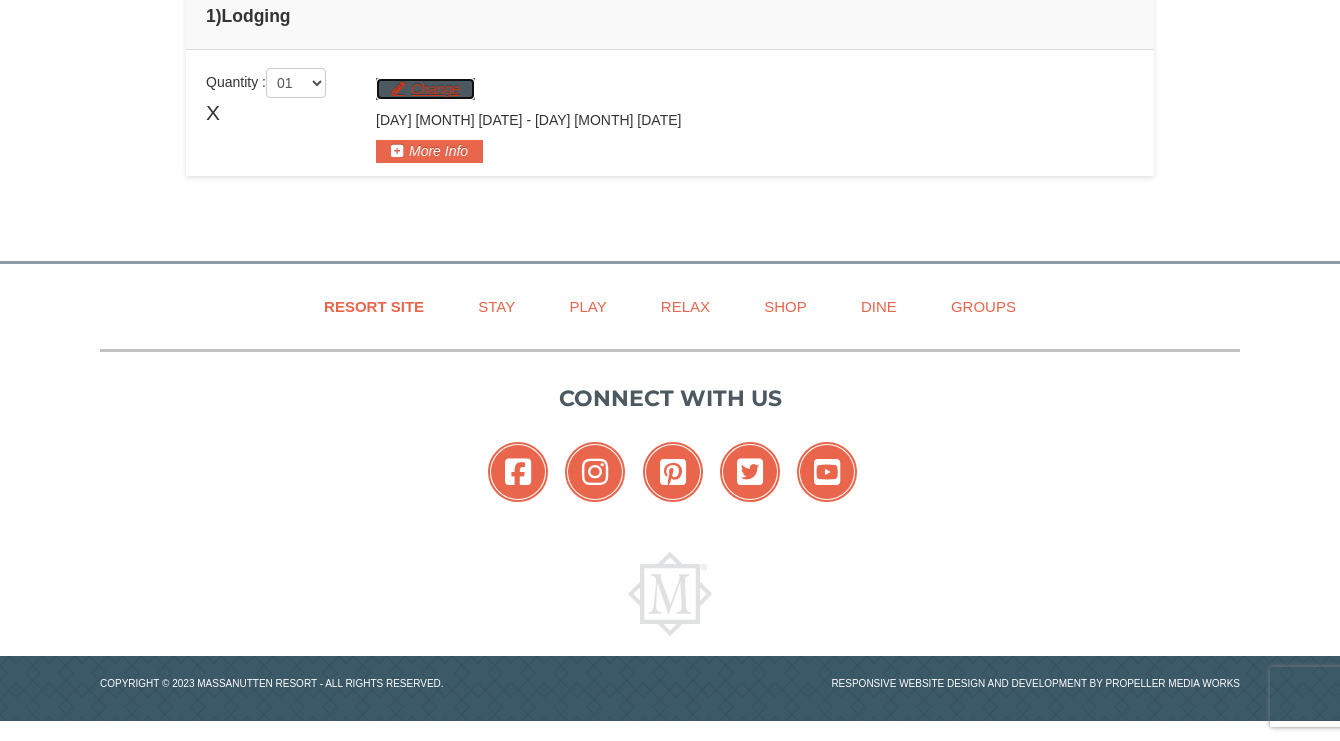 click on "Change" at bounding box center [425, 89] 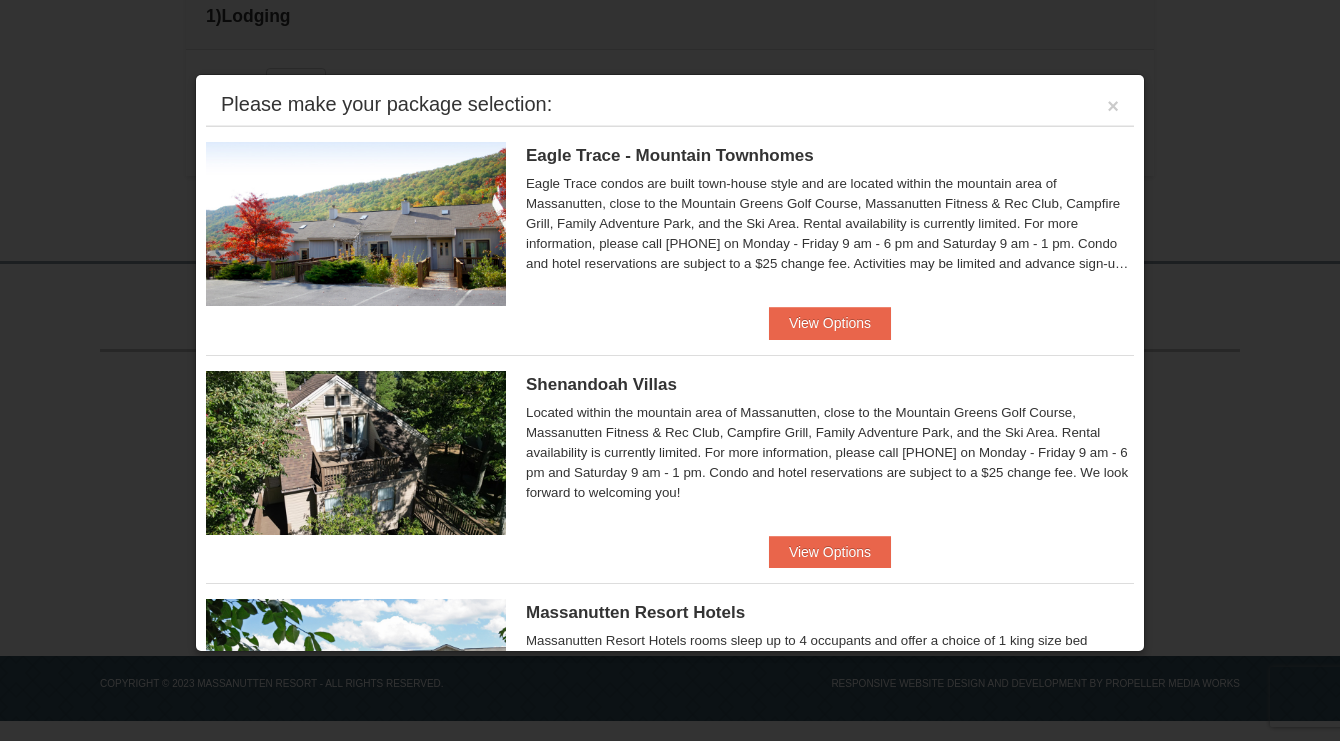 click on "Shenandoah Villas
Located within the mountain area of Massanutten, close to the Mountain Greens Golf Course, Massanutten Fitness & Rec Club, Campfire Grill, Family Adventure Park, and the Ski Area.
Rental availability is currently limited. For more information, please call 540.289.4952 on Monday - Friday 9 am - 6 pm and Saturday 9 am - 1 pm. Condo and hotel reservations are subject to a $25 change fee.
We look forward to welcoming you!
Shenandoah Villas Two Bedroom Full Kitchen" at bounding box center (670, 461) 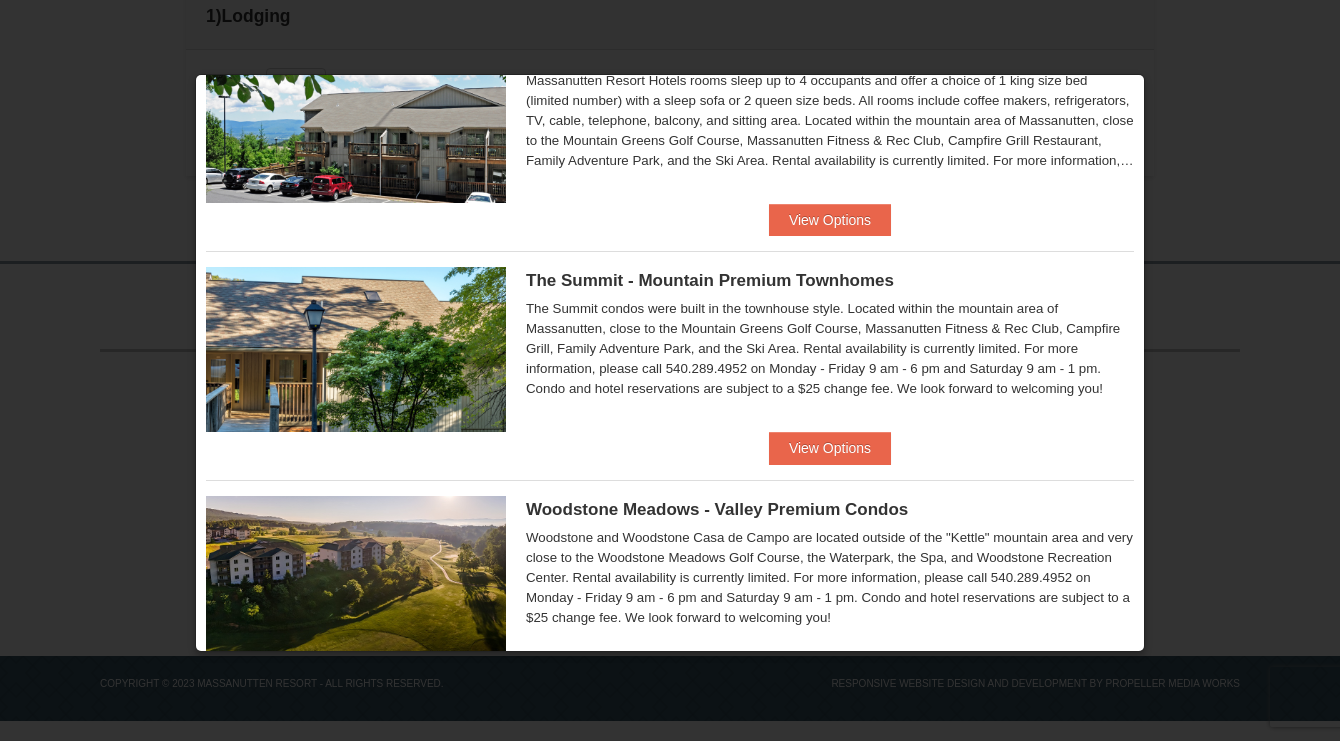 scroll, scrollTop: 600, scrollLeft: 0, axis: vertical 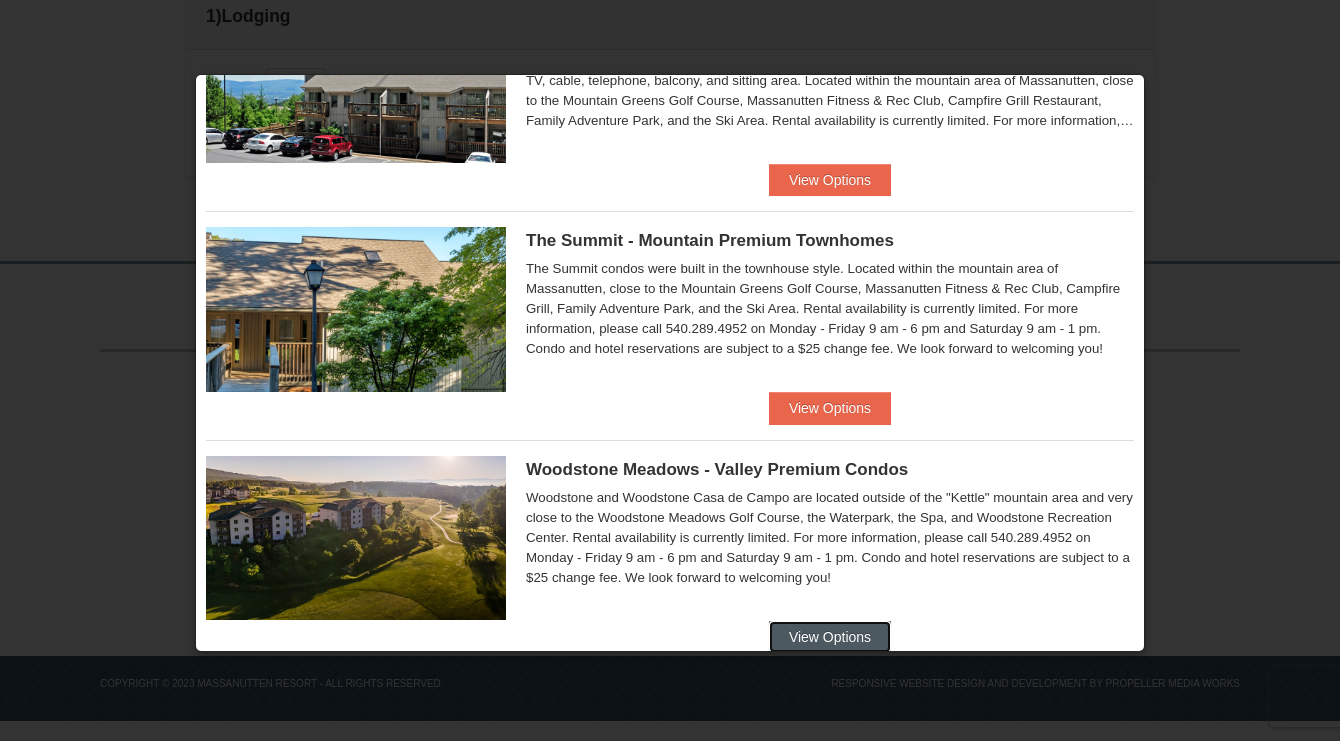 click on "View Options" at bounding box center (830, 637) 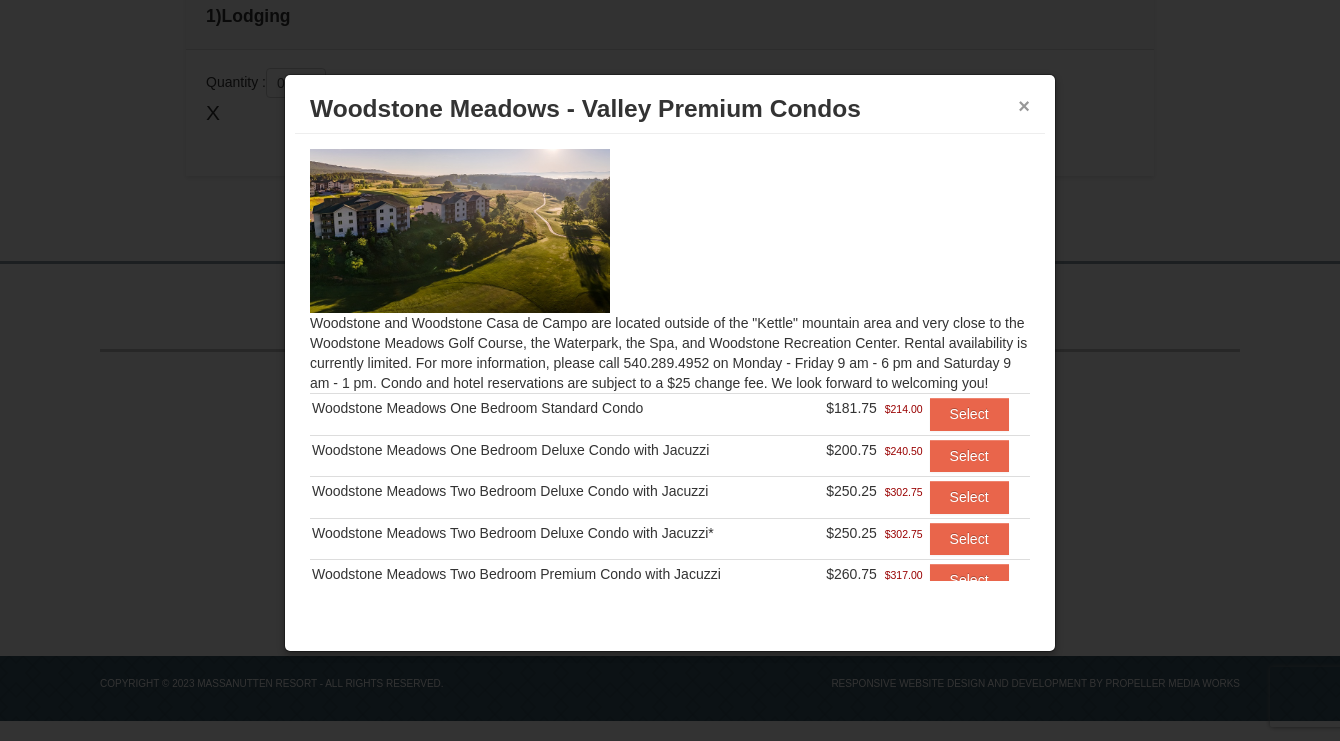click on "×" at bounding box center [1024, 106] 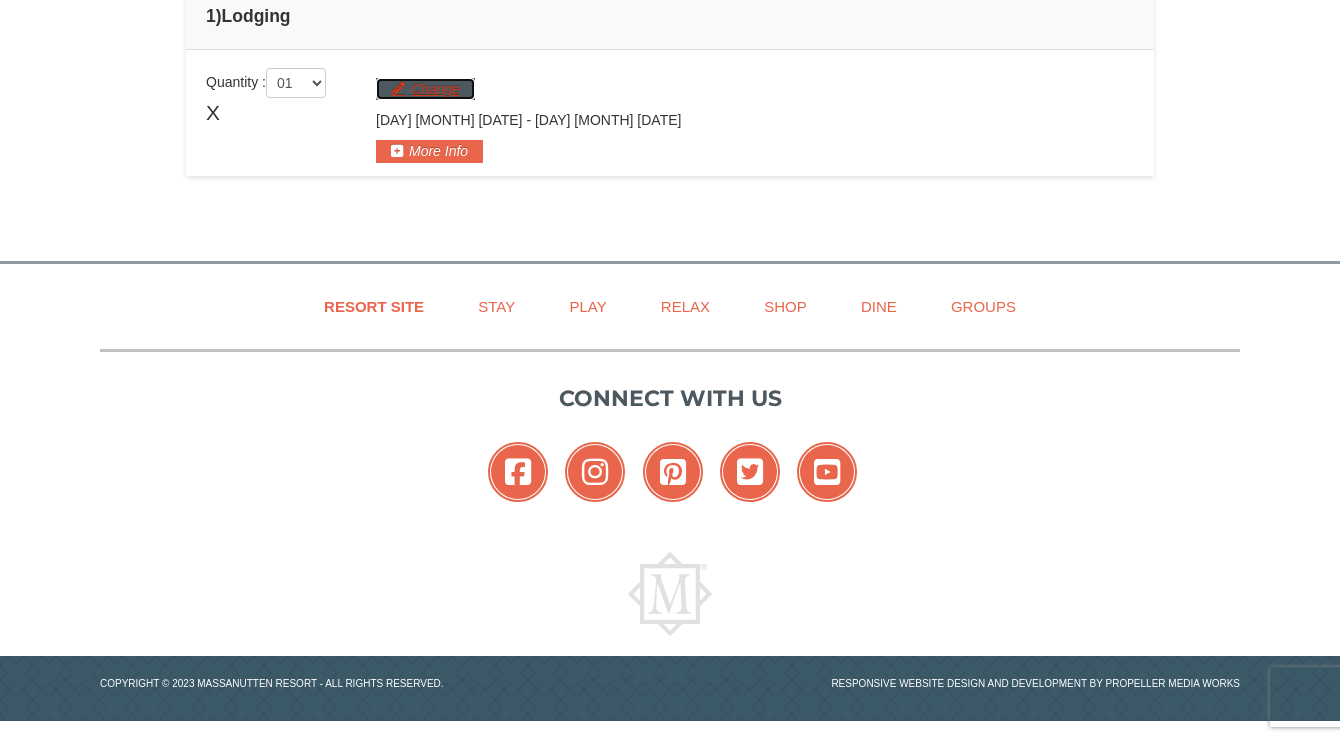 click on "Change" at bounding box center [425, 89] 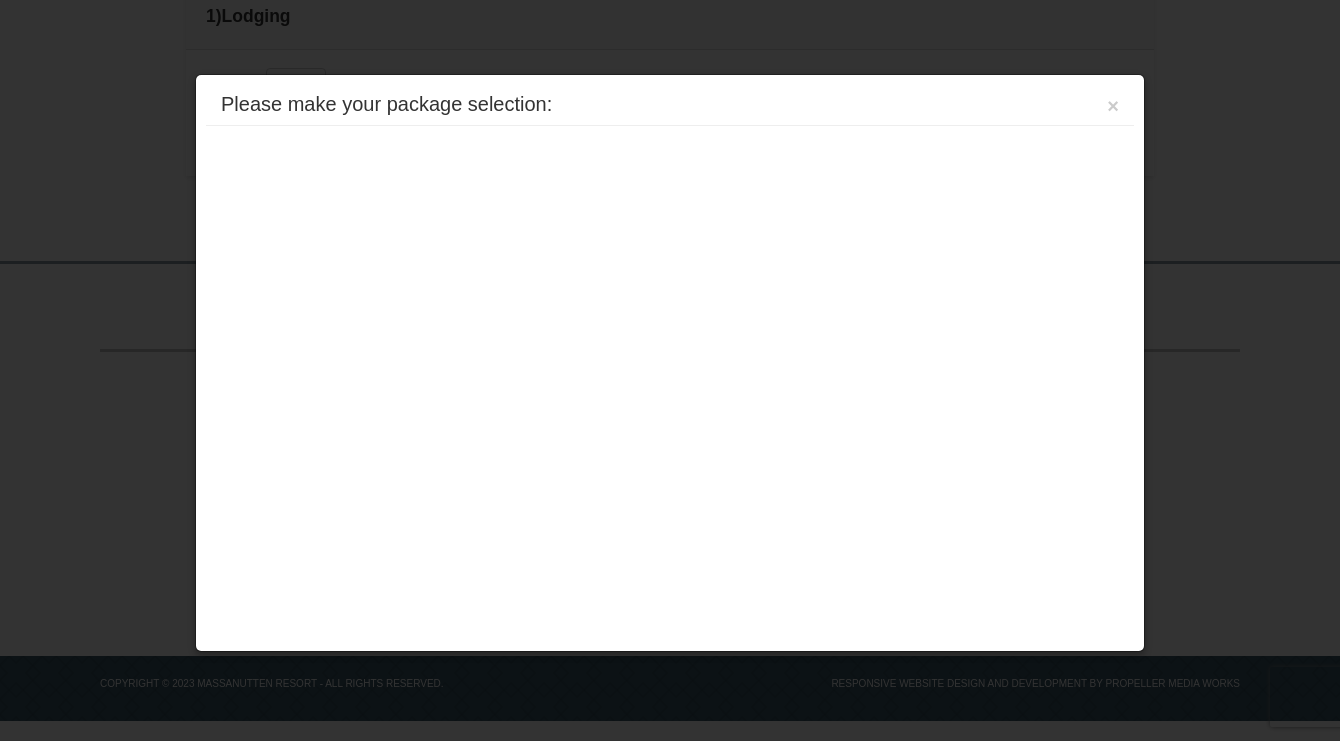 scroll, scrollTop: 0, scrollLeft: 0, axis: both 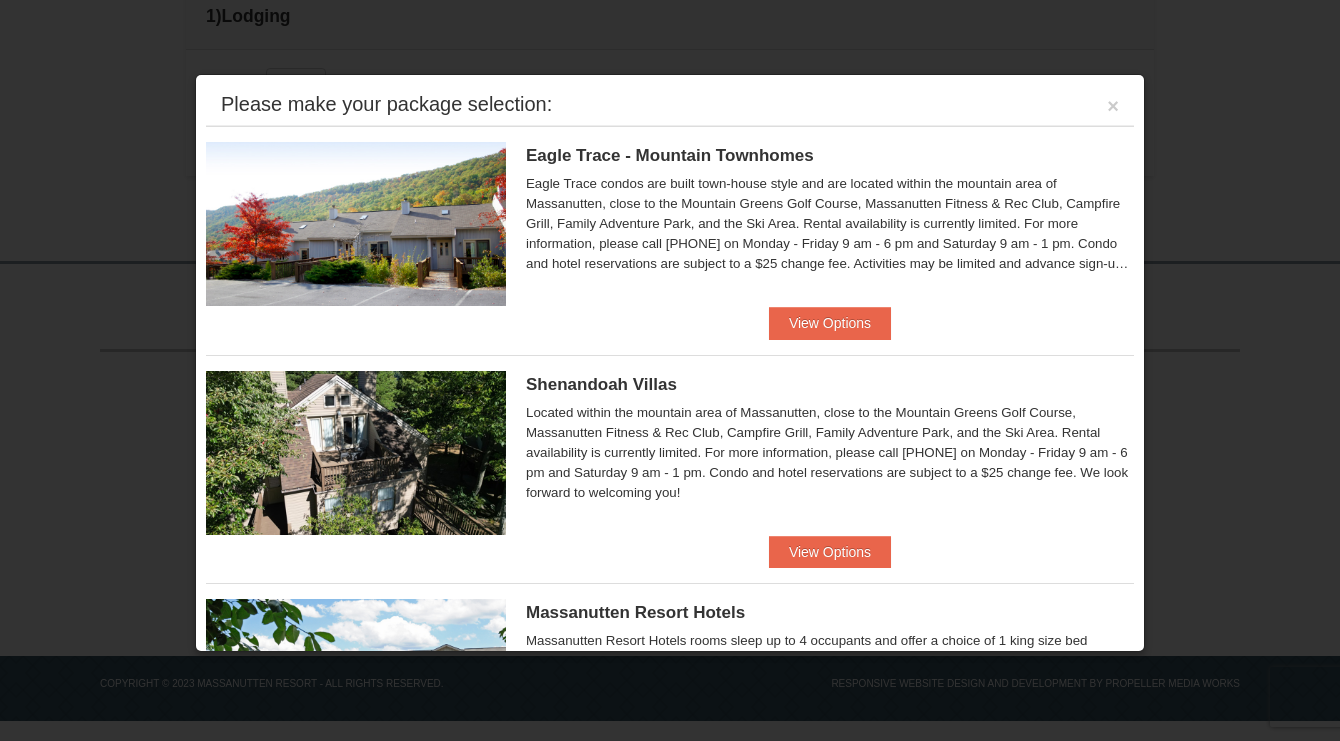 click on "Shenandoah Villas
Located within the mountain area of Massanutten, close to the Mountain Greens Golf Course, Massanutten Fitness & Rec Club, Campfire Grill, Family Adventure Park, and the Ski Area.
Rental availability is currently limited. For more information, please call 540.289.4952 on Monday - Friday 9 am - 6 pm and Saturday 9 am - 1 pm. Condo and hotel reservations are subject to a $25 change fee.
We look forward to welcoming you!
Shenandoah Villas Two Bedroom Full Kitchen" at bounding box center [670, 461] 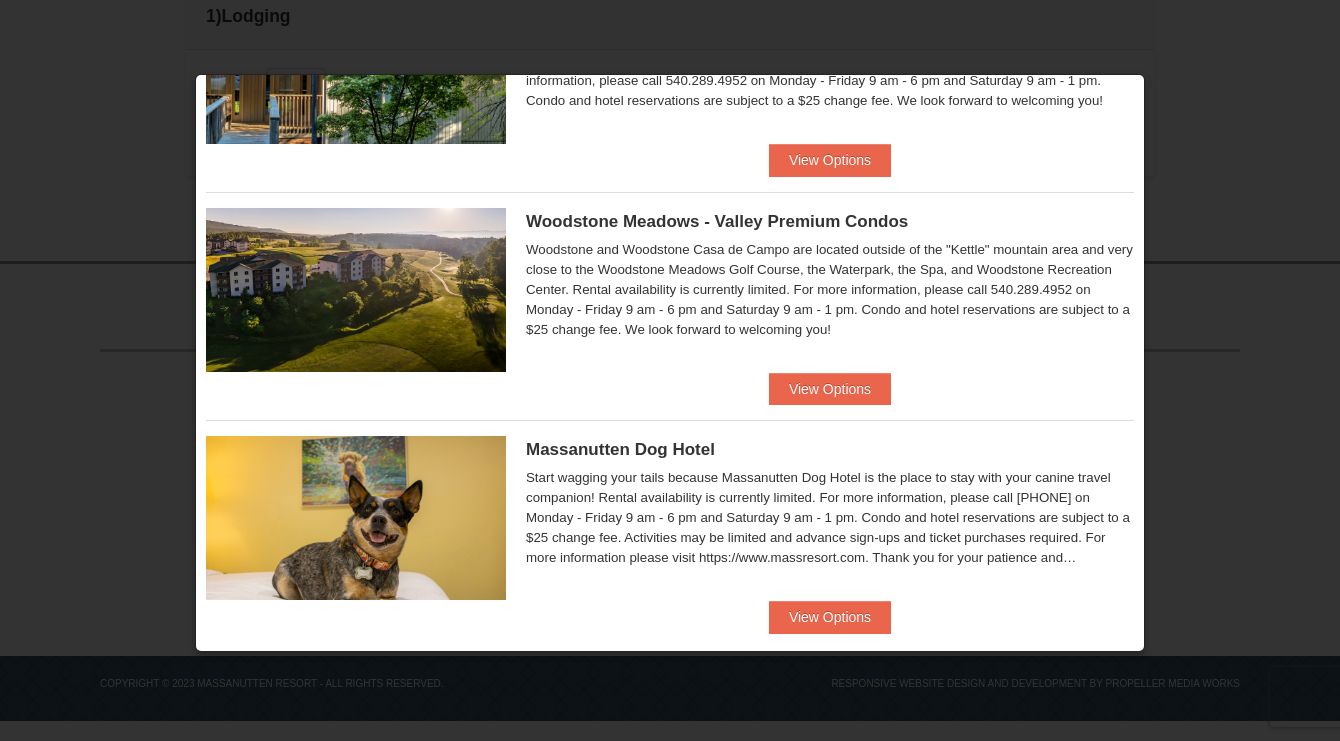 scroll, scrollTop: 876, scrollLeft: 0, axis: vertical 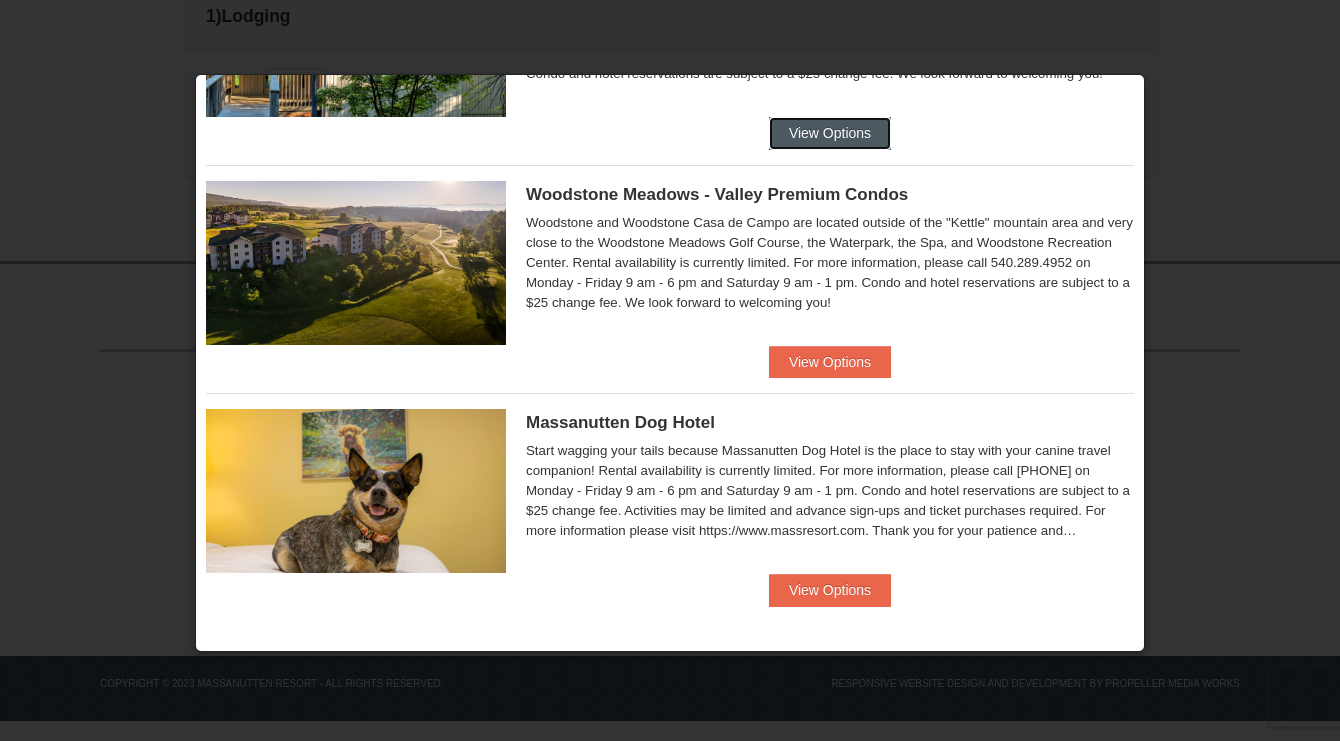 click on "View Options" at bounding box center (830, 133) 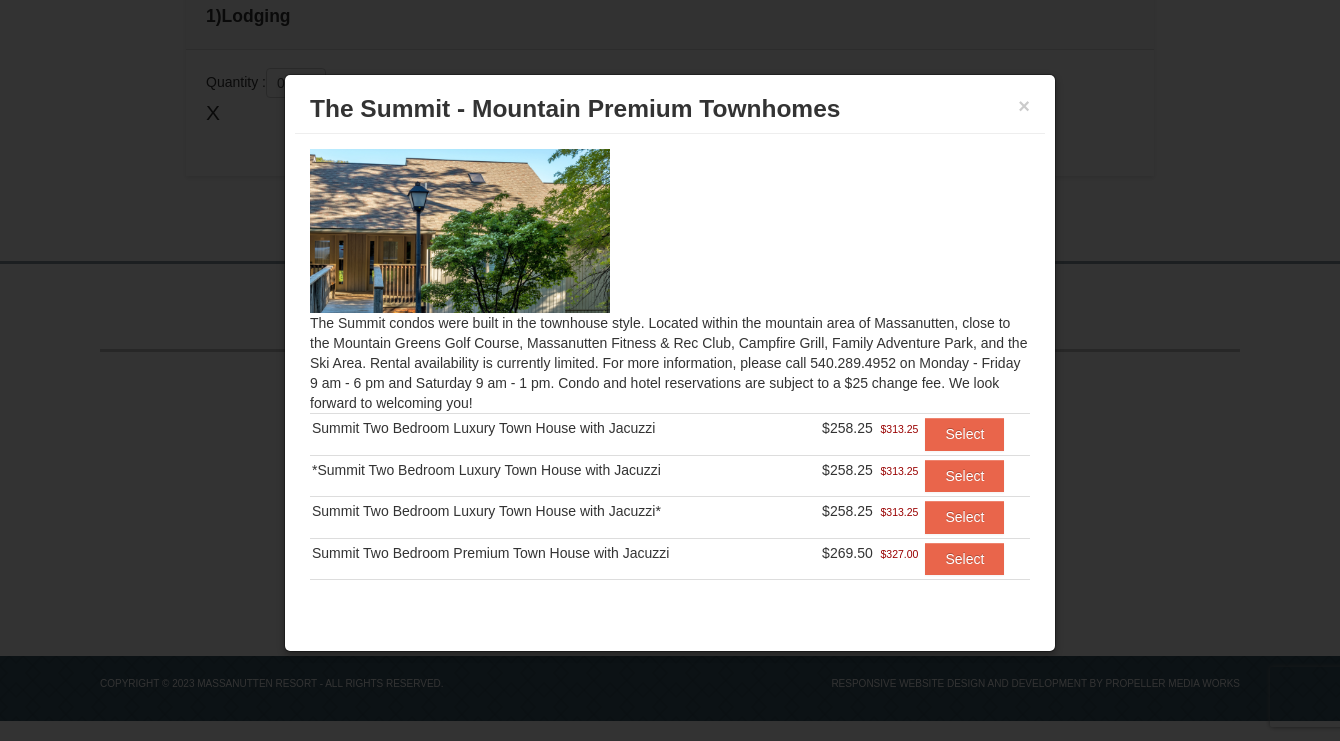 click on "The Summit - Mountain Premium Townhomes" at bounding box center [670, 109] 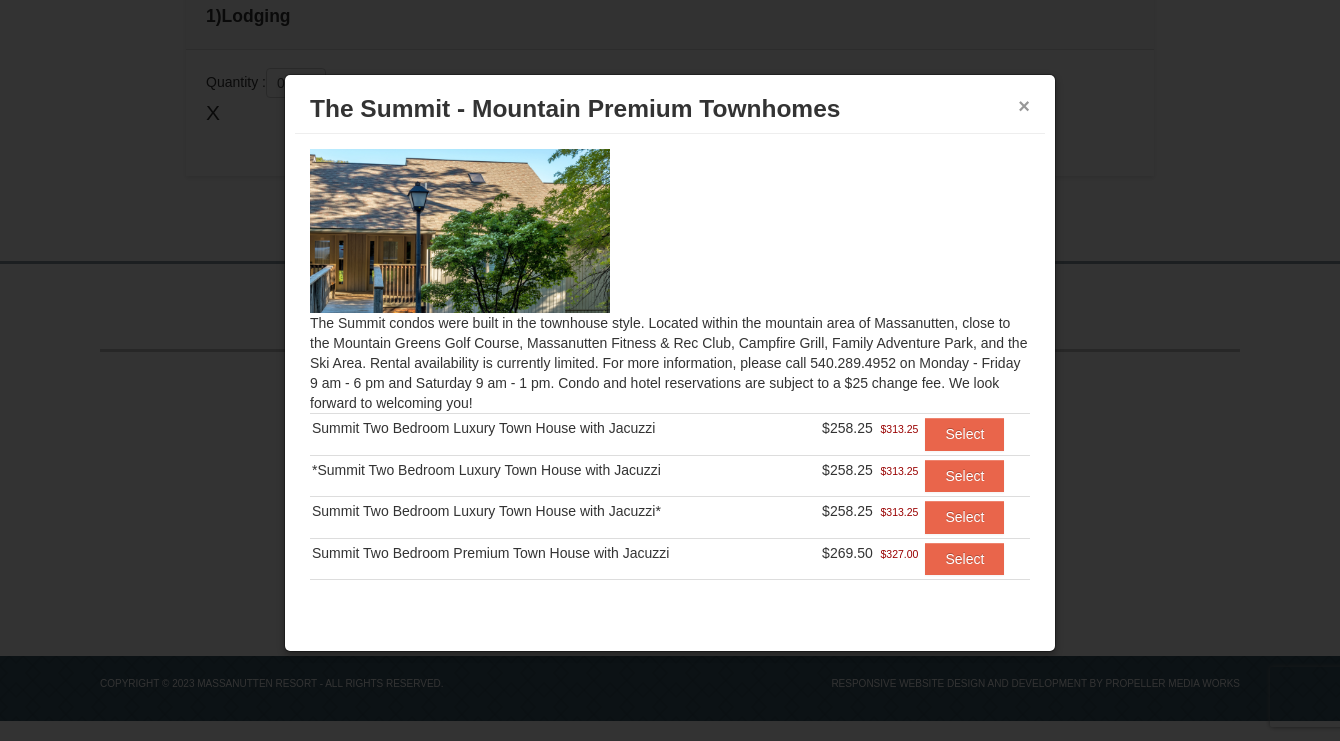 click on "×" at bounding box center [1024, 106] 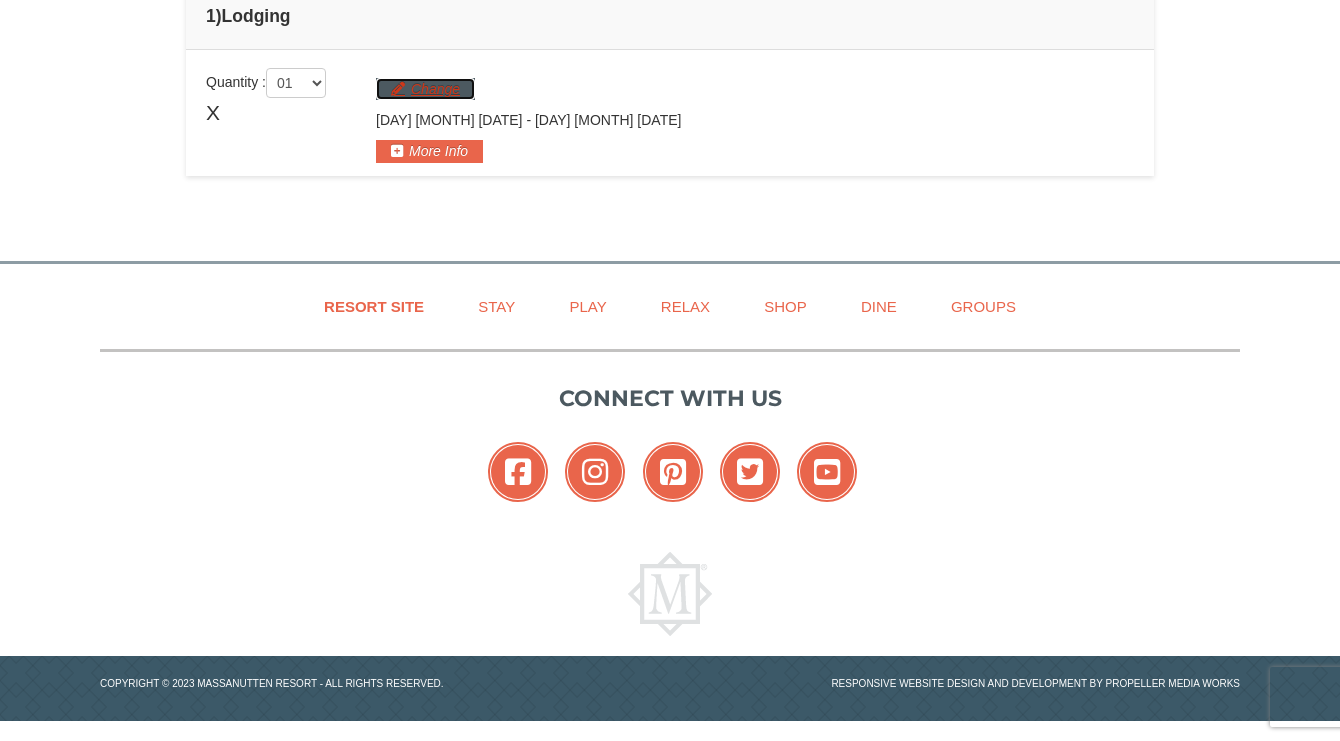 click on "Change" at bounding box center [425, 89] 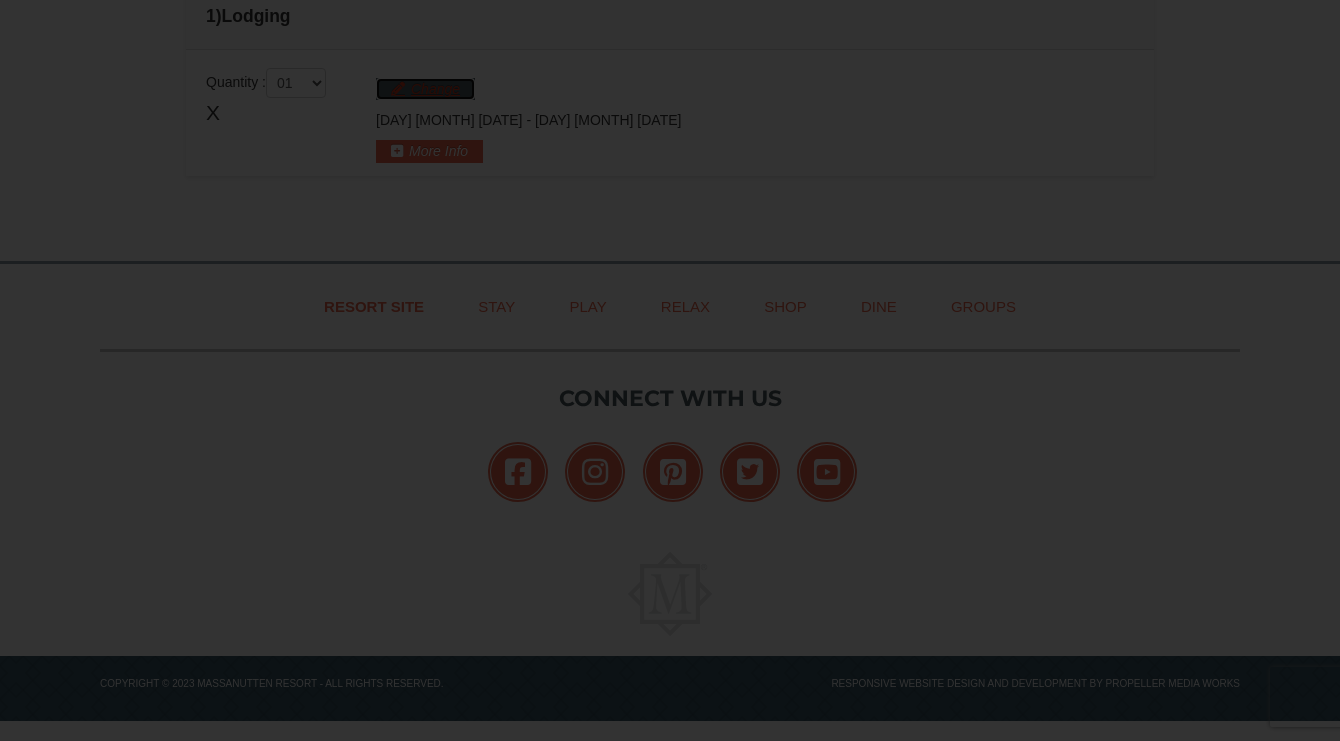 scroll, scrollTop: 0, scrollLeft: 0, axis: both 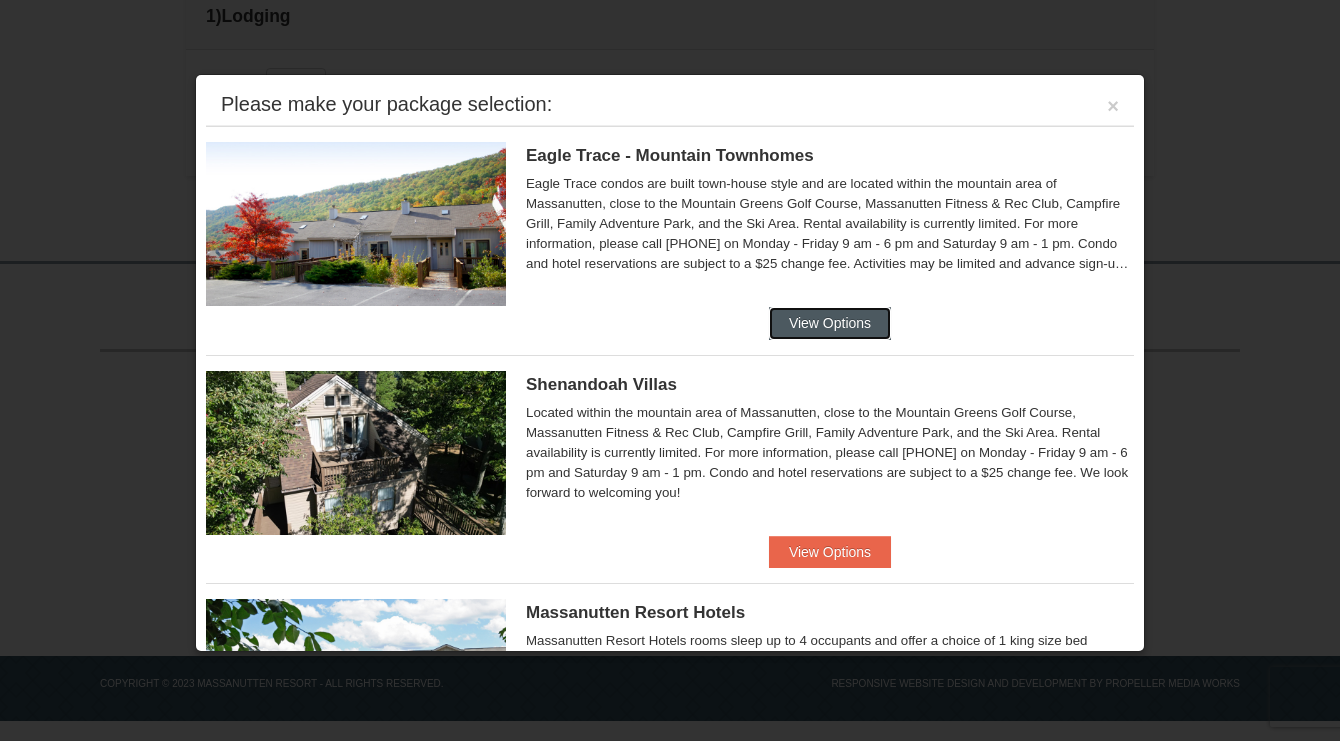 click on "View Options" at bounding box center [830, 323] 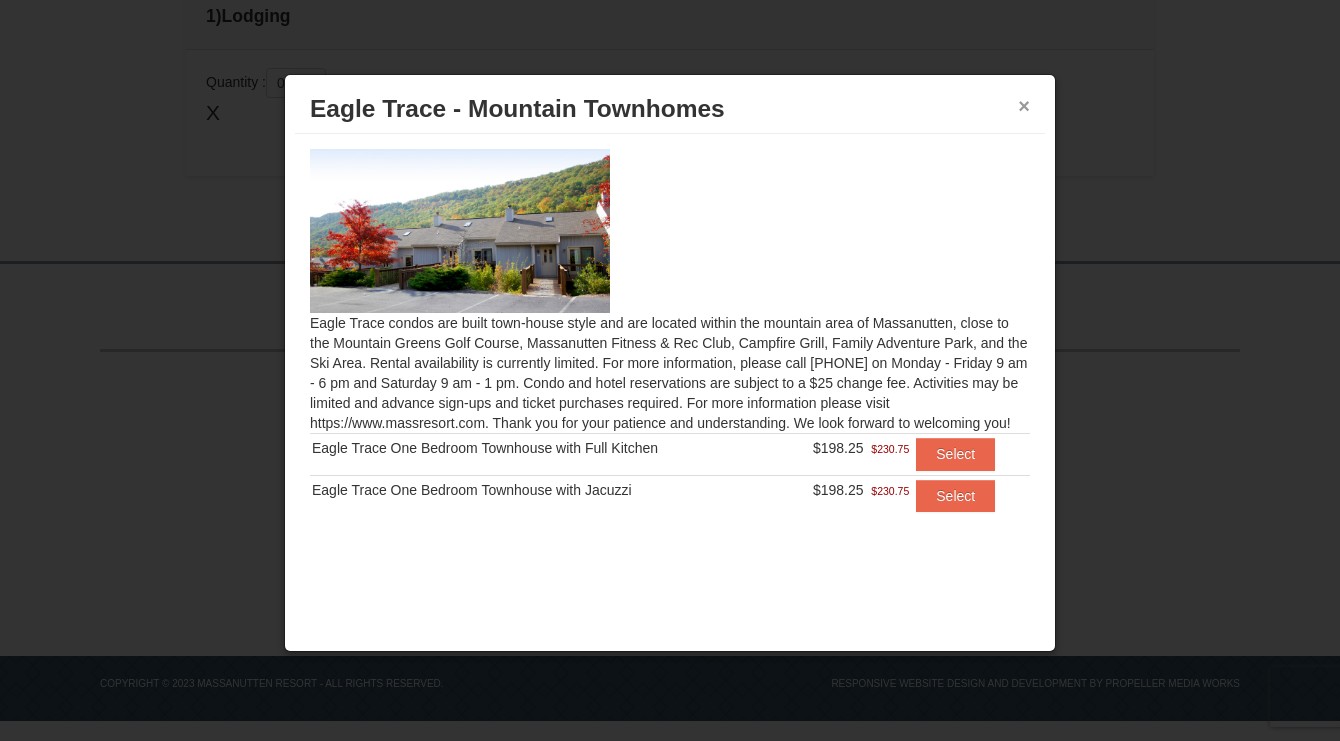 click on "×" at bounding box center (1024, 106) 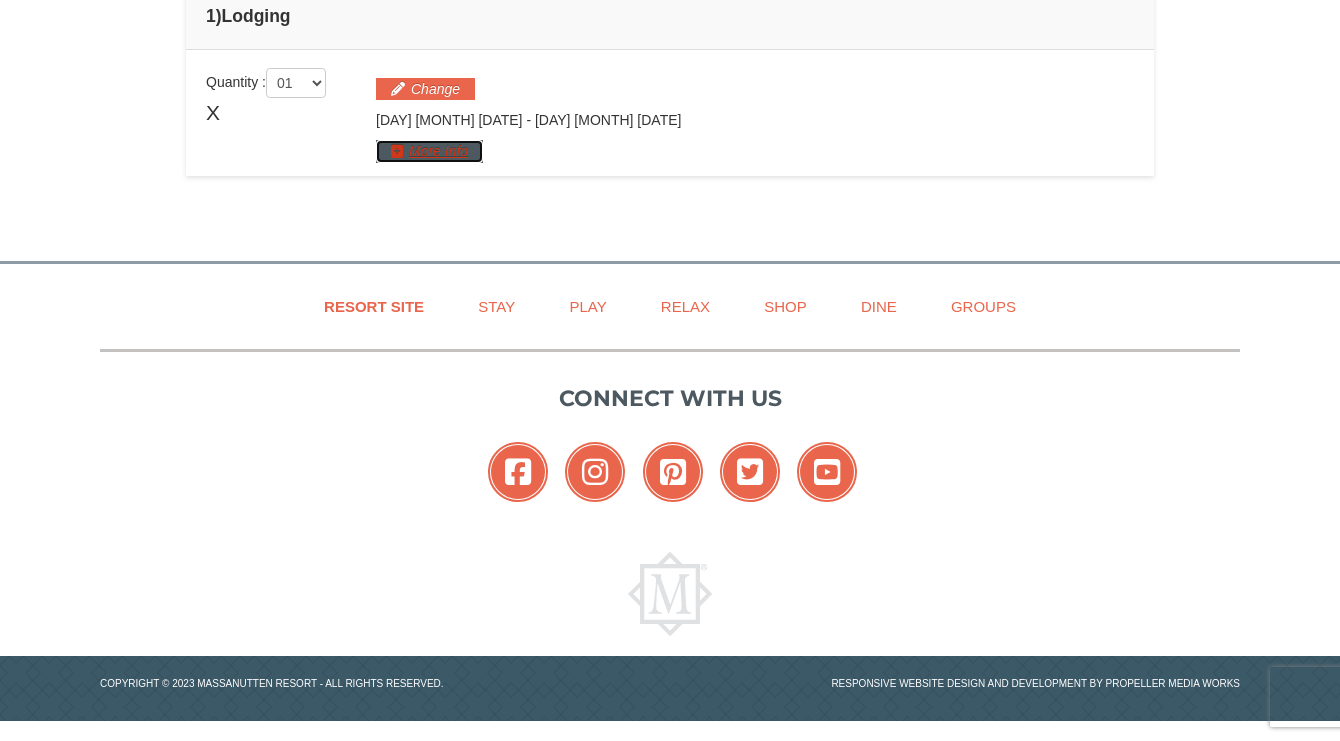 click on "More Info" at bounding box center (429, 151) 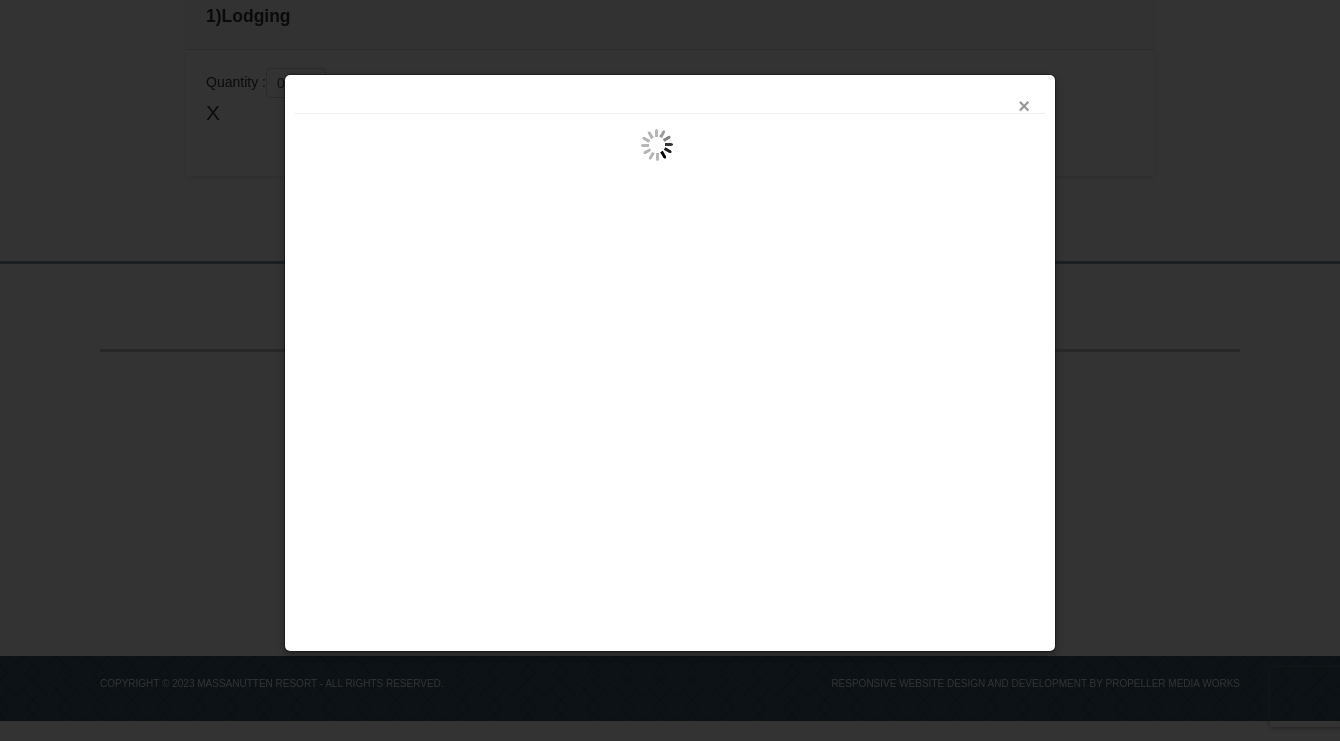 click on "×" at bounding box center [1024, 106] 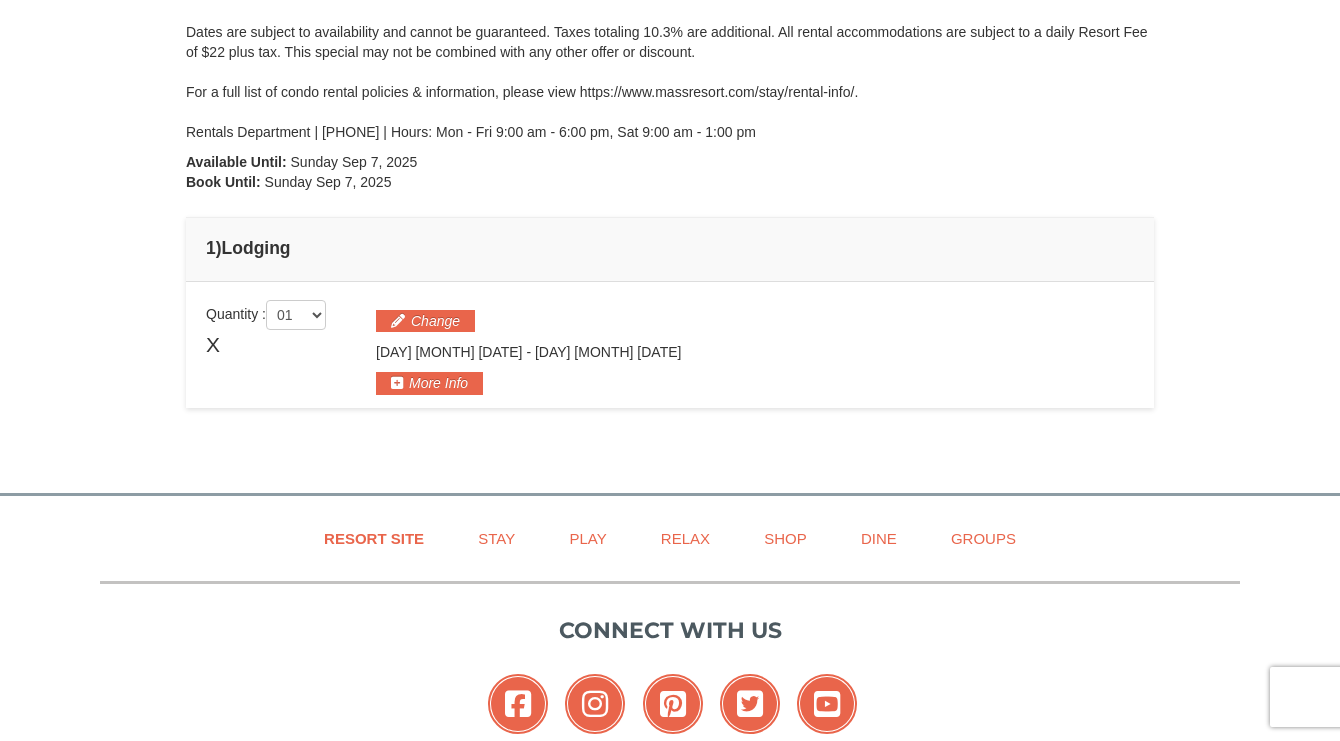 scroll, scrollTop: 268, scrollLeft: 0, axis: vertical 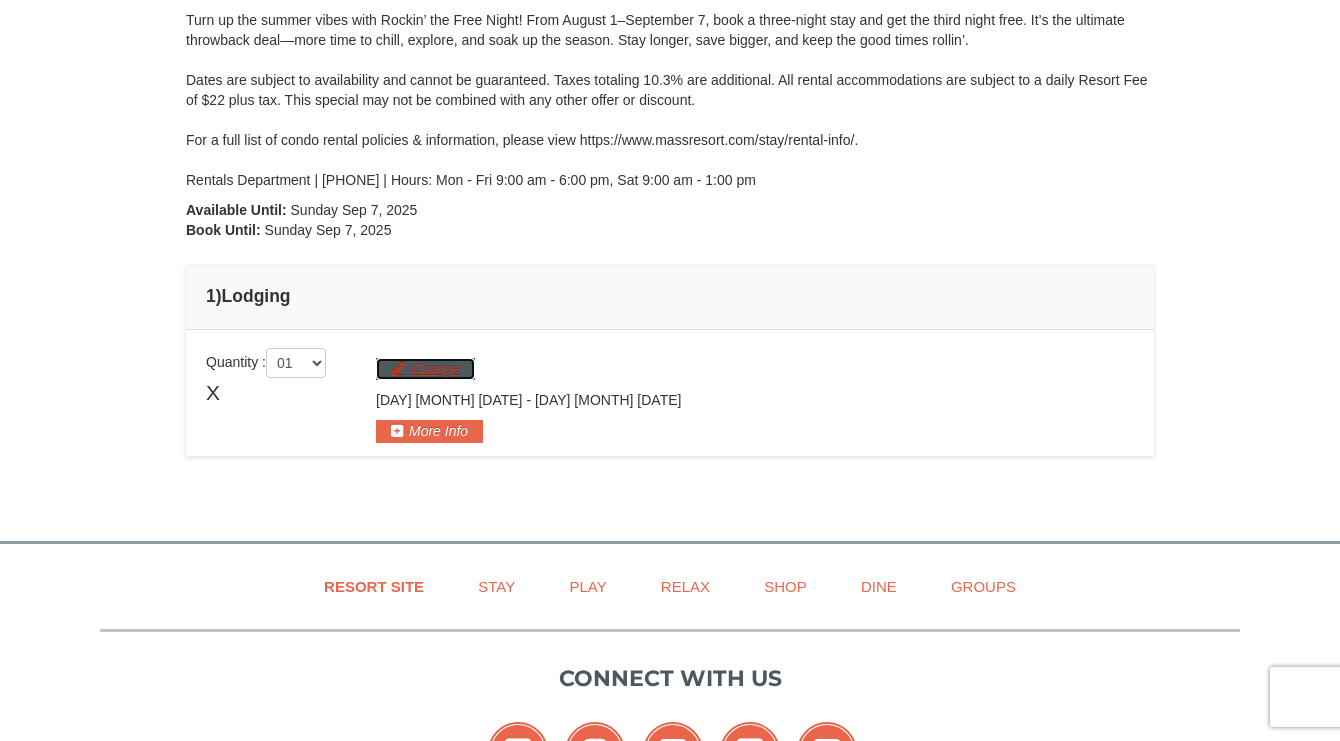 click on "Change" at bounding box center [425, 369] 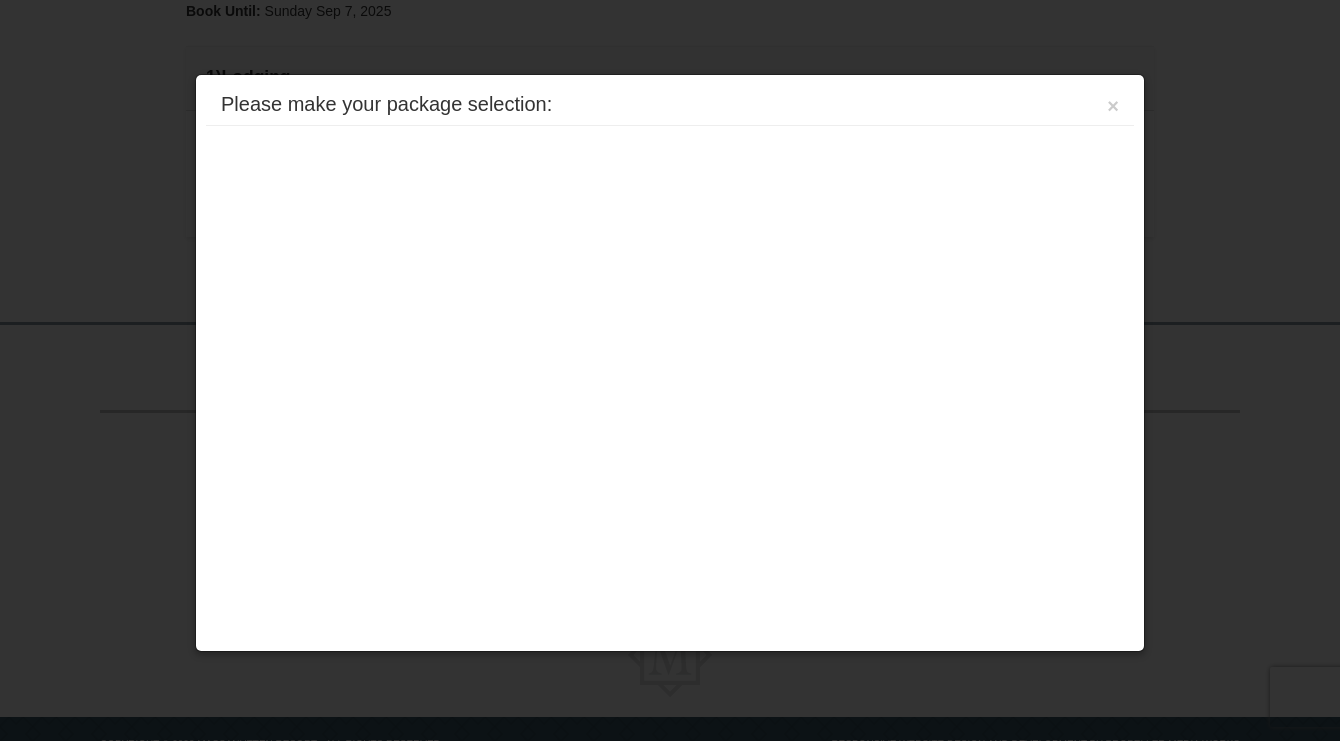 scroll, scrollTop: 548, scrollLeft: 0, axis: vertical 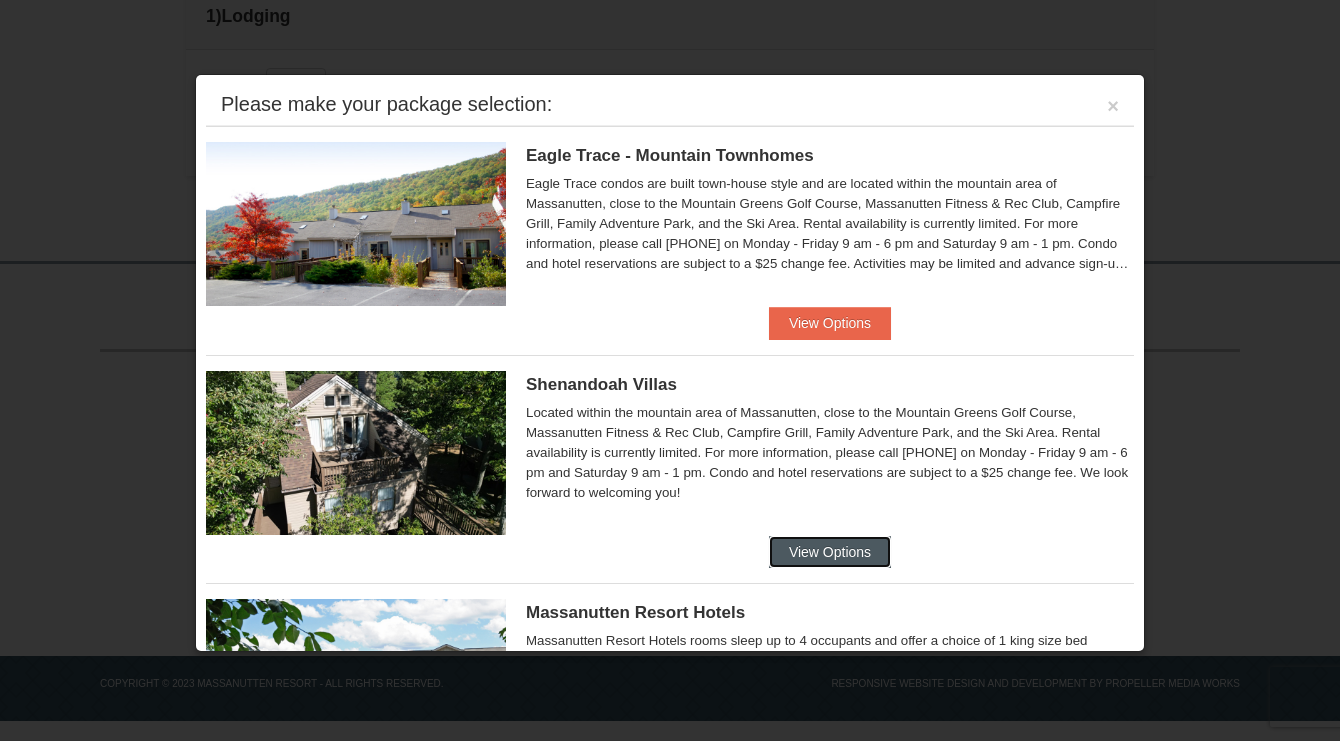 click on "View Options" at bounding box center (830, 552) 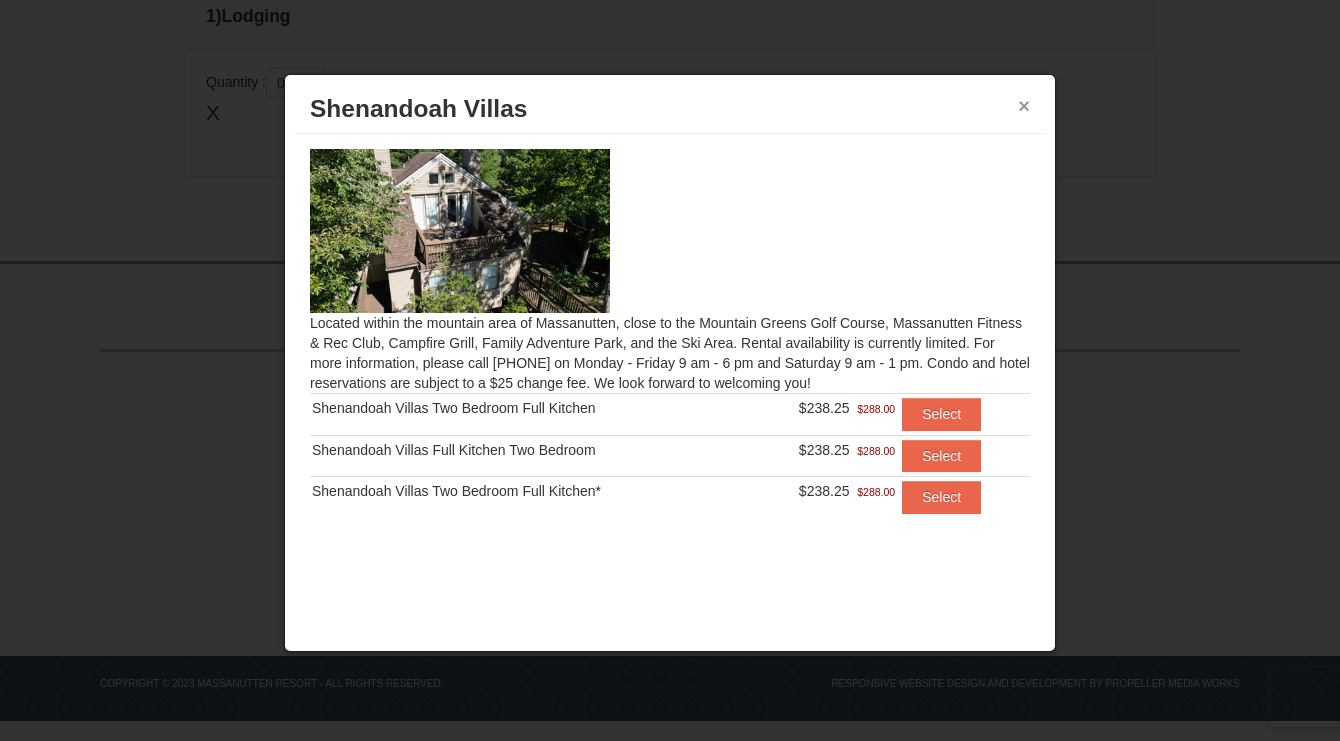 click on "×" at bounding box center [1024, 106] 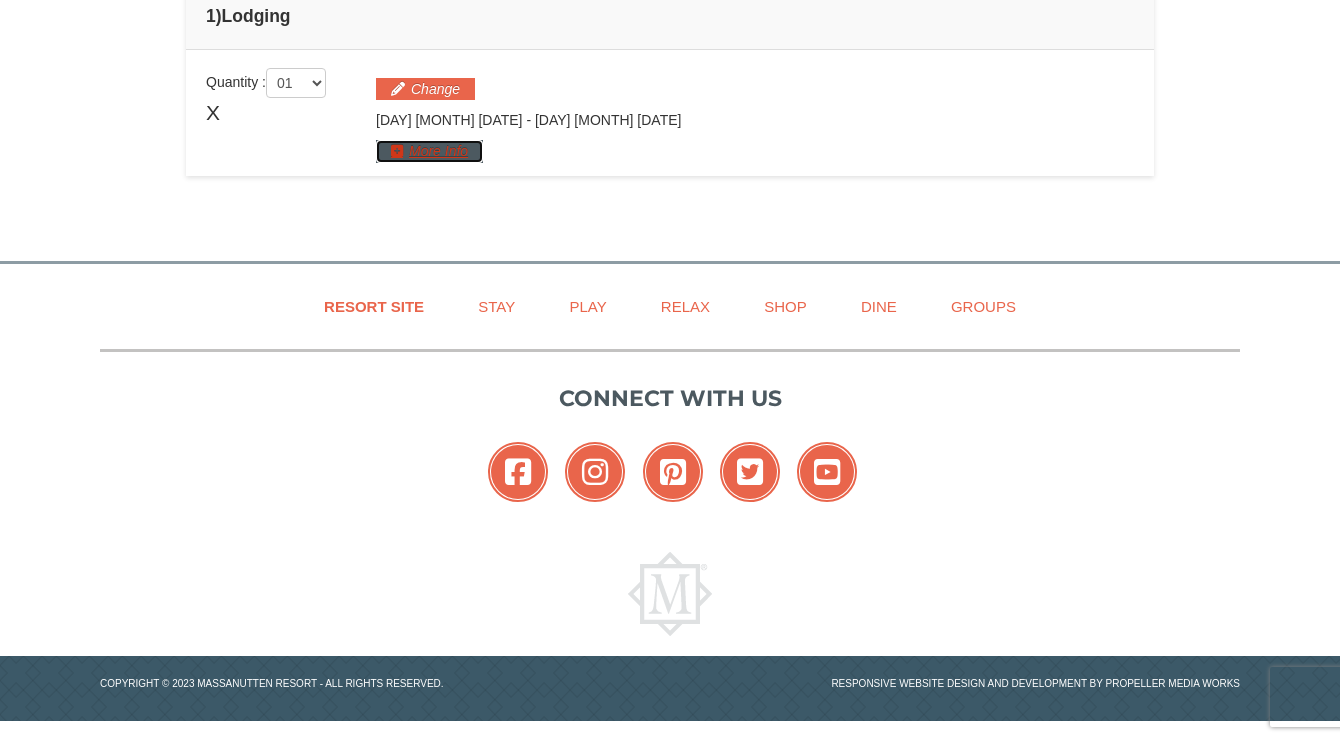 click on "More Info" at bounding box center (429, 151) 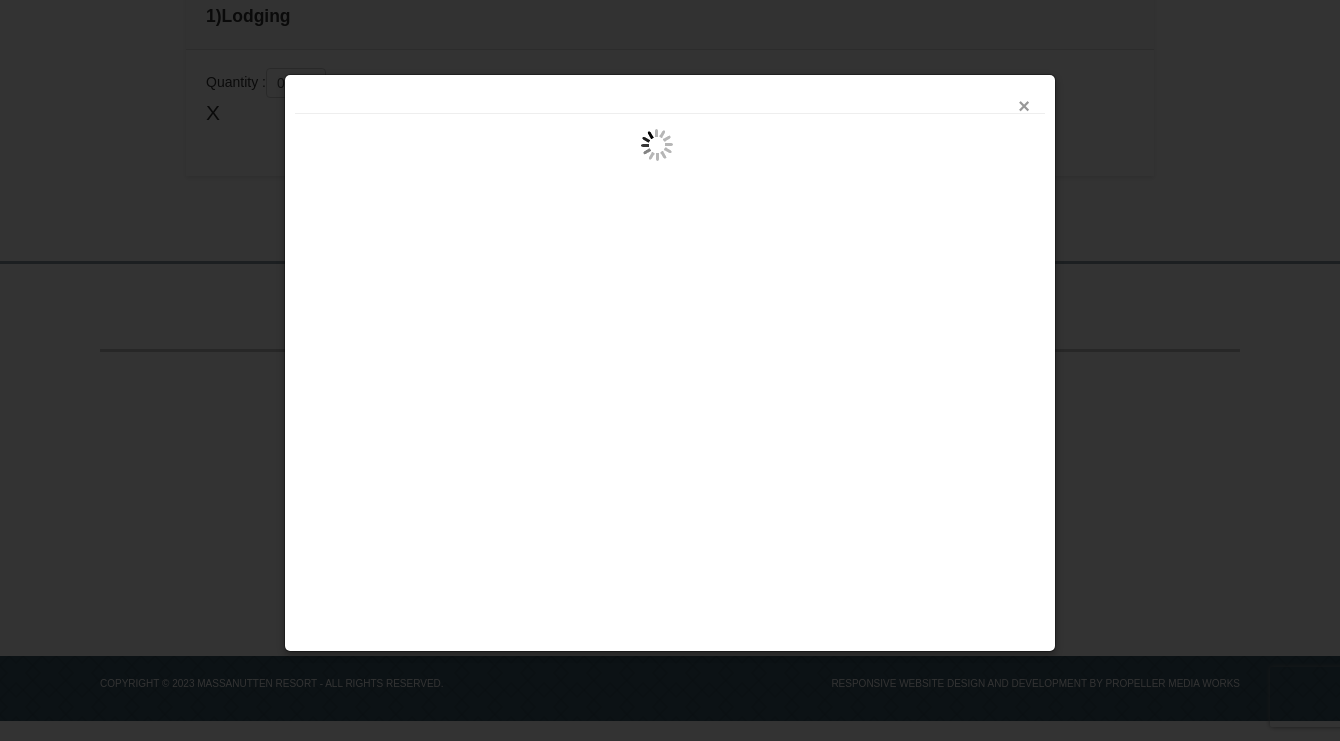 click on "×" at bounding box center [1024, 106] 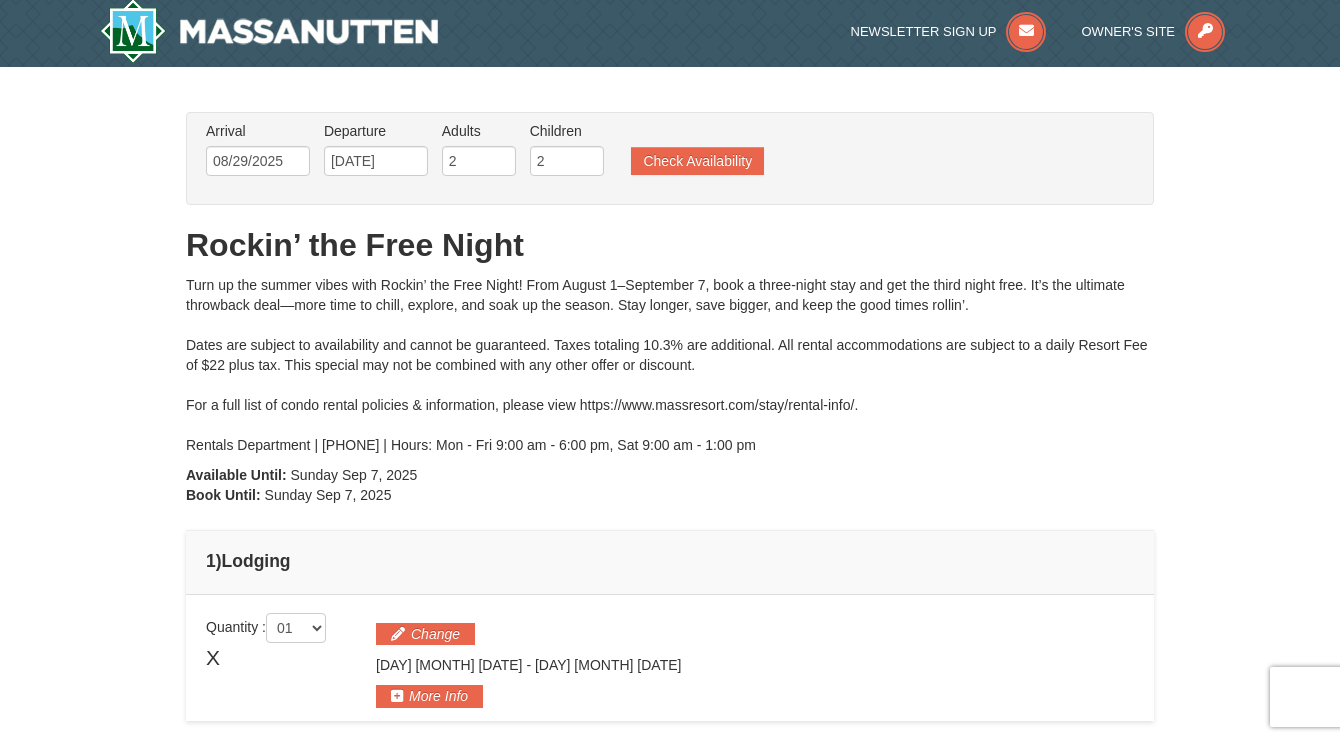 scroll, scrollTop: 0, scrollLeft: 0, axis: both 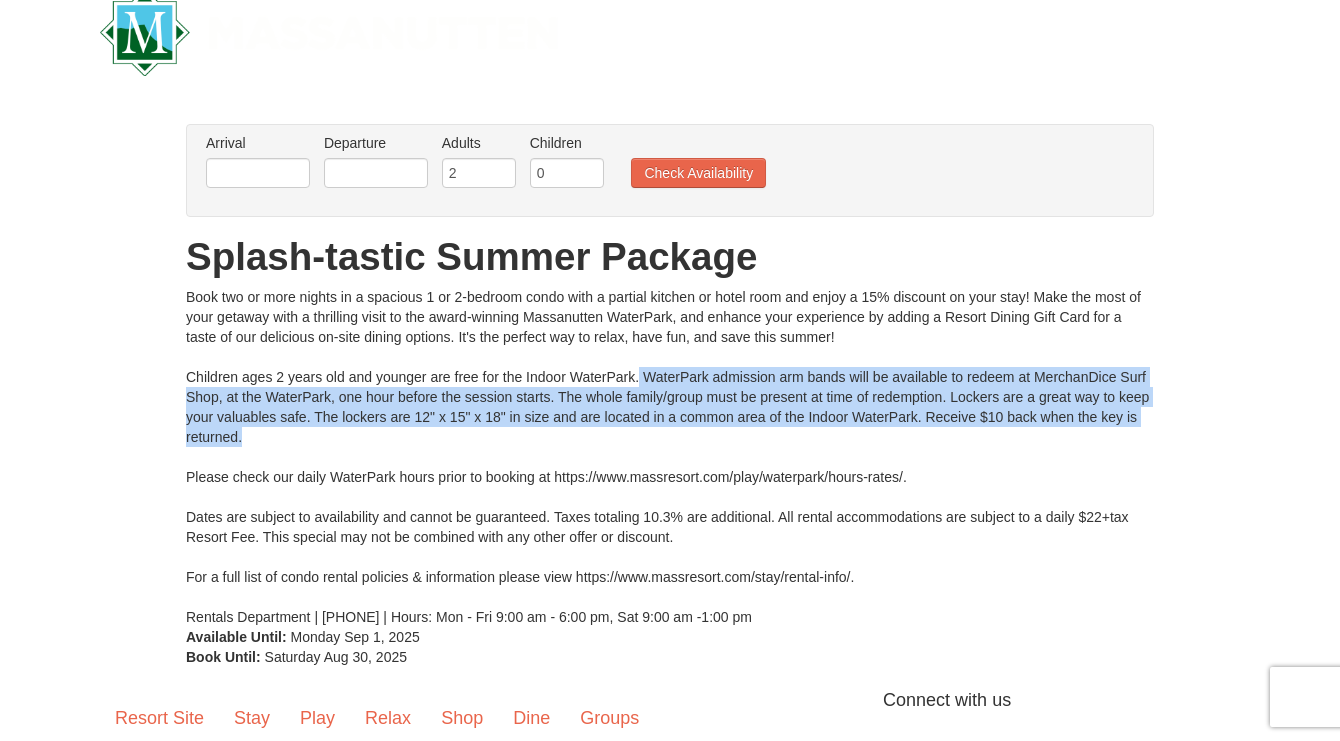drag, startPoint x: 637, startPoint y: 376, endPoint x: 605, endPoint y: 436, distance: 68 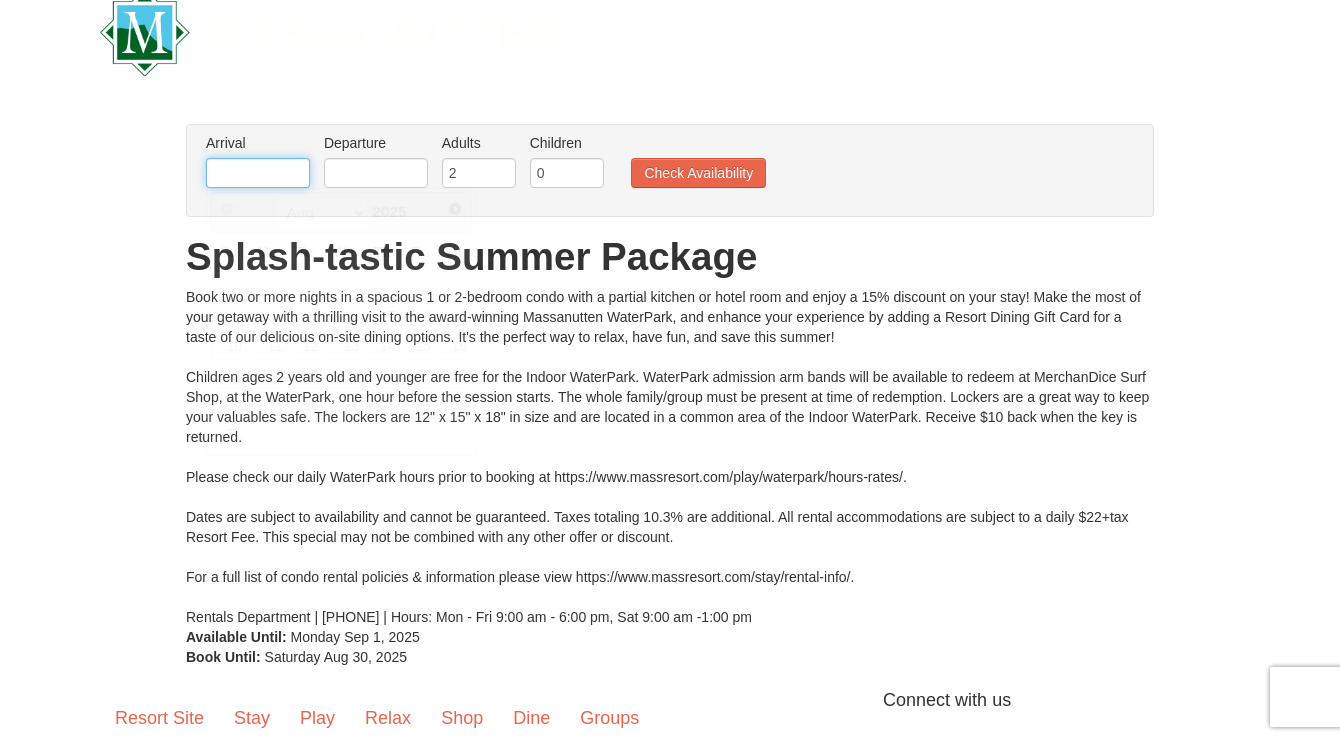click at bounding box center (258, 173) 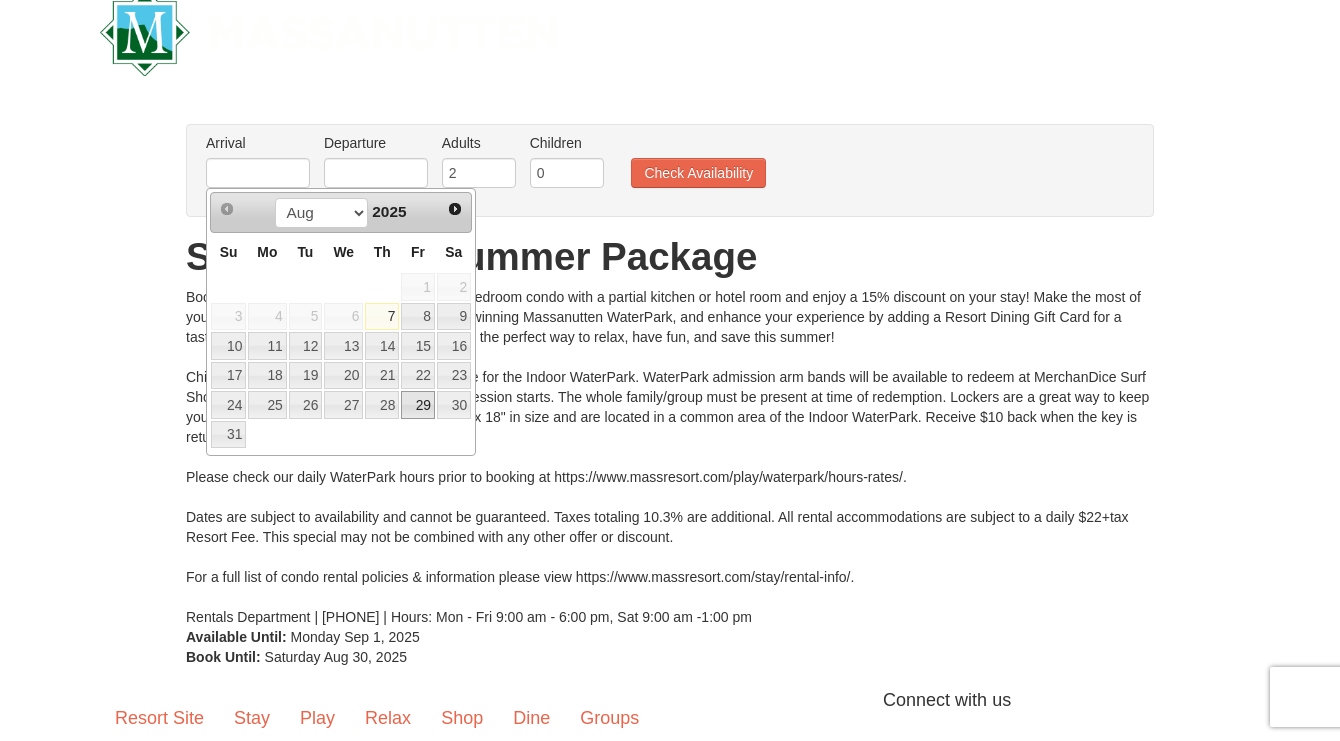 click on "29" at bounding box center (418, 405) 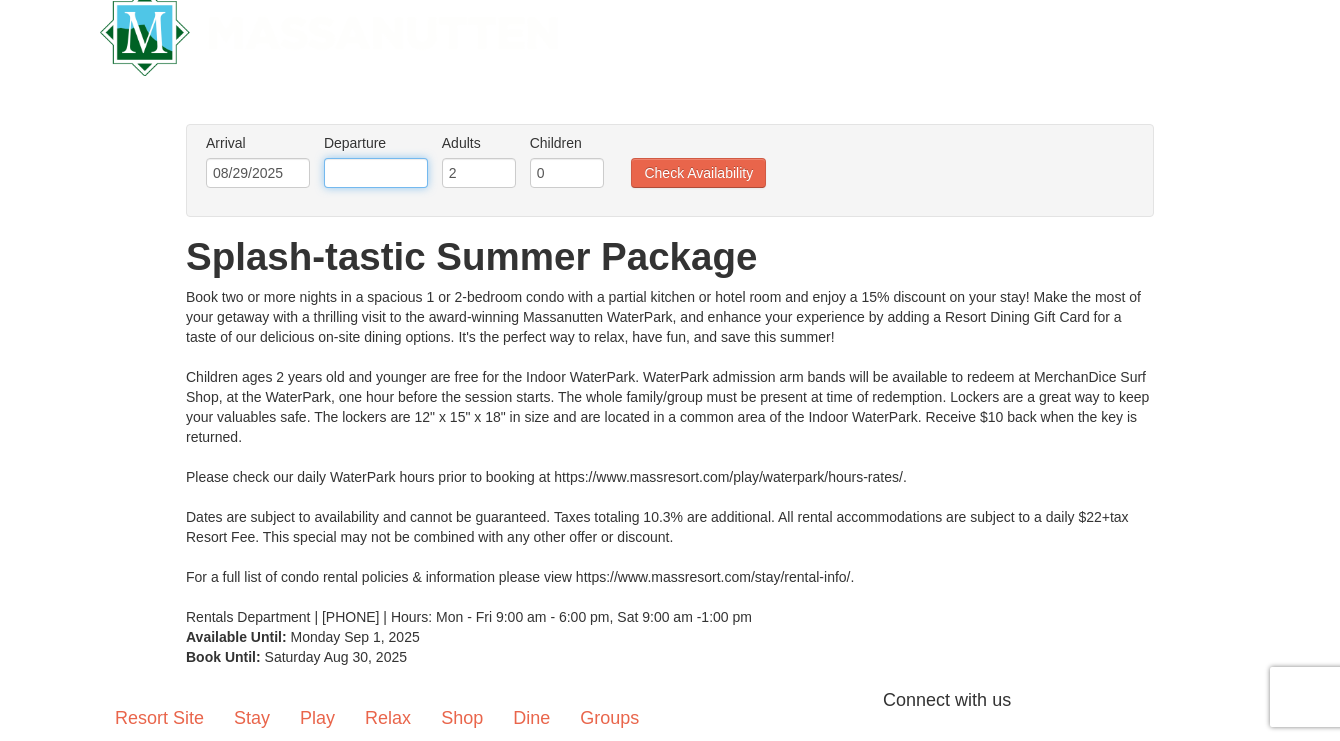 click at bounding box center [376, 173] 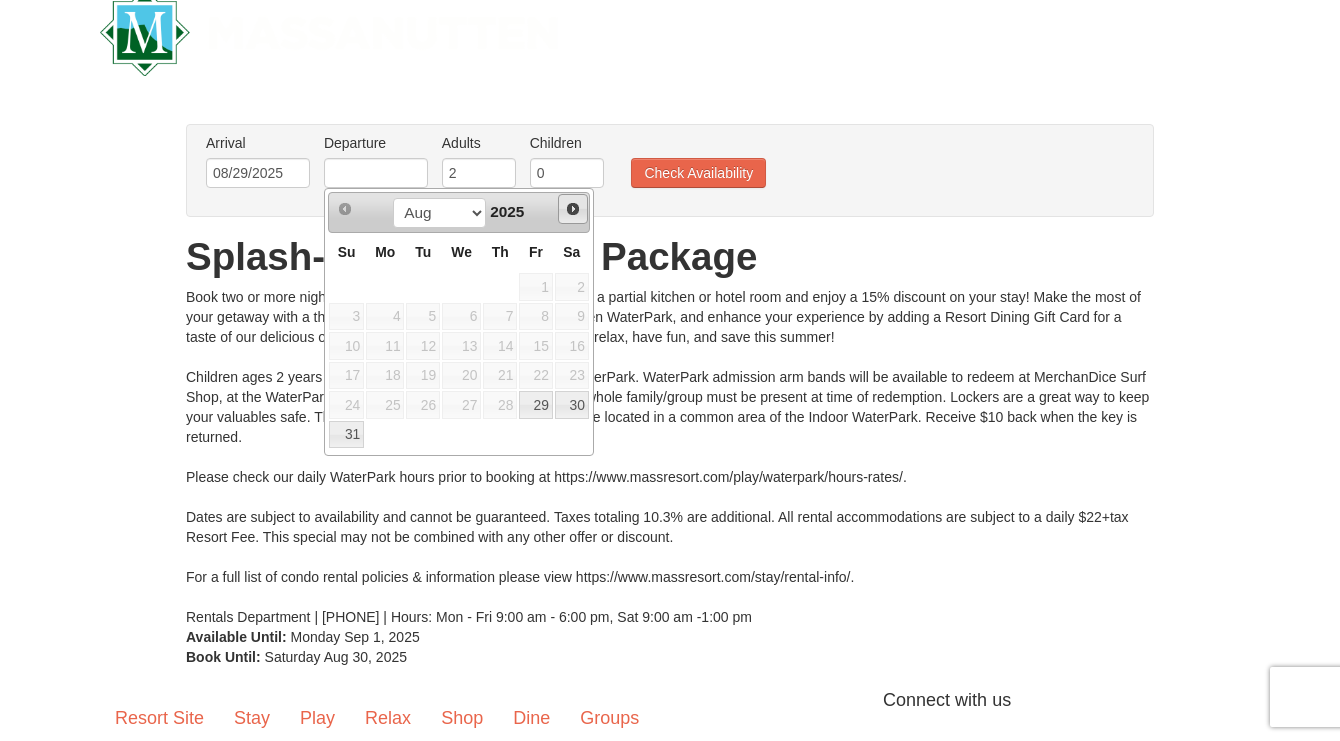click on "Next" at bounding box center (573, 209) 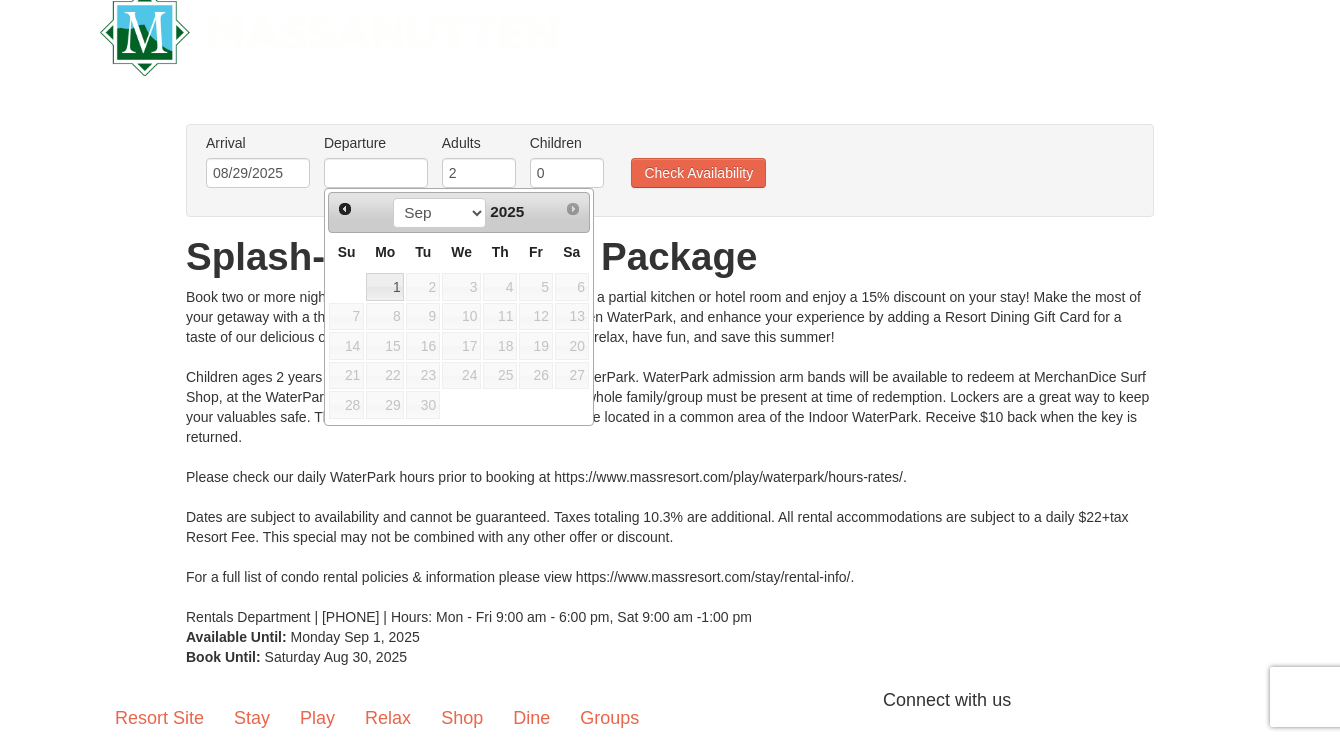 click on "2" at bounding box center [423, 287] 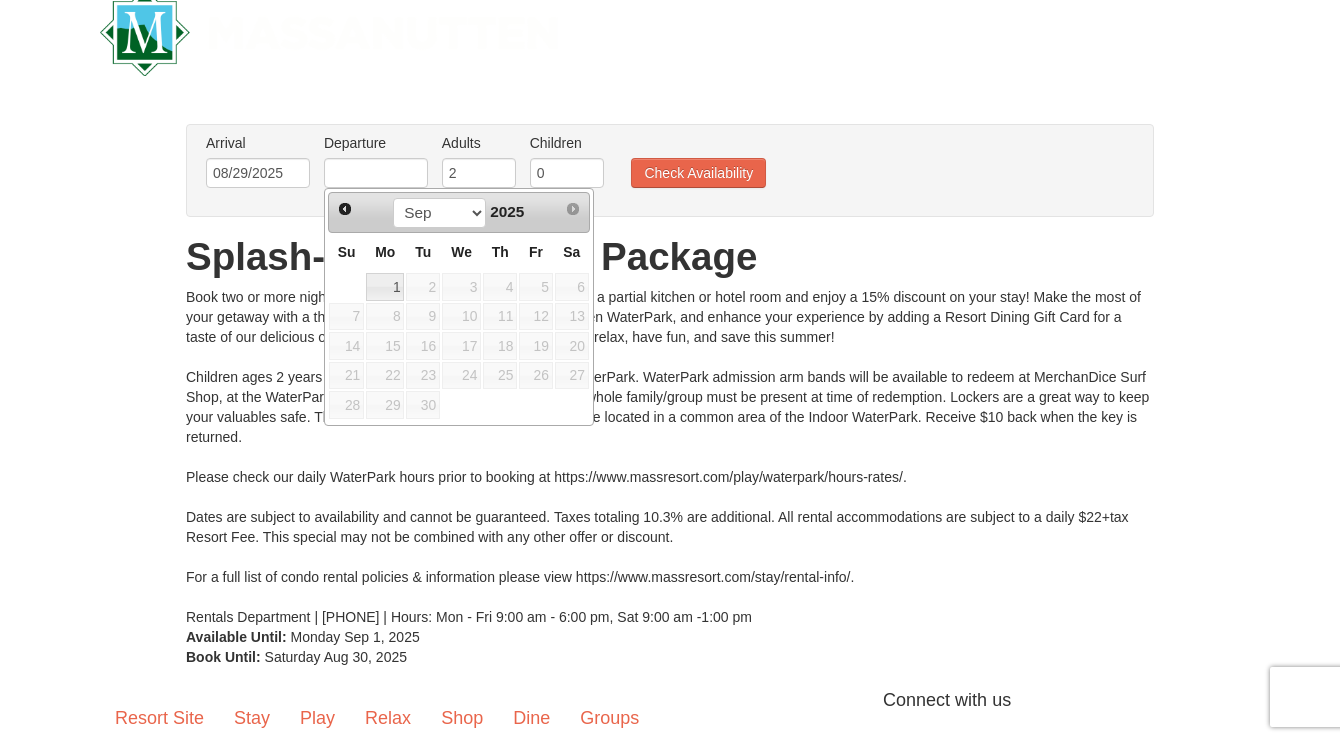 click on "2" at bounding box center [423, 287] 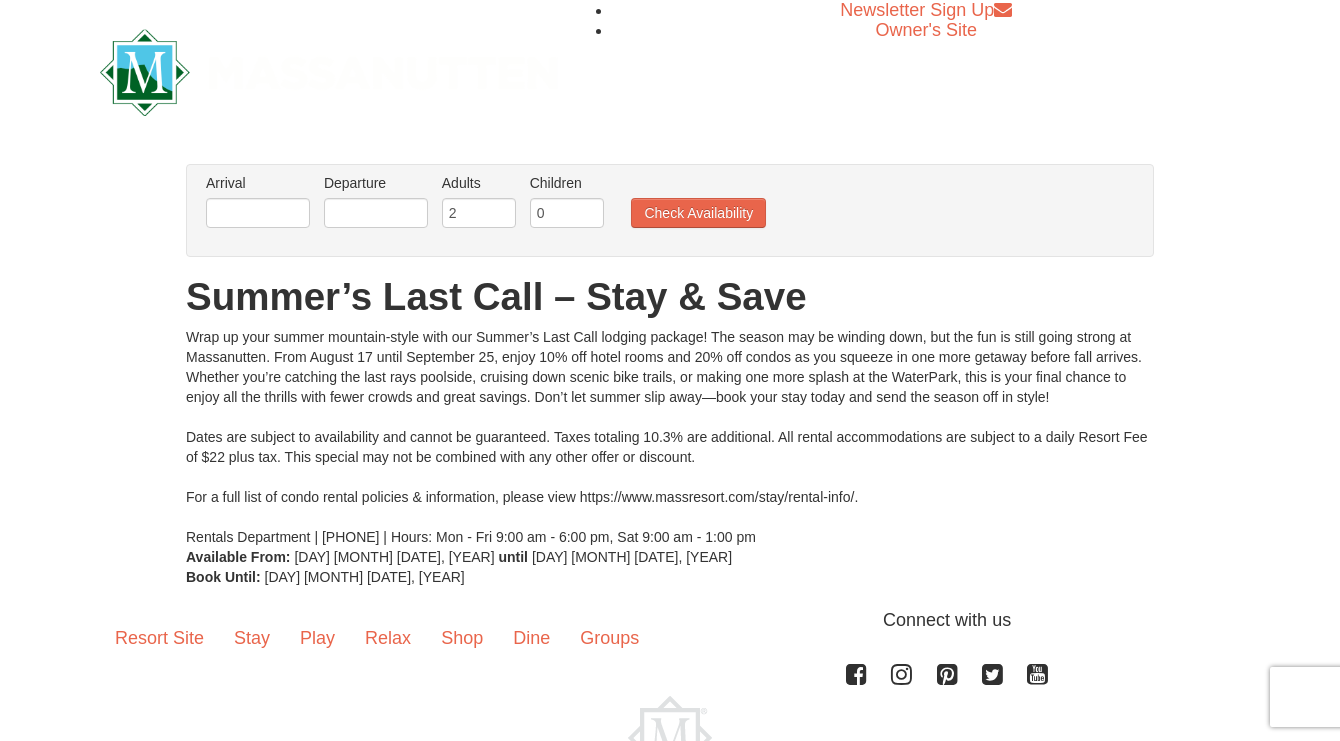 scroll, scrollTop: 0, scrollLeft: 0, axis: both 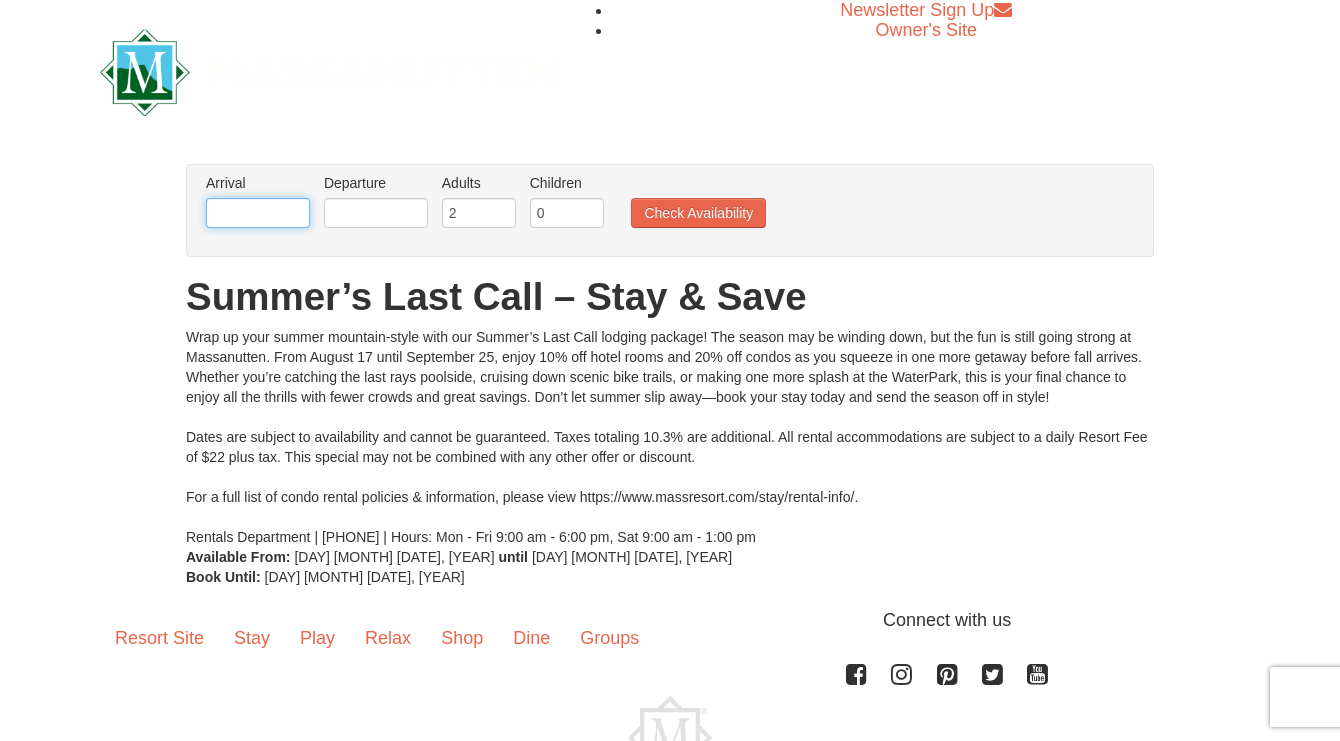 click at bounding box center [258, 213] 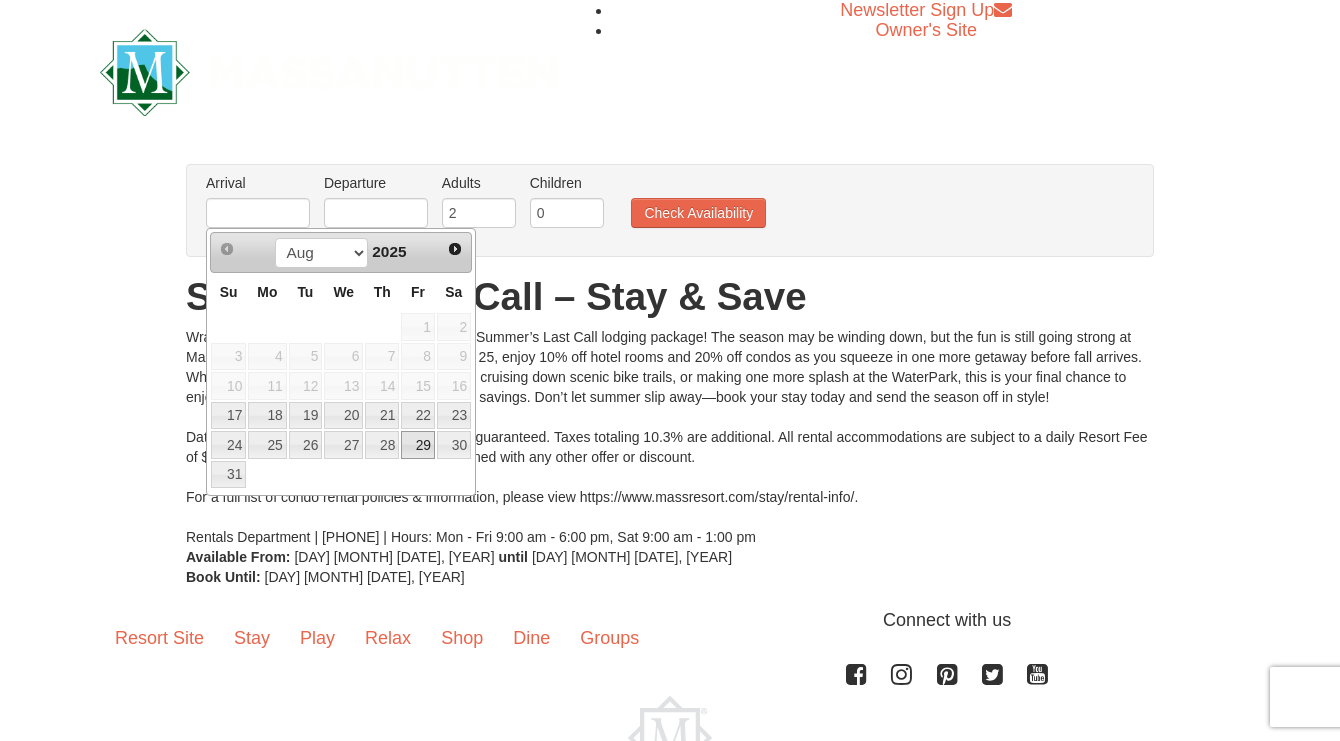 click on "29" at bounding box center [418, 445] 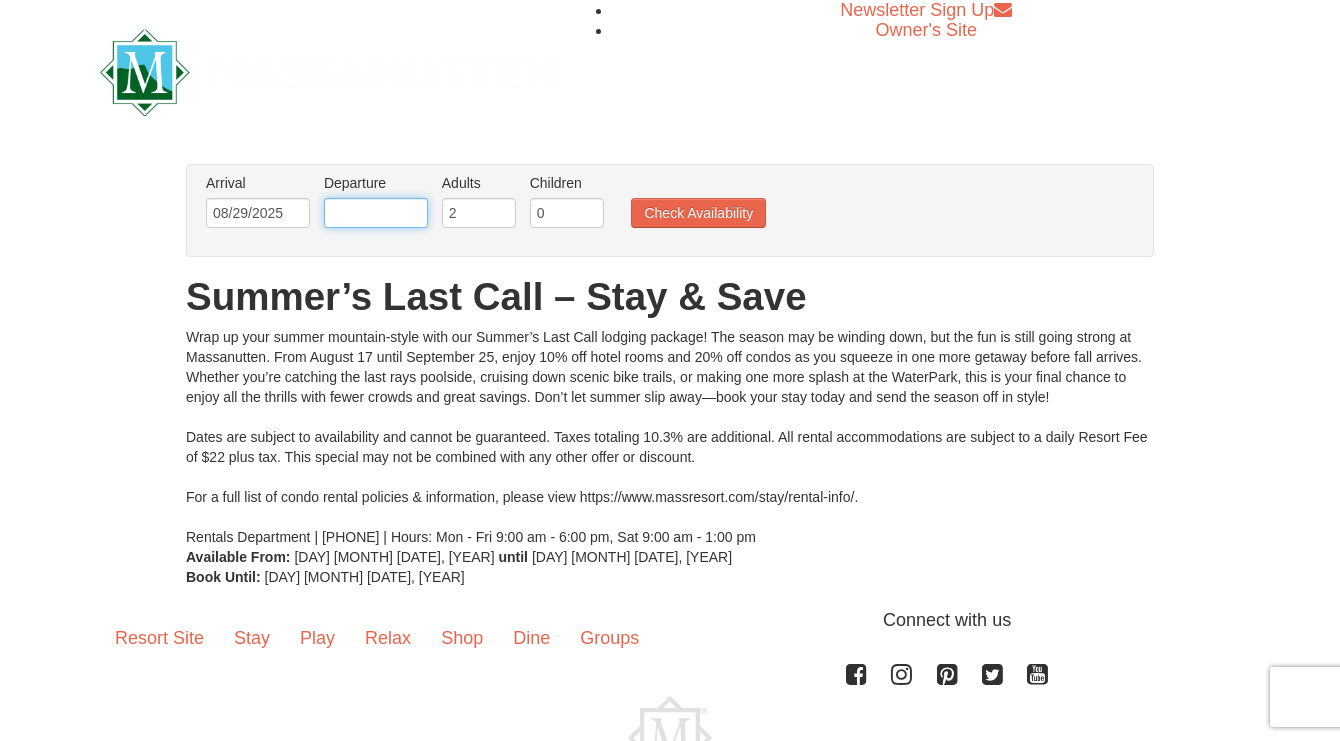 click at bounding box center (376, 213) 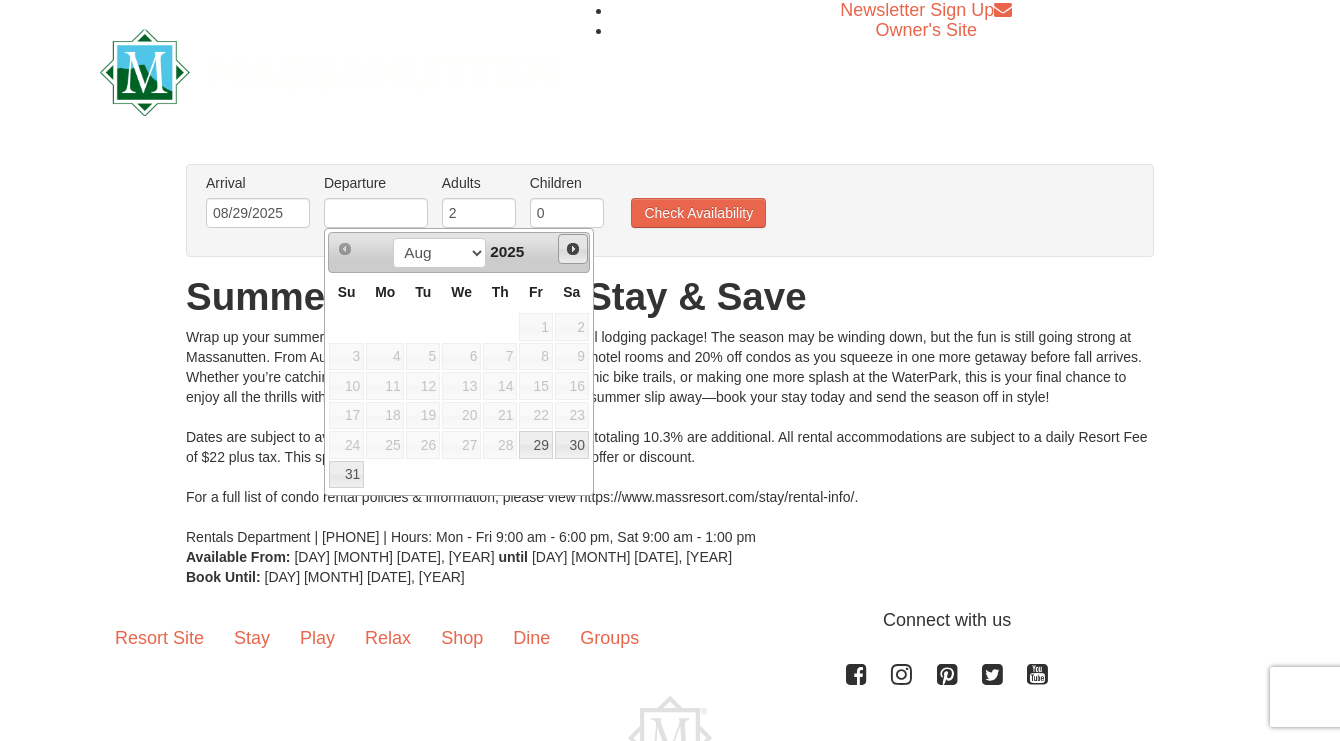click on "Next" at bounding box center (573, 249) 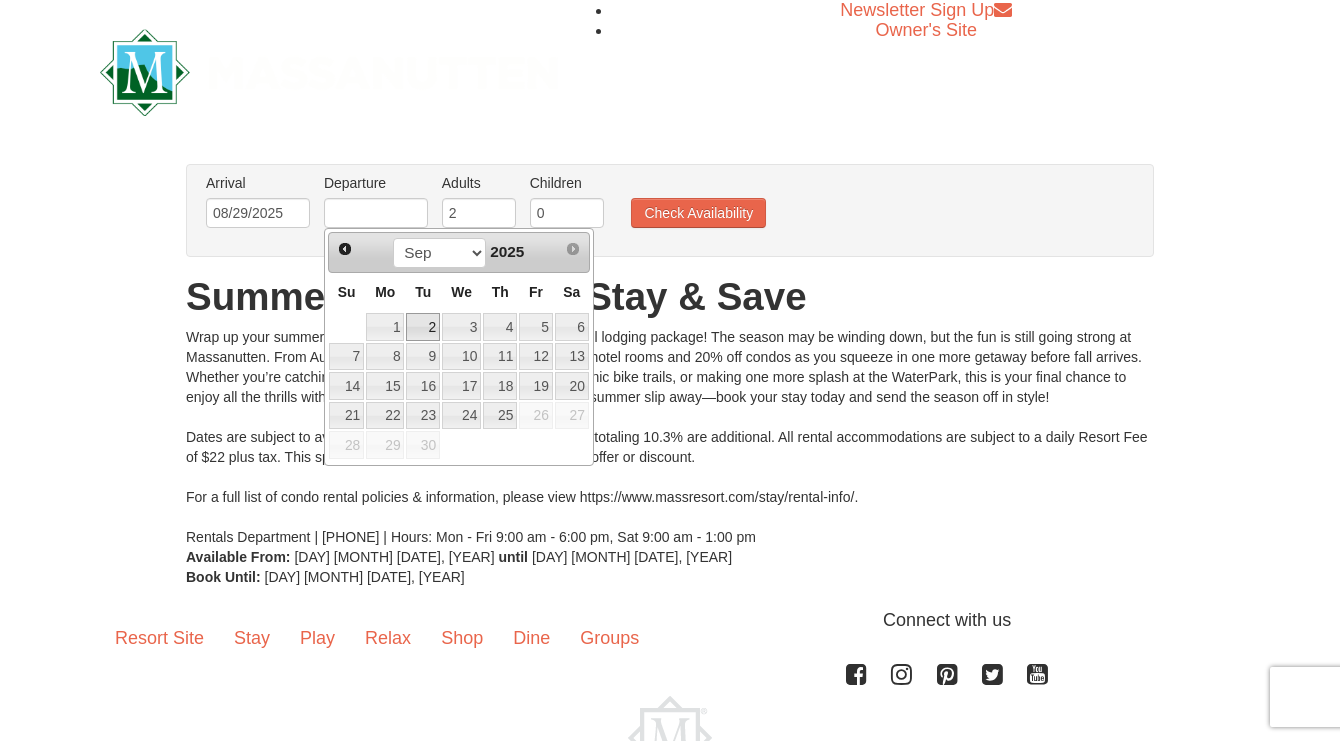 click on "2" at bounding box center [423, 327] 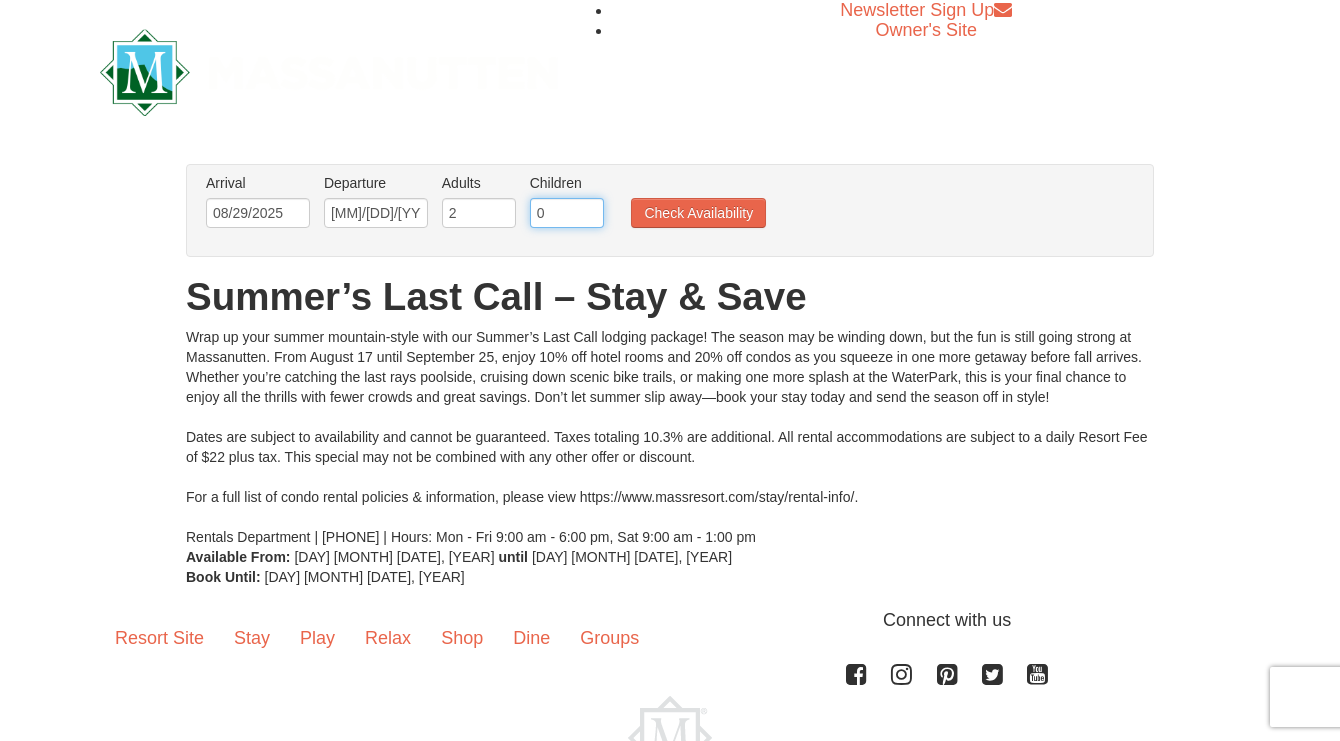drag, startPoint x: 557, startPoint y: 211, endPoint x: 536, endPoint y: 211, distance: 21 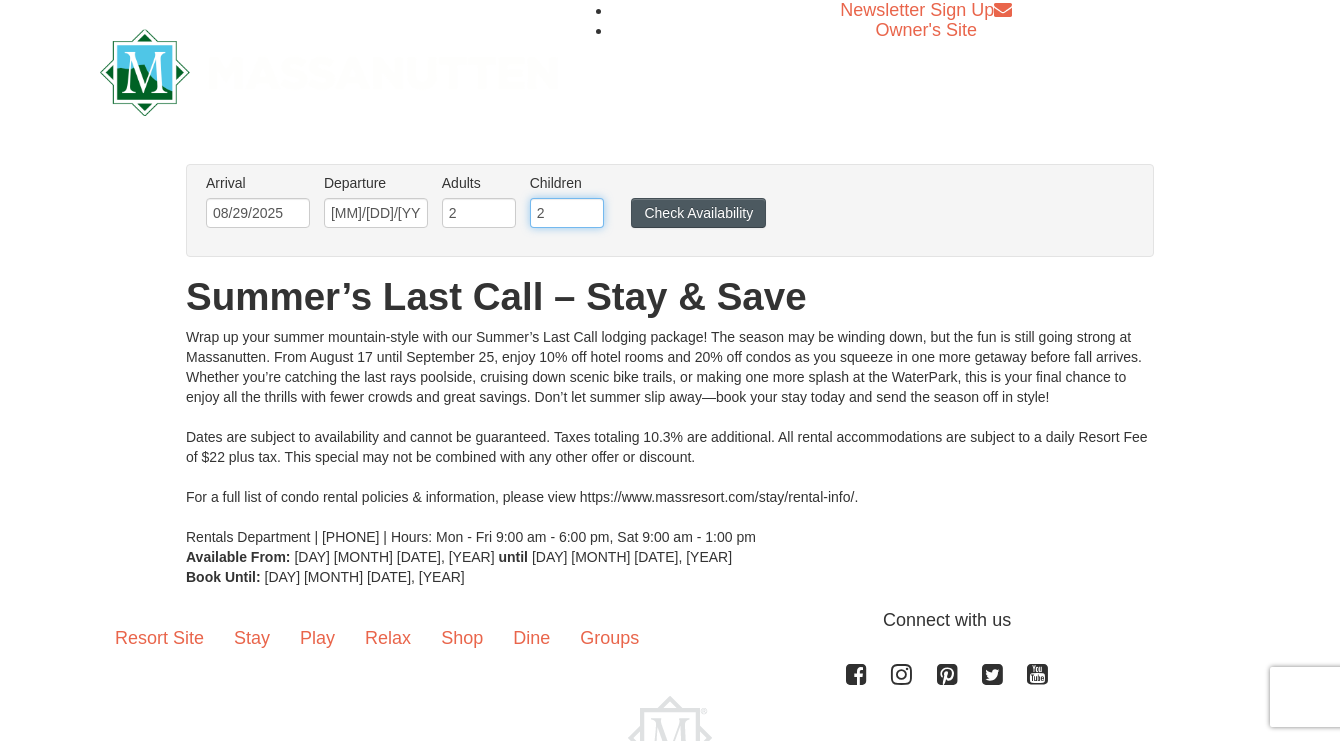 type on "2" 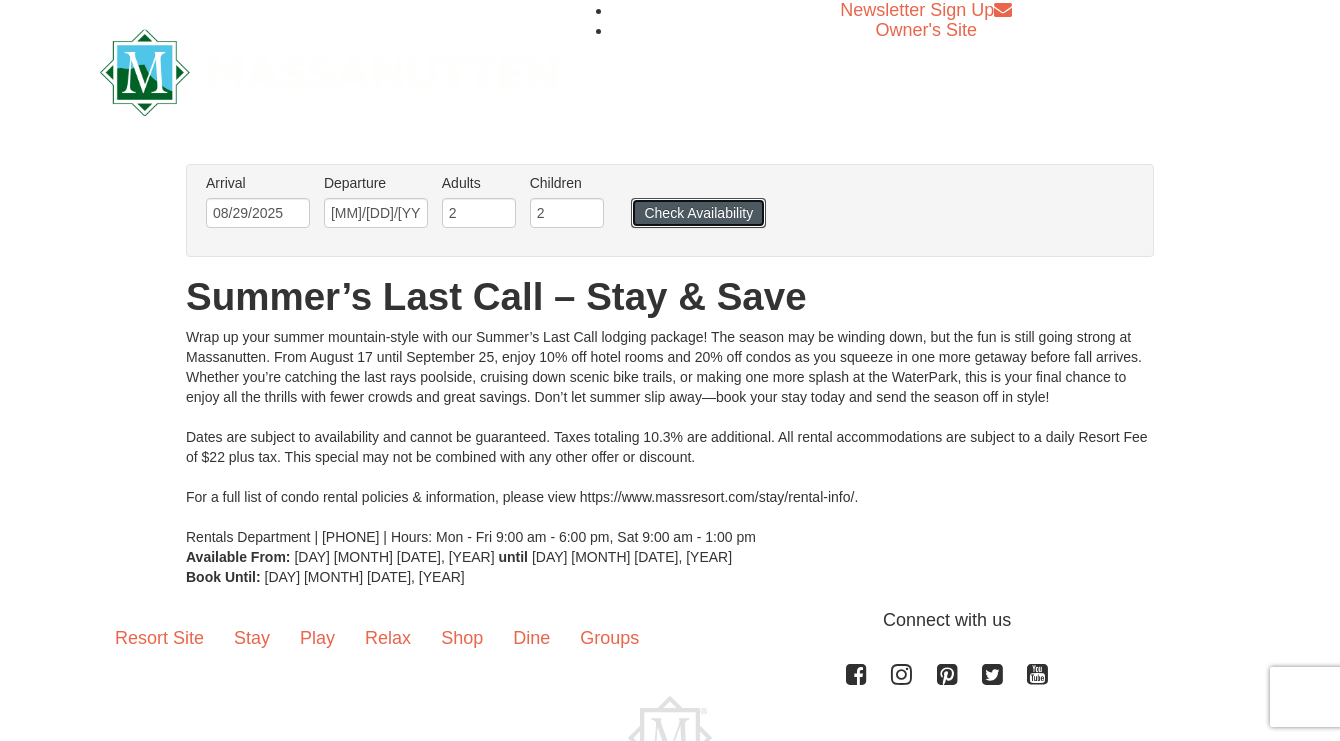 click on "Check Availability" at bounding box center [698, 213] 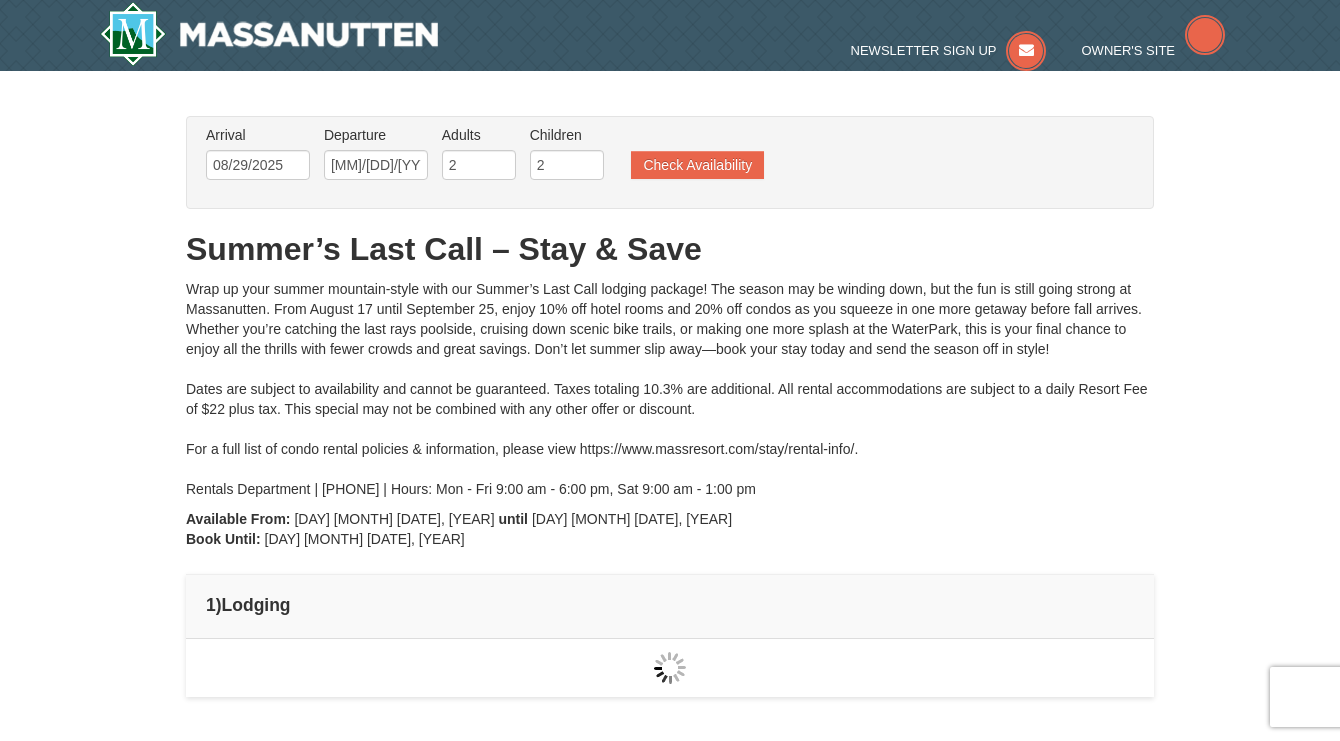 scroll, scrollTop: 0, scrollLeft: 0, axis: both 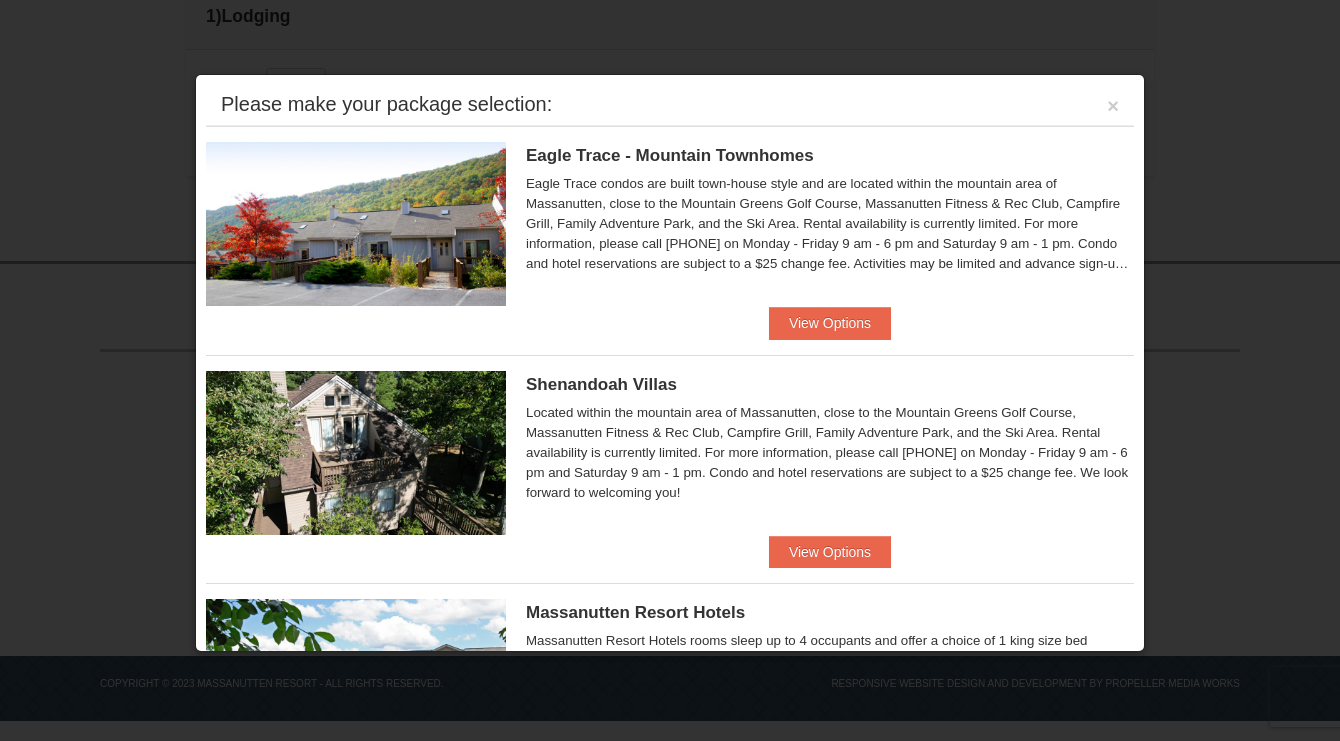 click on "Eagle Trace - Mountain Townhomes
Eagle Trace One Bedroom Townhouse with Full Kitchen
$189.00
$230.75" at bounding box center (670, 811) 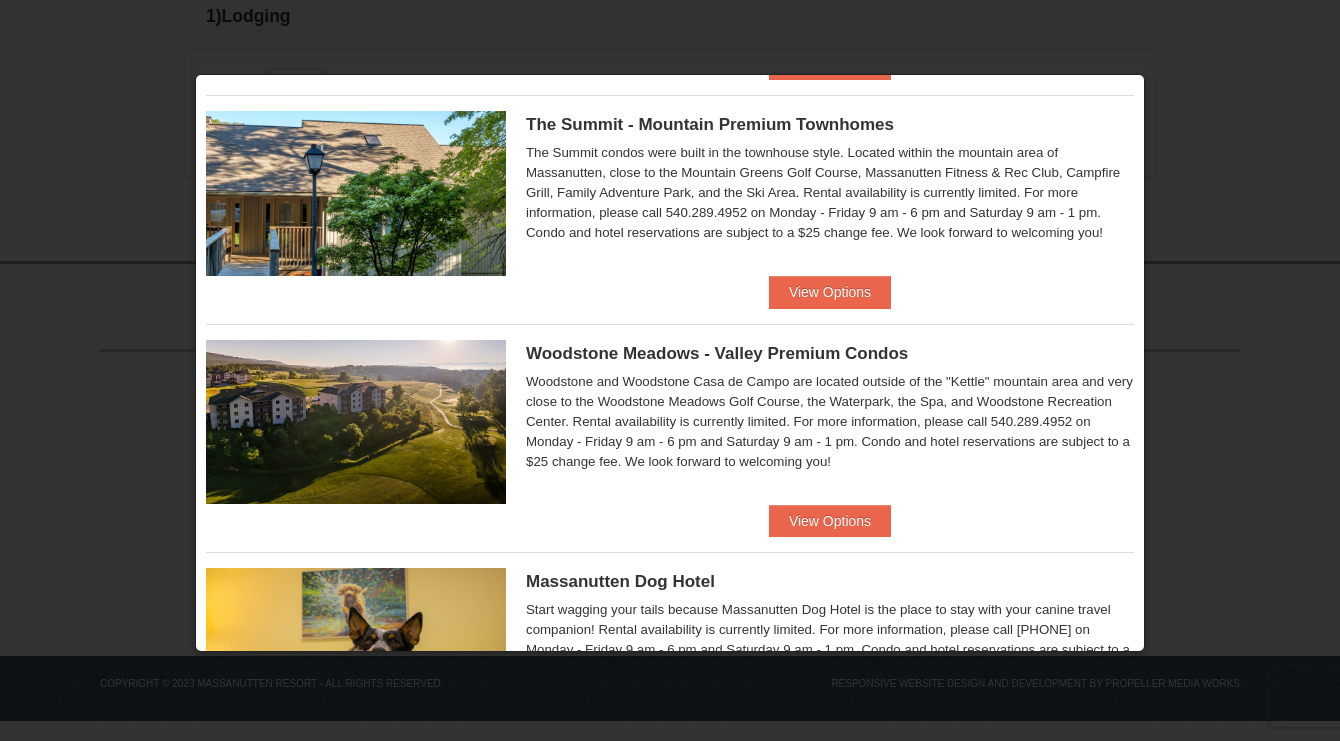 scroll, scrollTop: 676, scrollLeft: 0, axis: vertical 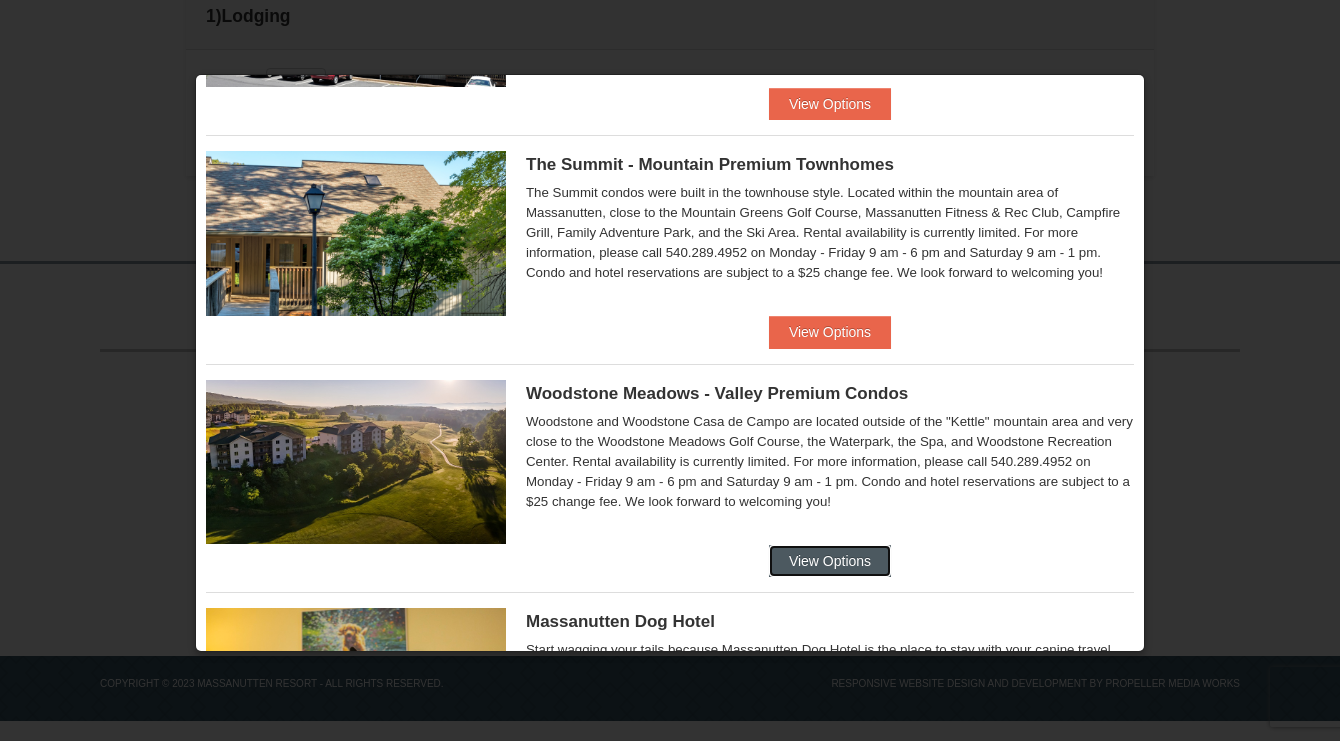 click on "View Options" at bounding box center [830, 561] 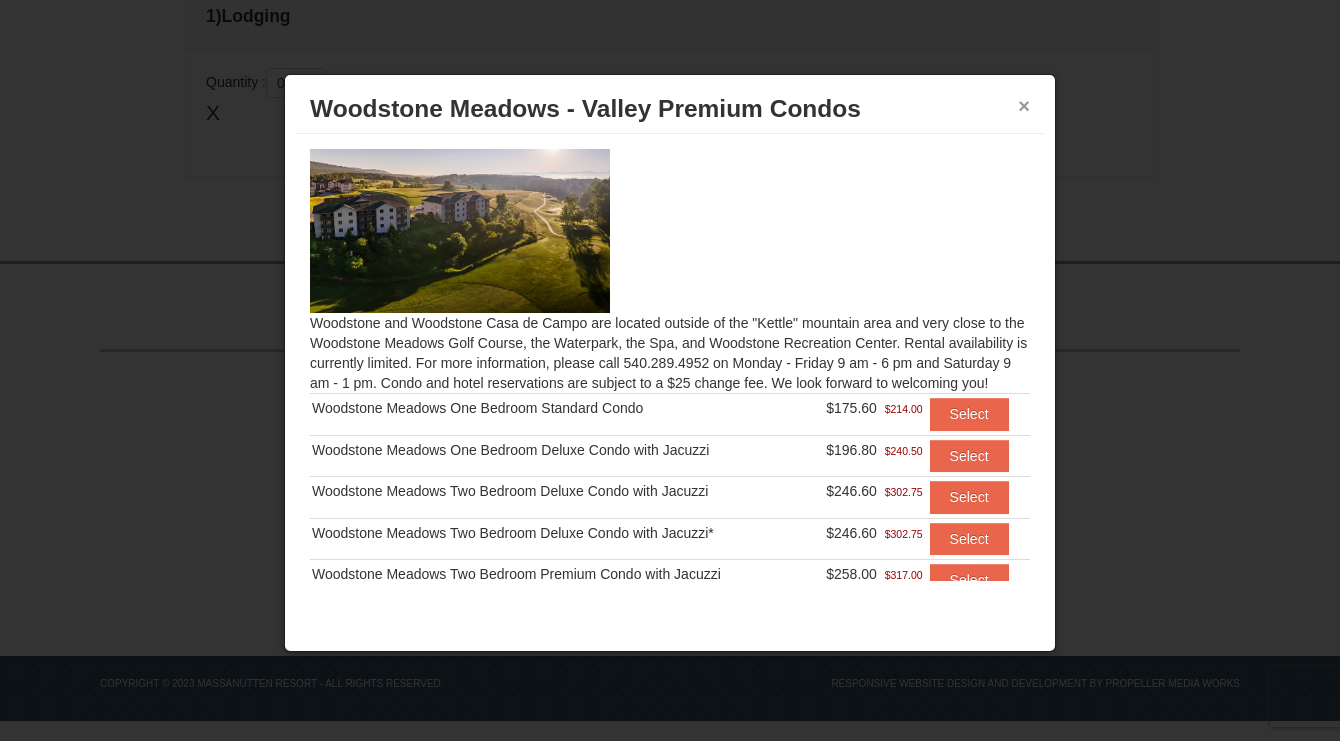 click on "×" at bounding box center (1024, 106) 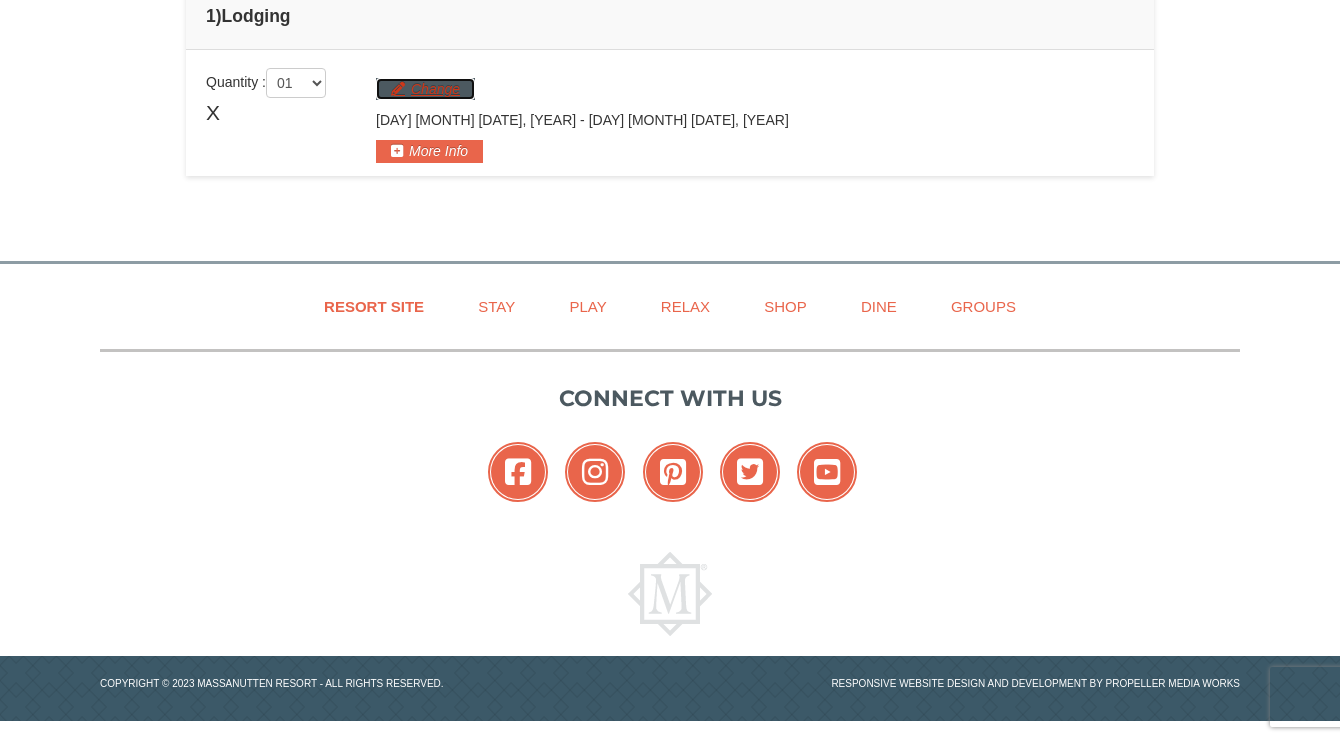 click on "Change" at bounding box center (425, 89) 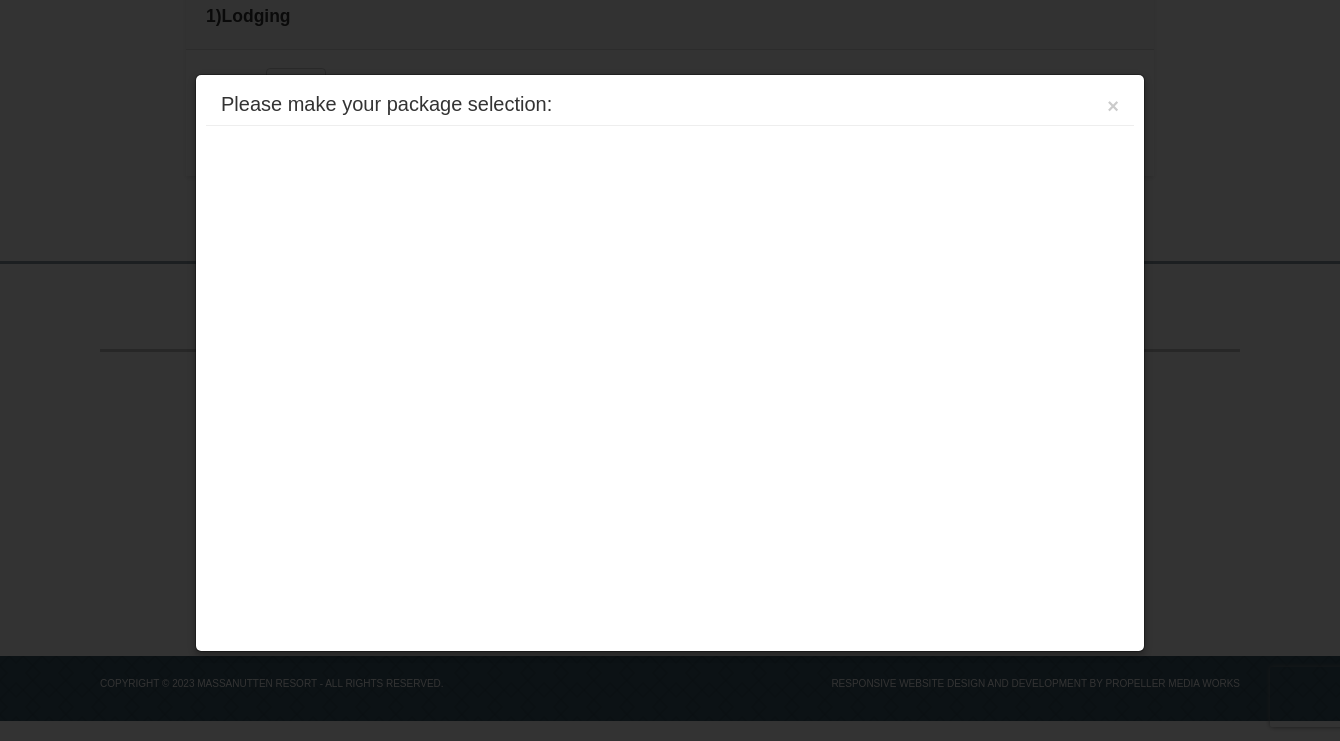 scroll, scrollTop: 0, scrollLeft: 0, axis: both 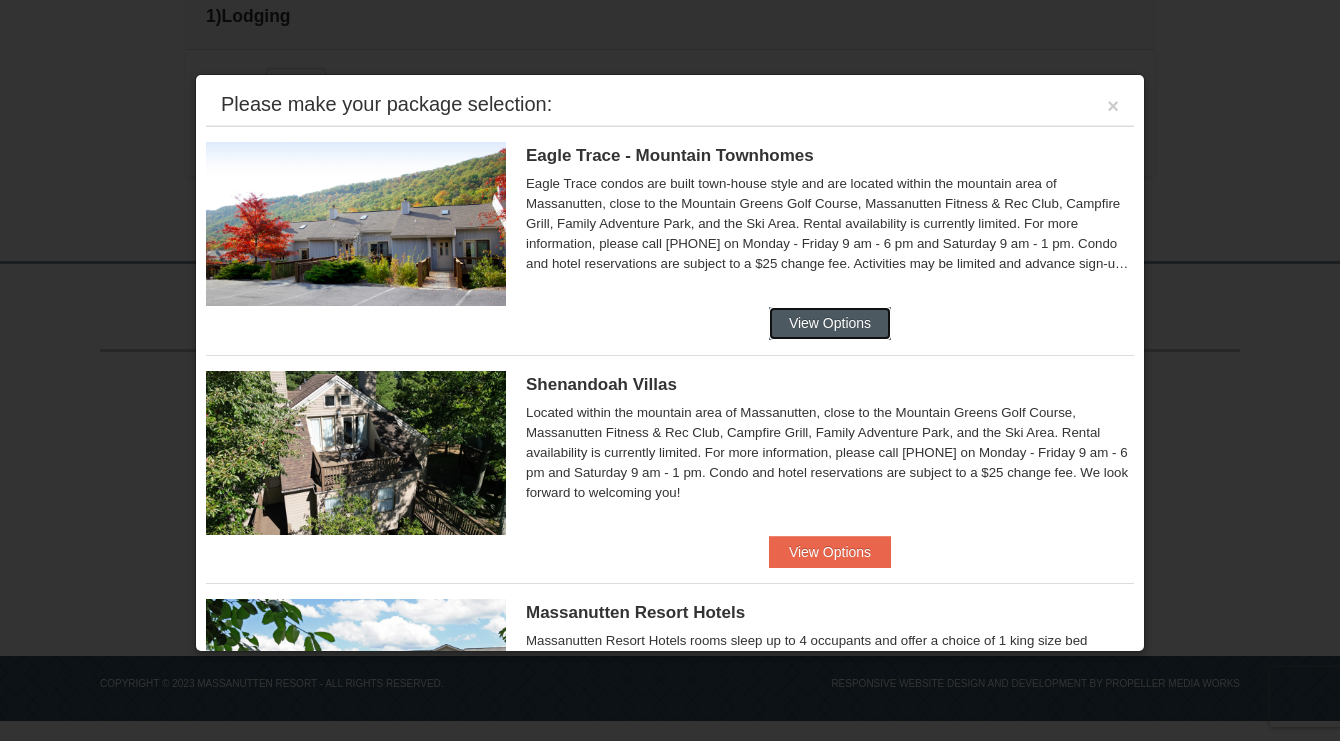 click on "View Options" at bounding box center [830, 323] 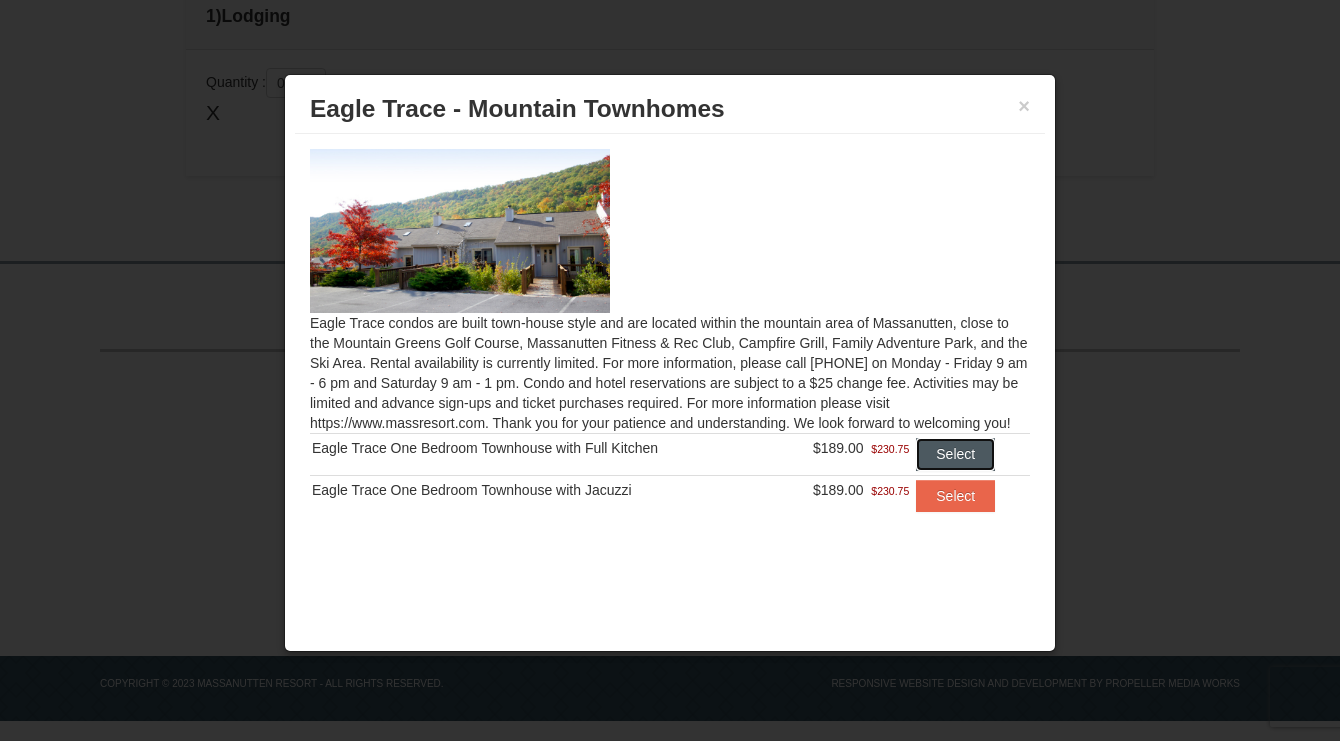 click on "Select" at bounding box center [955, 454] 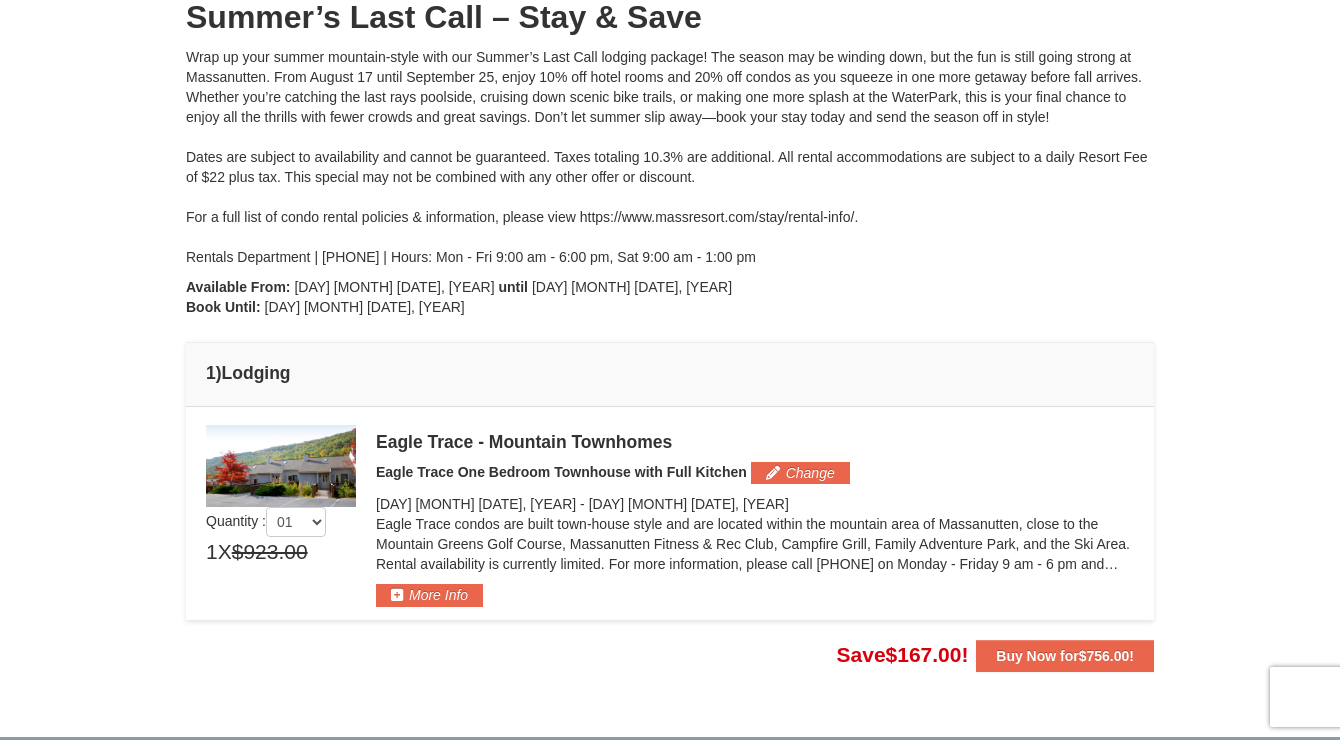 scroll, scrollTop: 228, scrollLeft: 0, axis: vertical 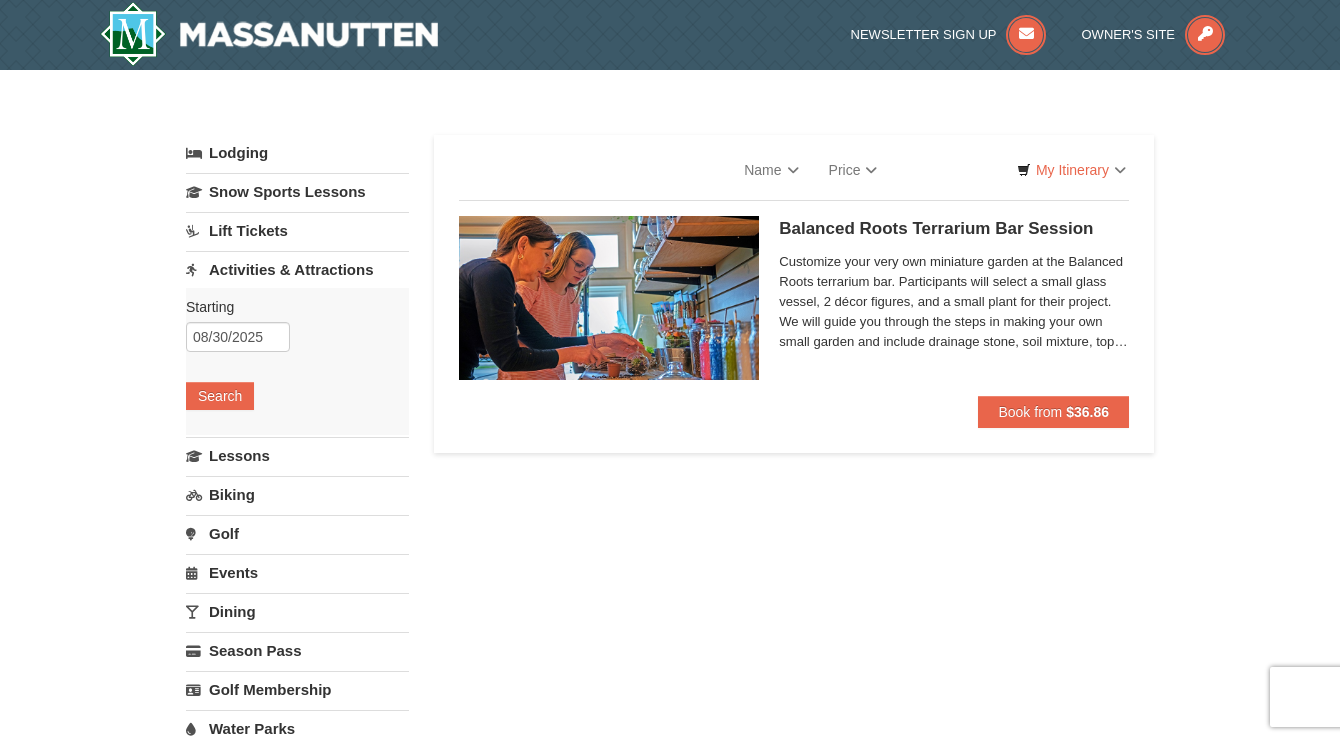 select on "8" 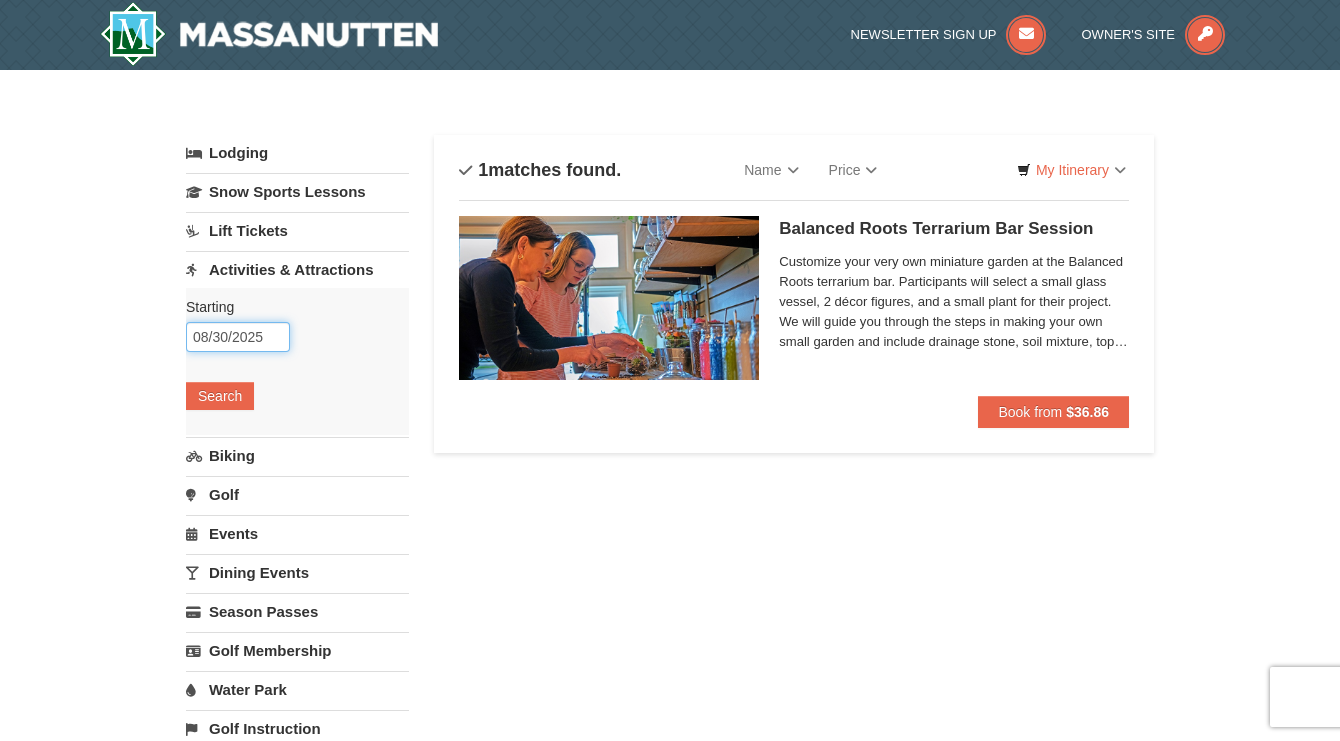 click on "08/30/2025" at bounding box center (238, 337) 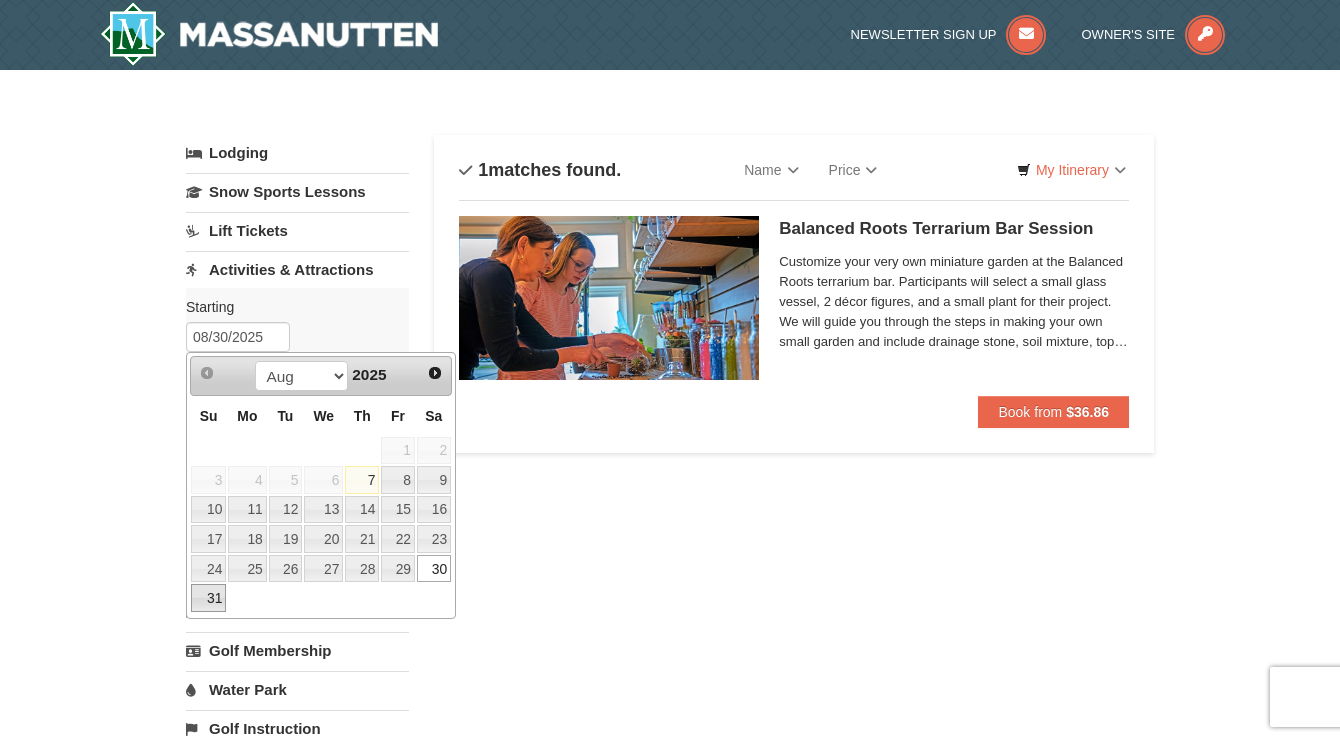 click on "31" at bounding box center [208, 598] 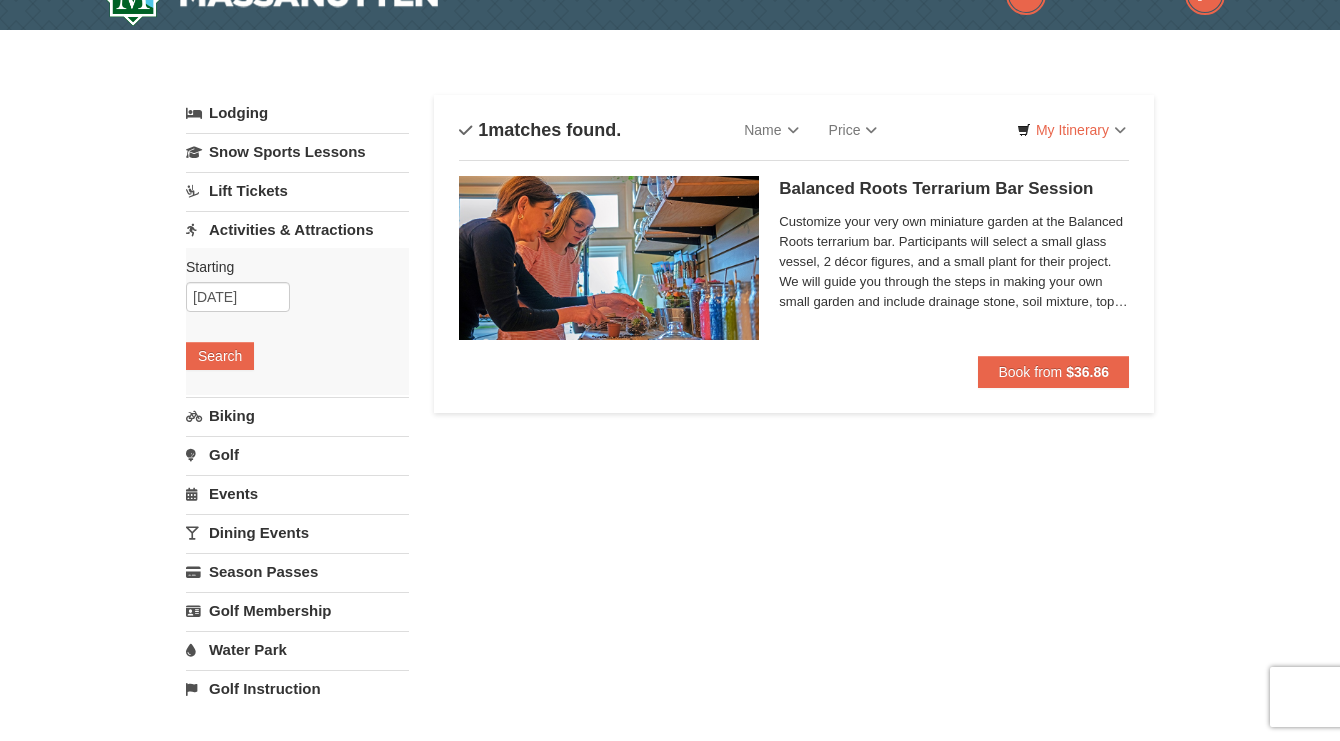scroll, scrollTop: 120, scrollLeft: 0, axis: vertical 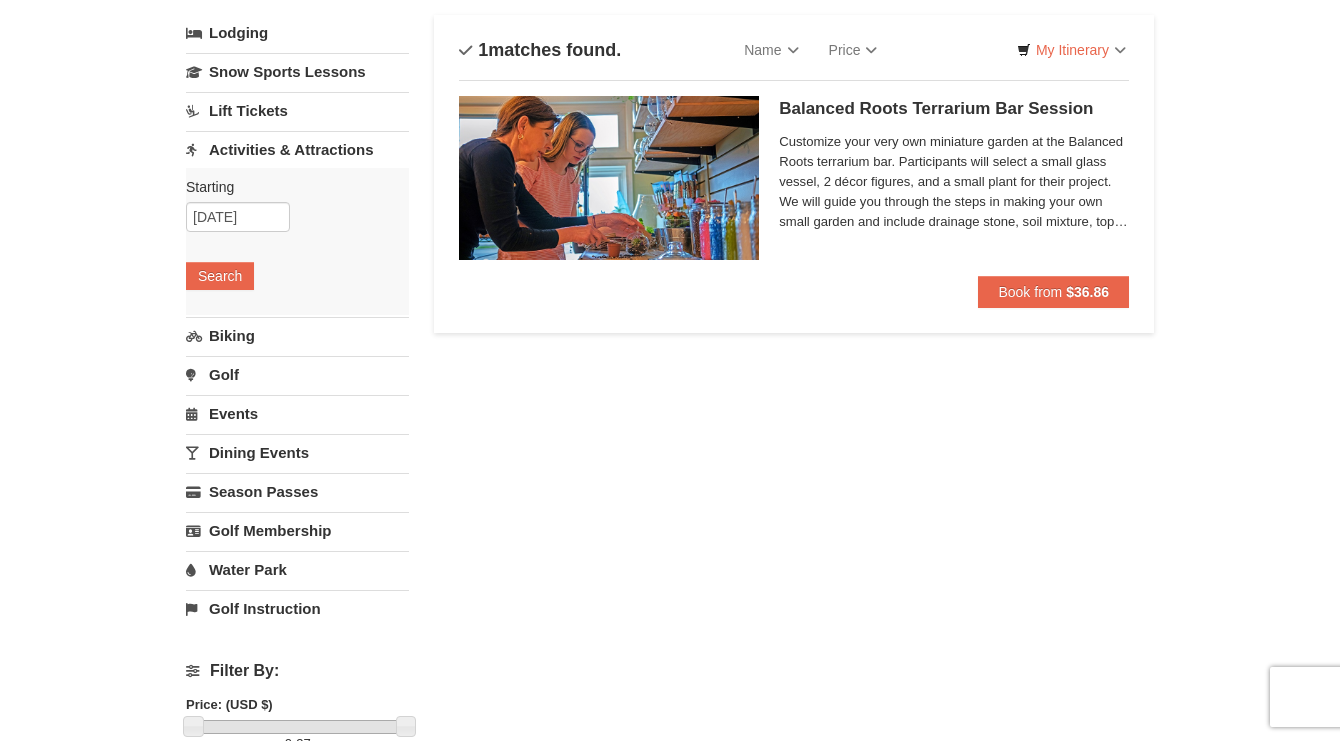 click on "Water Park" at bounding box center (297, 569) 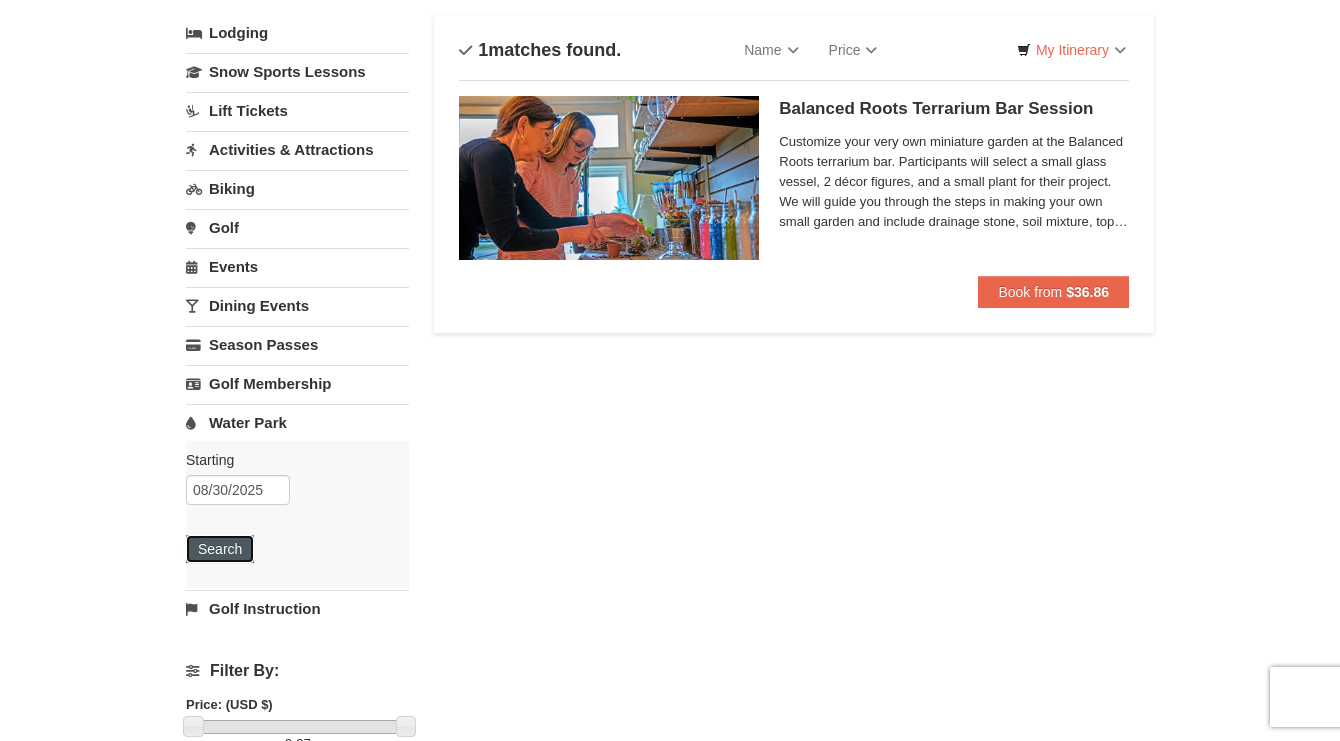 click on "Search" at bounding box center (220, 549) 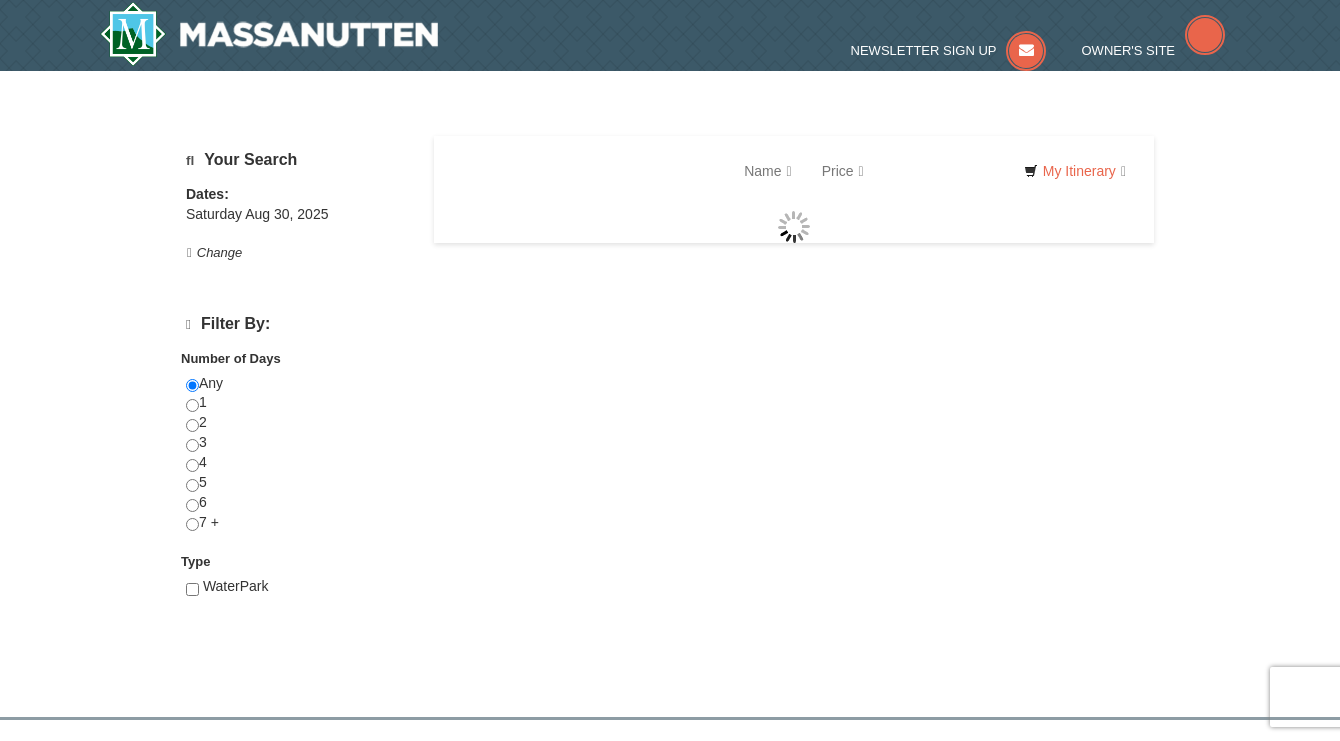 scroll, scrollTop: 0, scrollLeft: 0, axis: both 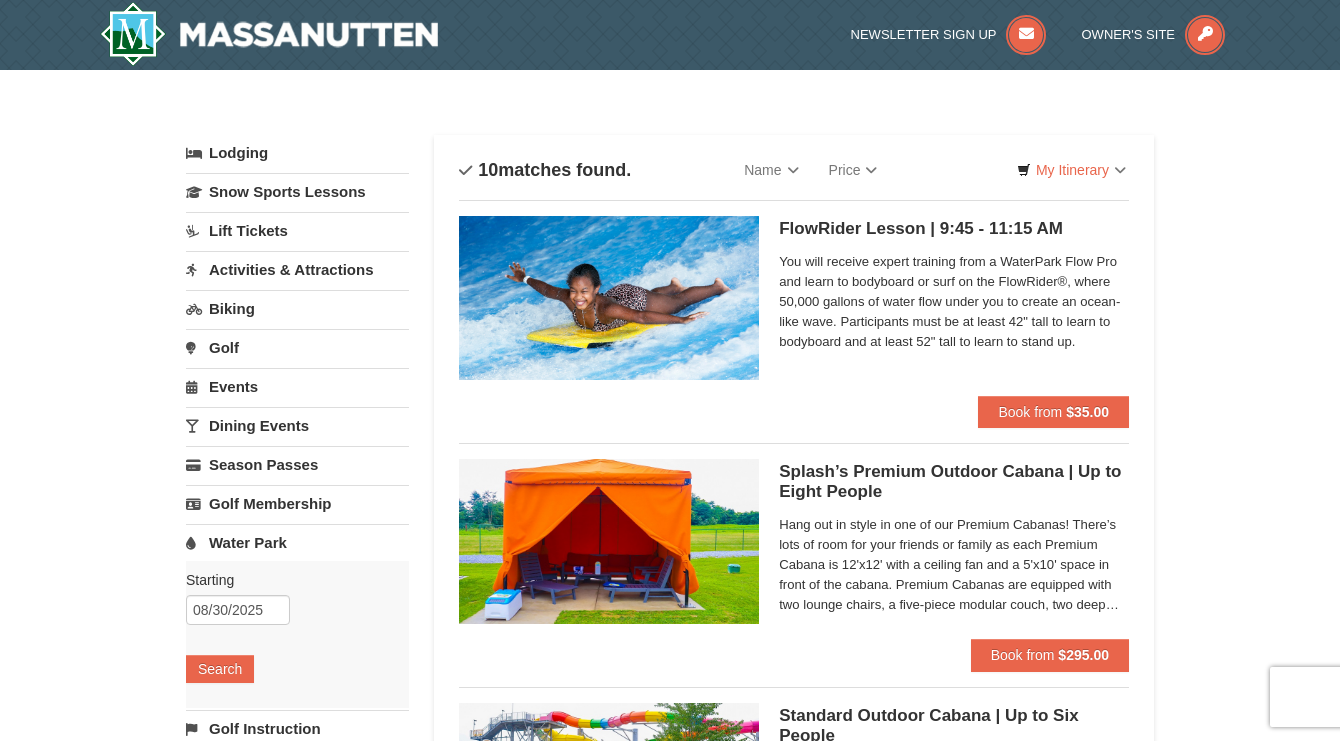 click on "Biking" at bounding box center [297, 308] 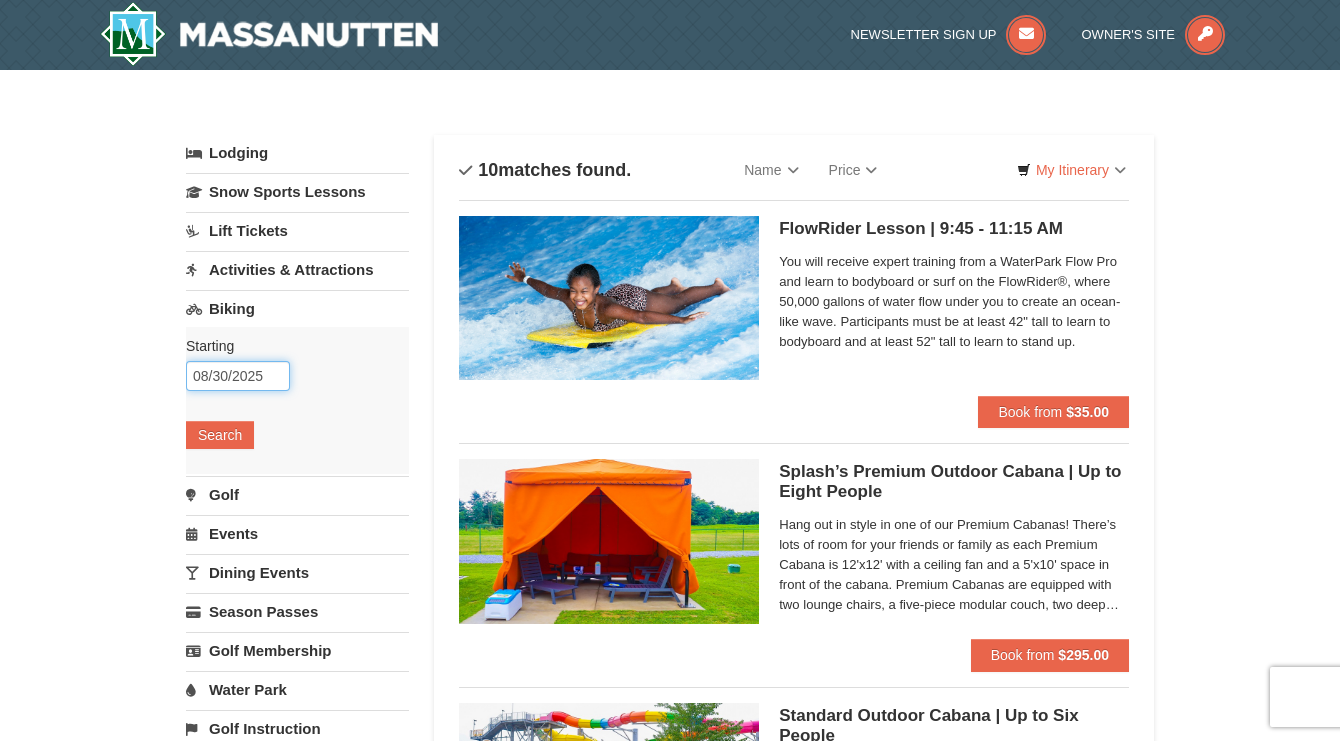 click on "08/30/2025" at bounding box center (238, 376) 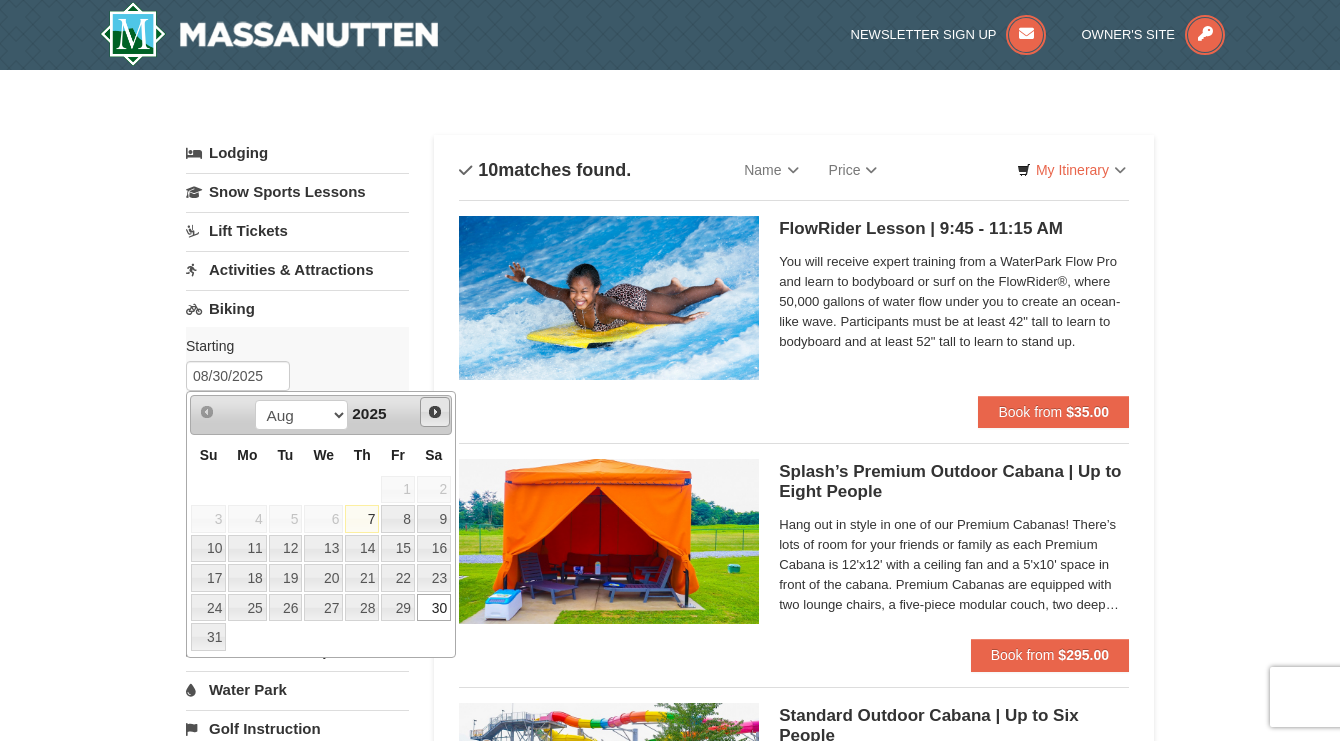 click on "Next" at bounding box center (435, 412) 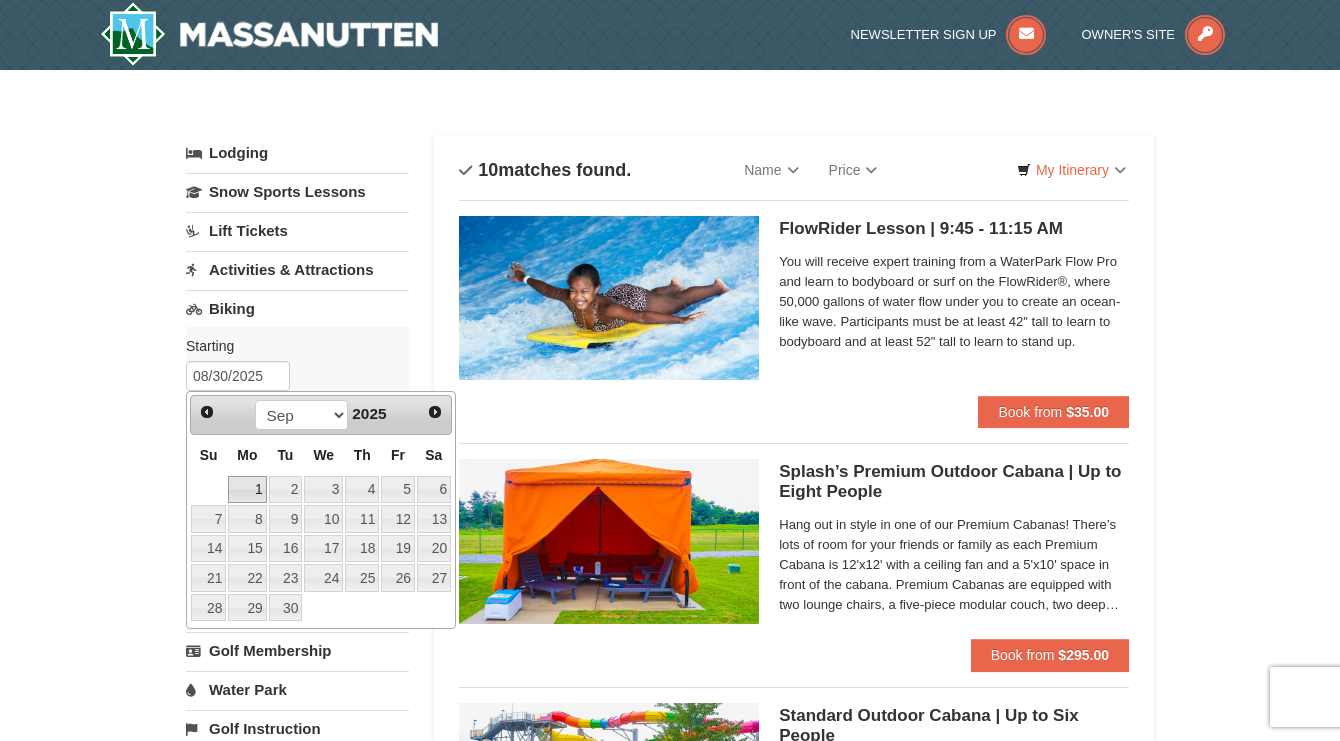 click on "1" at bounding box center [247, 490] 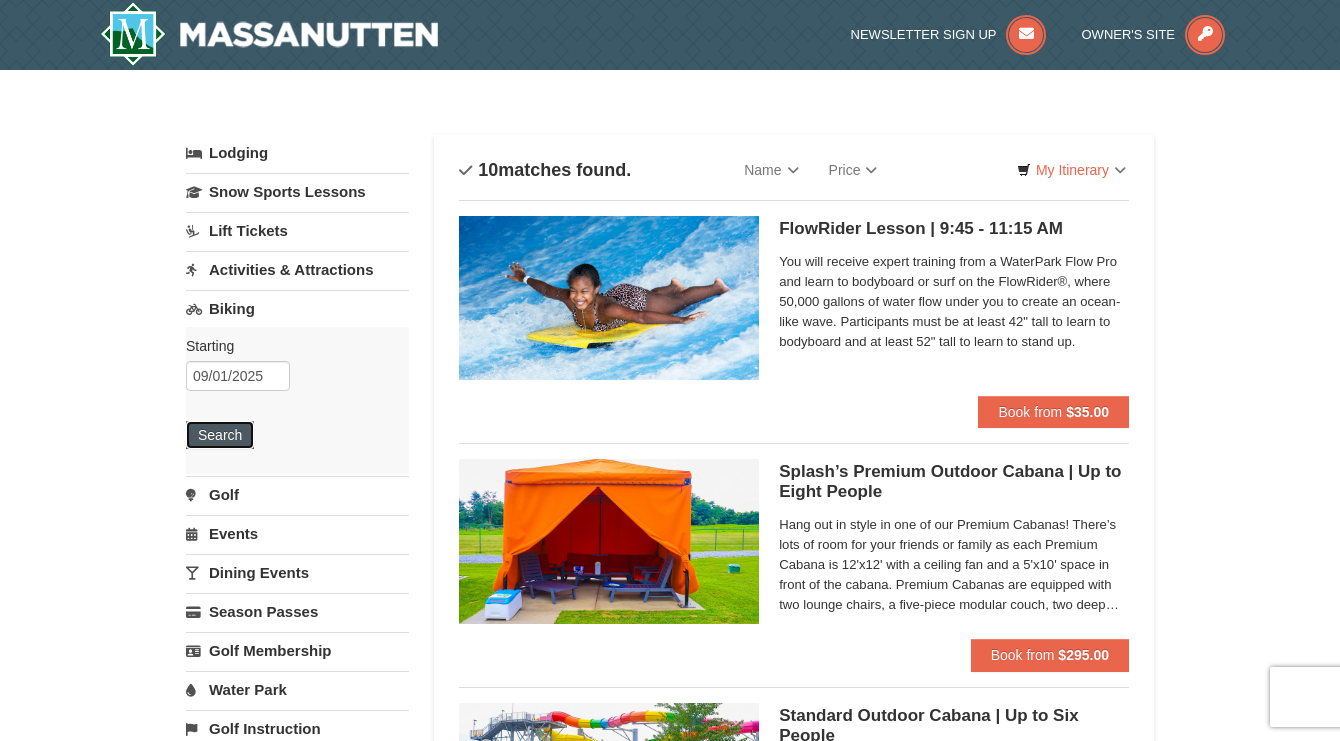 click on "Search" at bounding box center (220, 435) 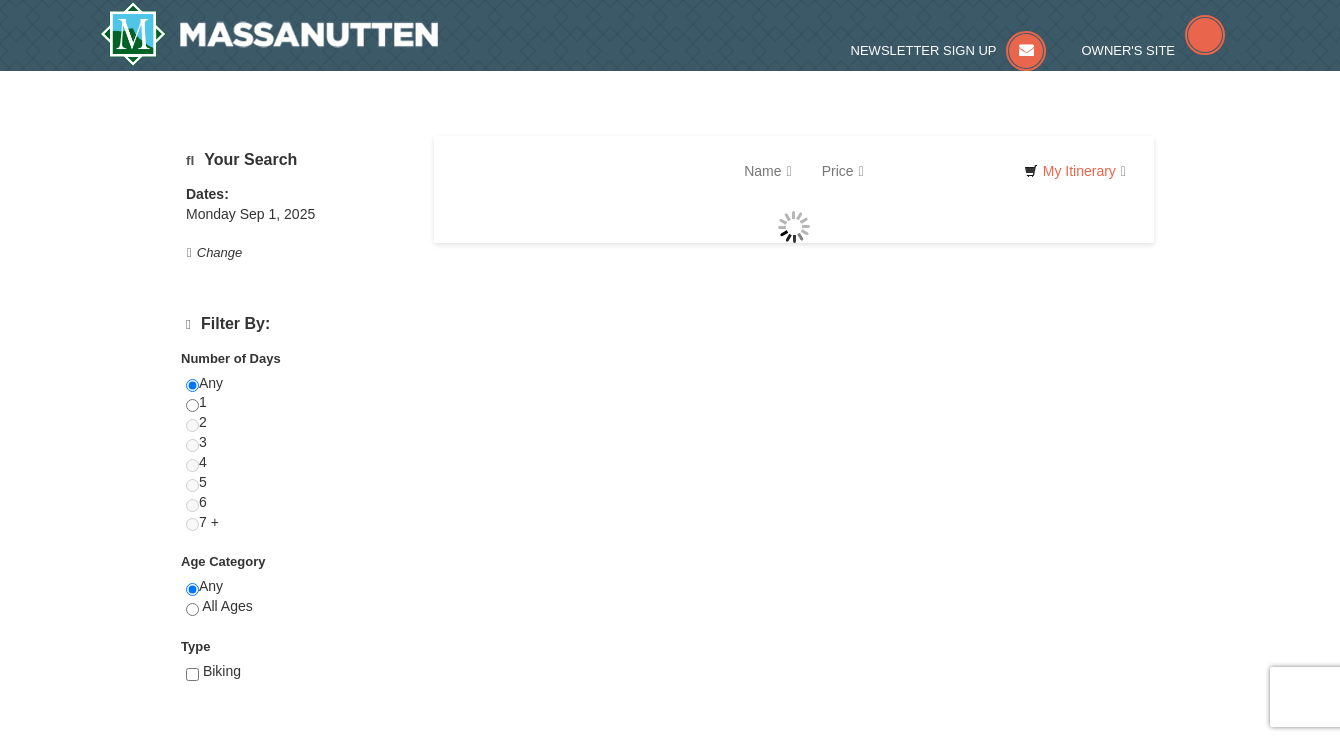 scroll, scrollTop: 0, scrollLeft: 0, axis: both 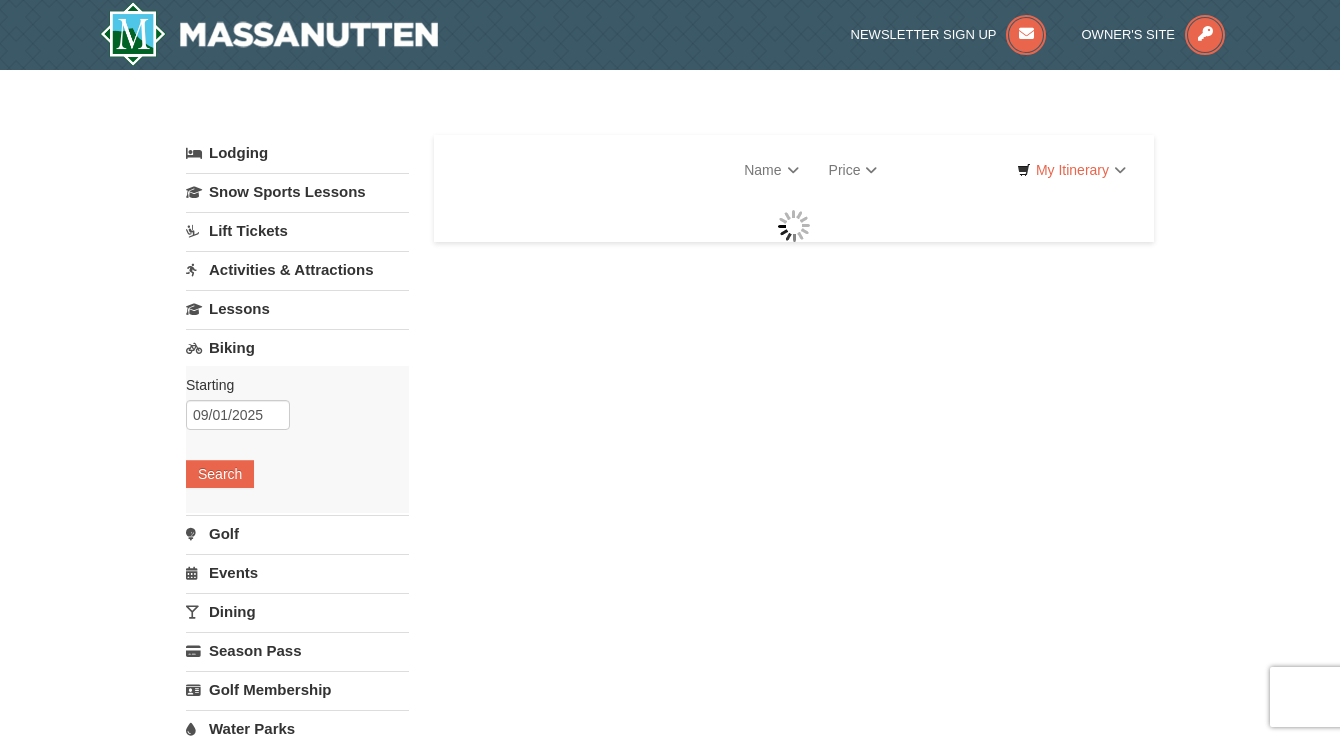 select on "8" 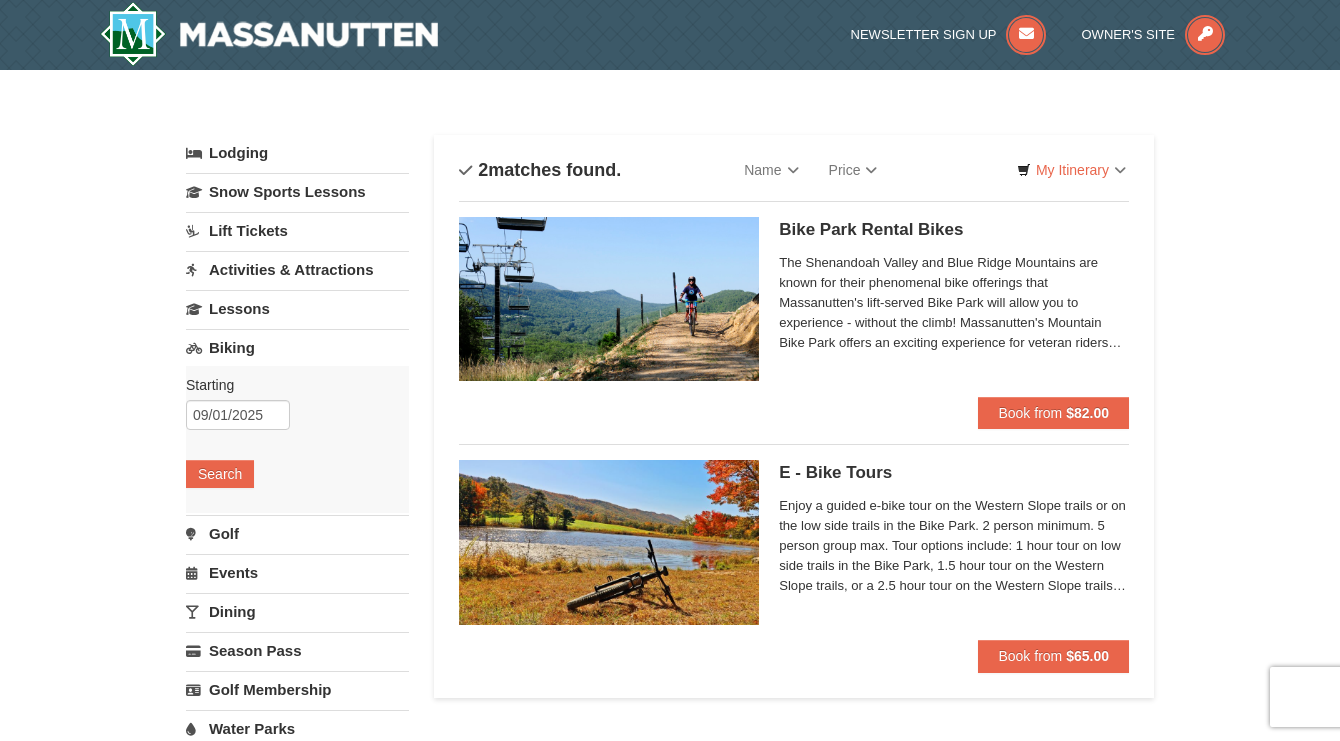 select on "8" 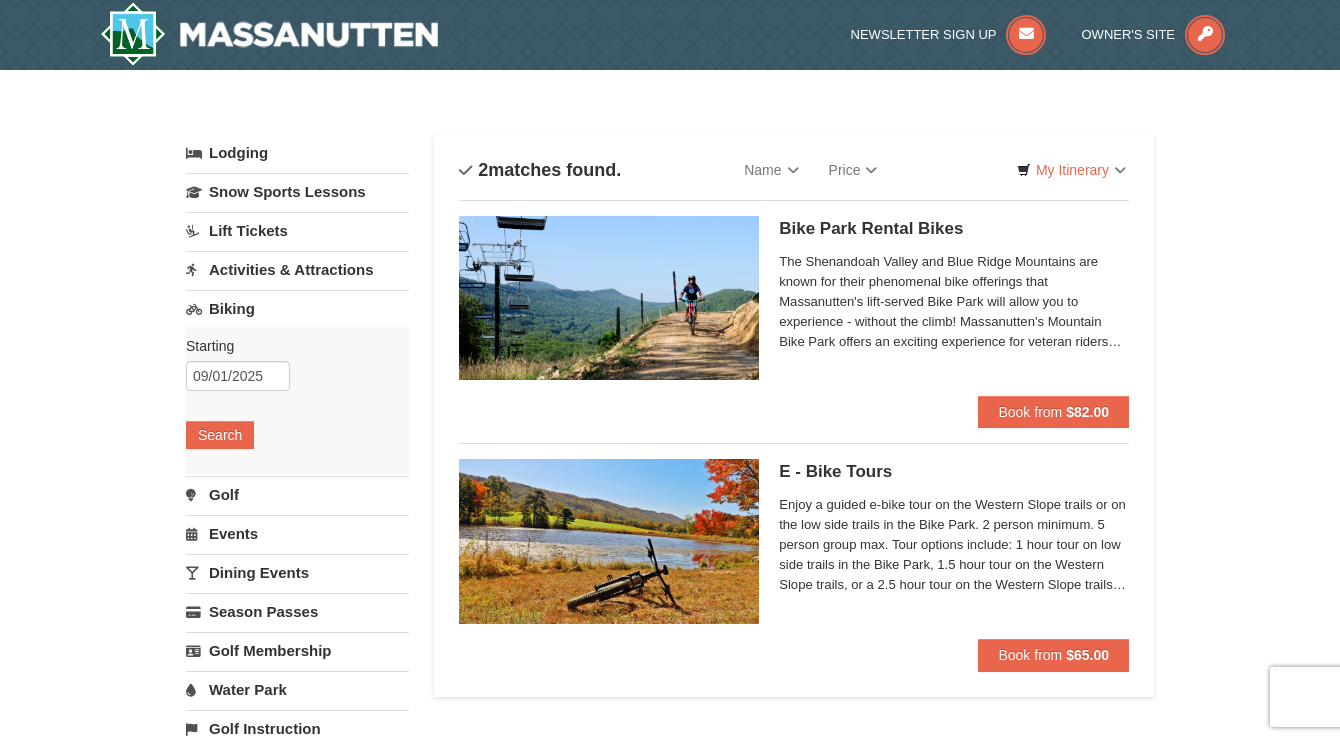 scroll, scrollTop: 40, scrollLeft: 0, axis: vertical 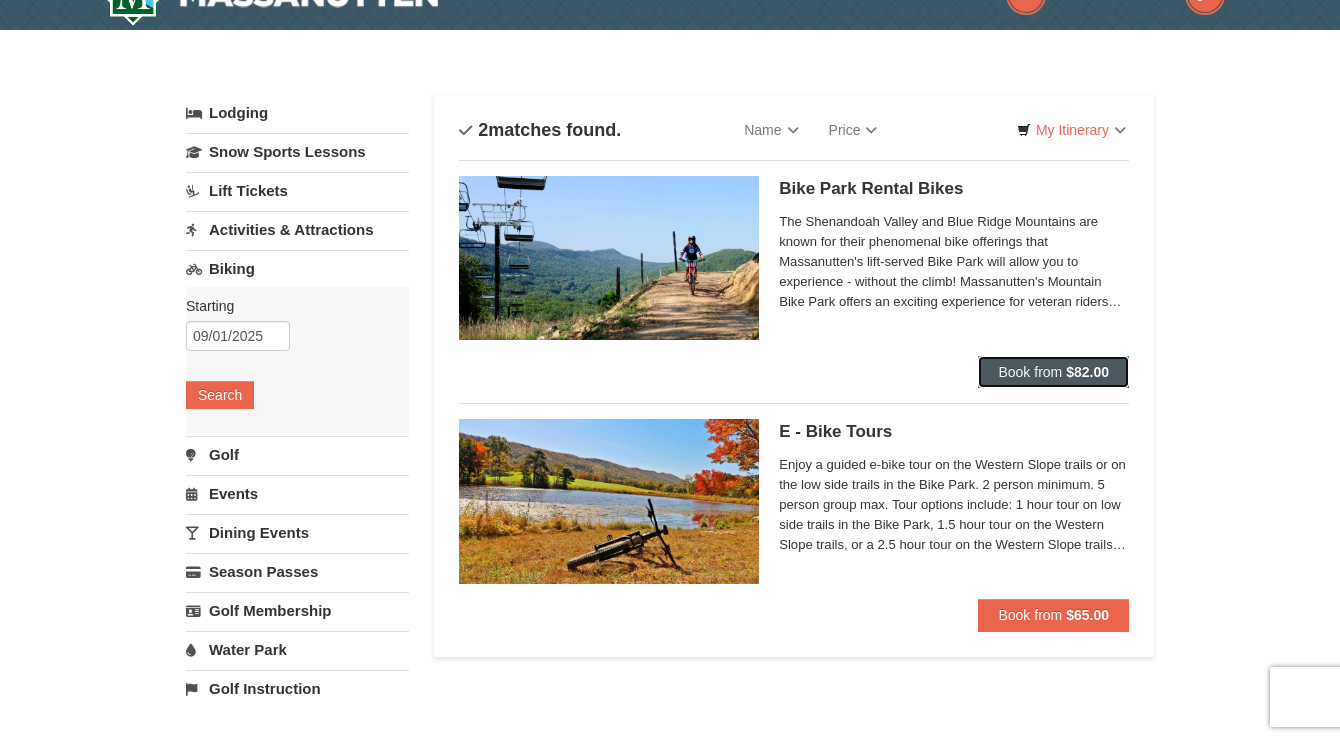 click on "Book from" at bounding box center [1030, 372] 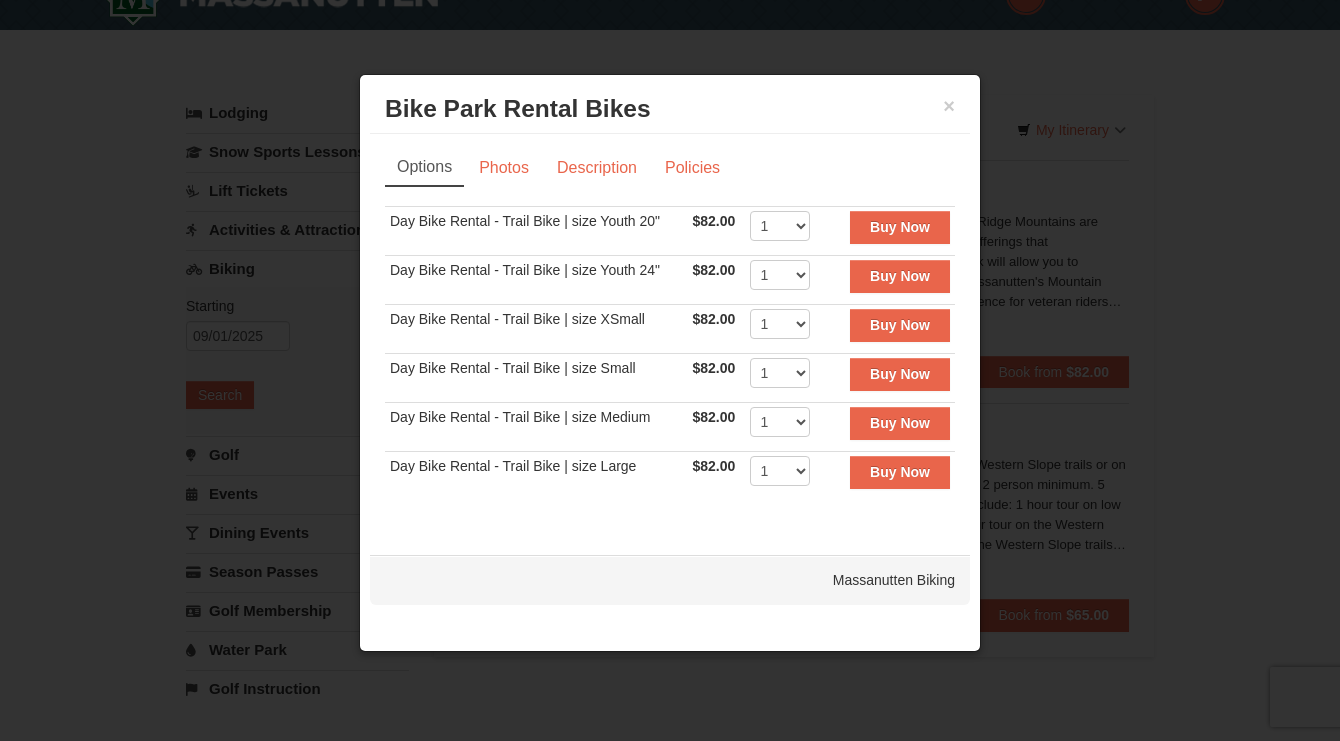 click on "×
Bike Park Rental Bikes  Massanutten Biking" at bounding box center [670, 109] 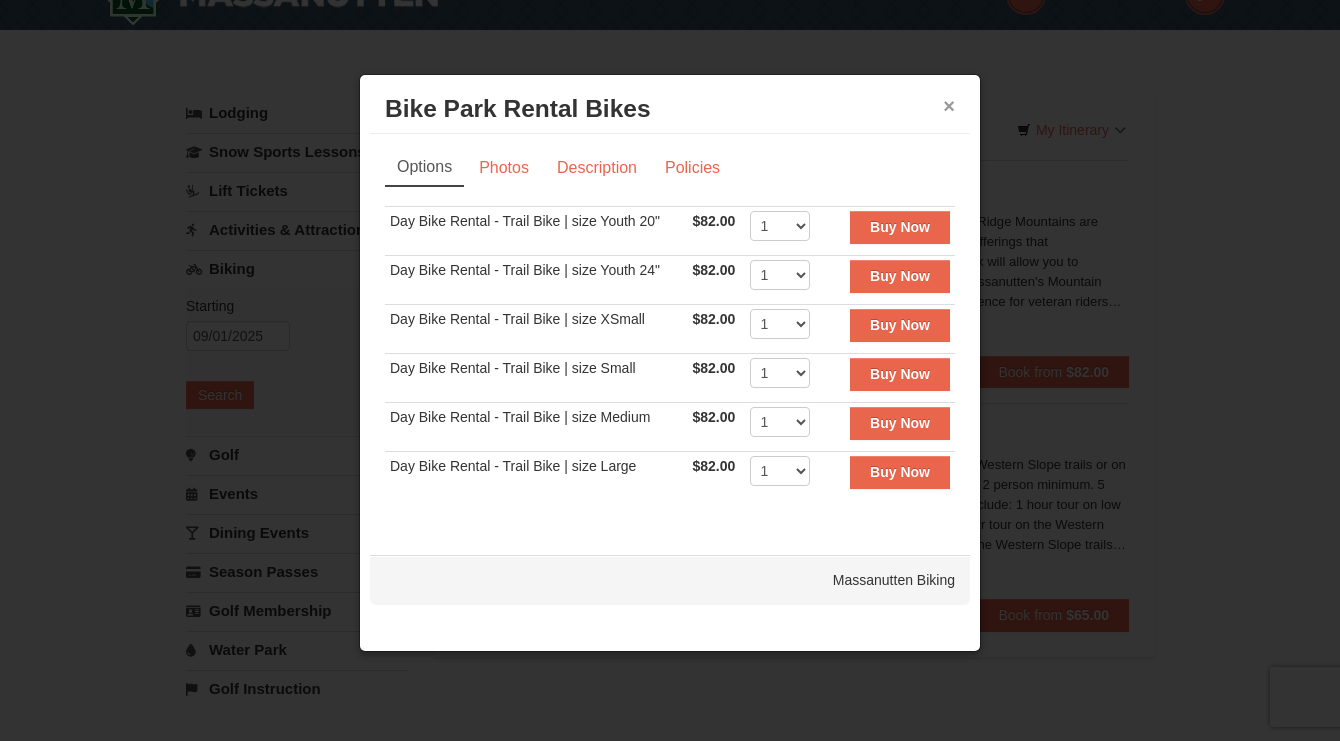 click on "×" at bounding box center [949, 106] 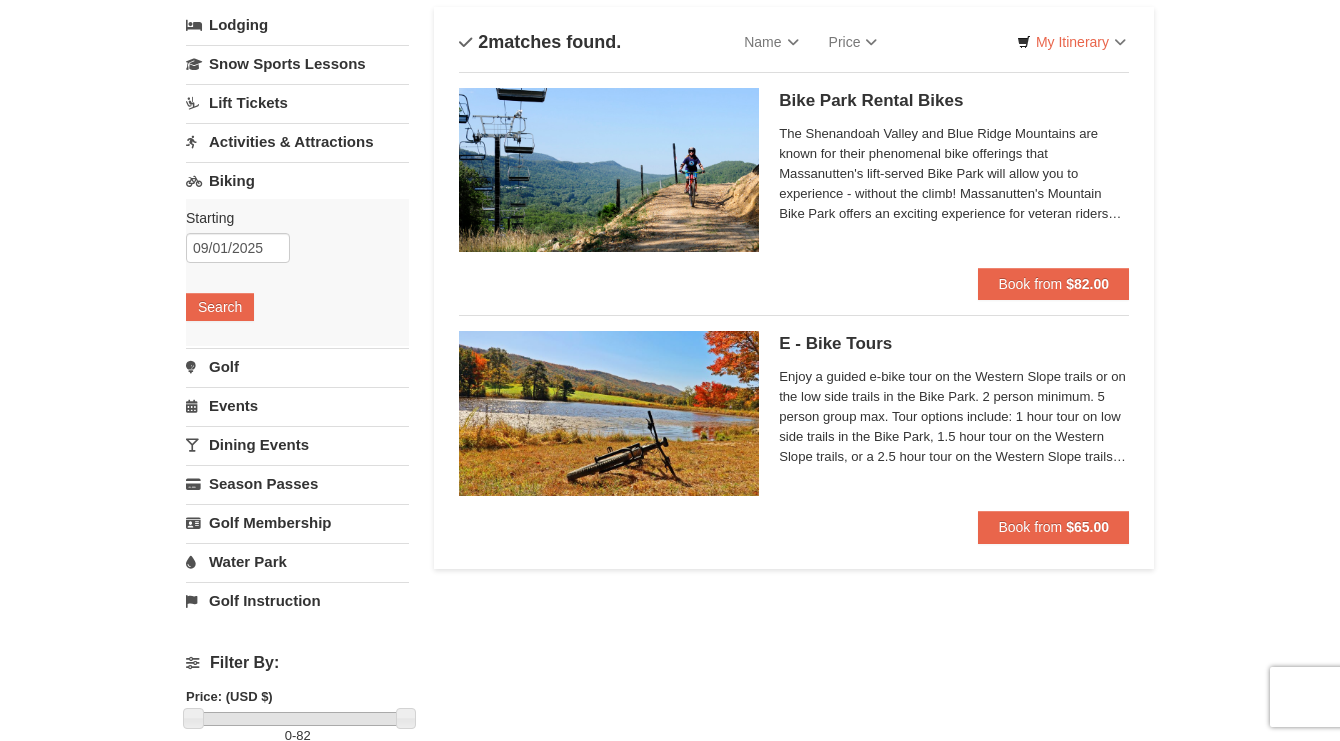scroll, scrollTop: 120, scrollLeft: 0, axis: vertical 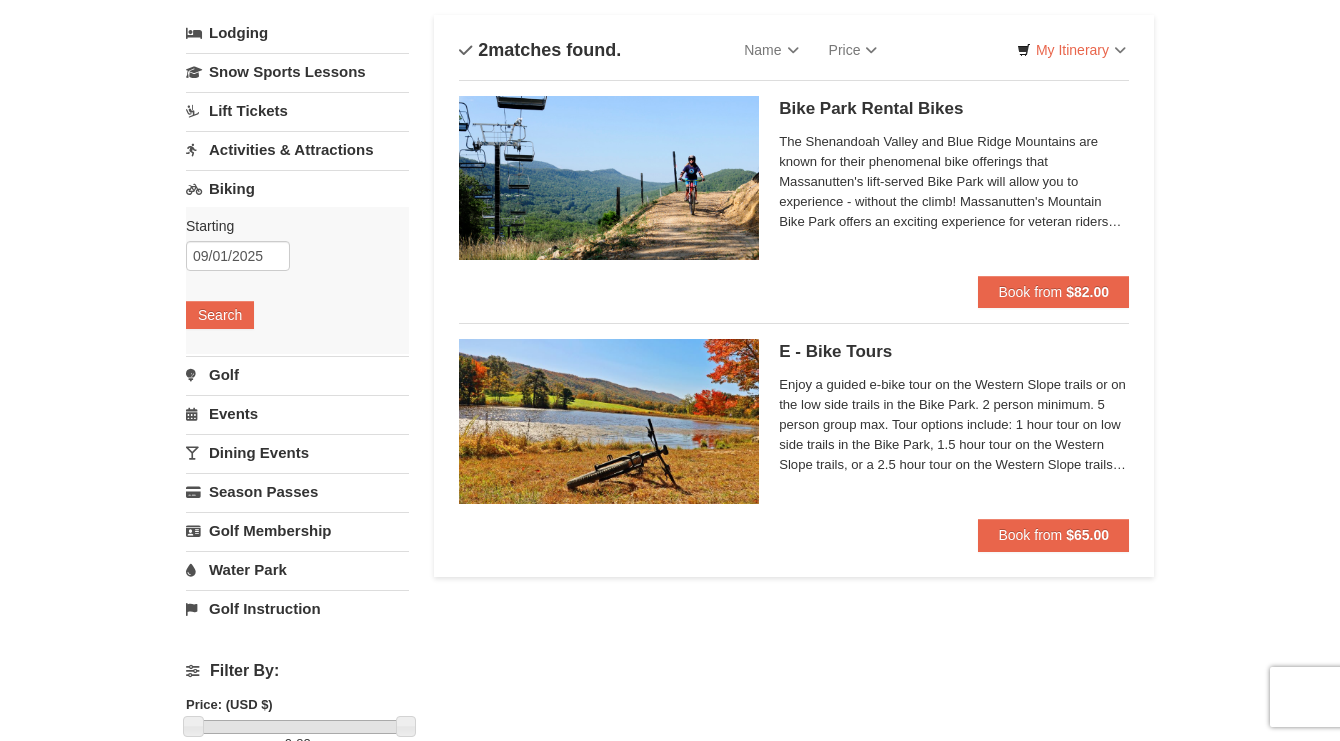 click on "Activities & Attractions" at bounding box center (297, 149) 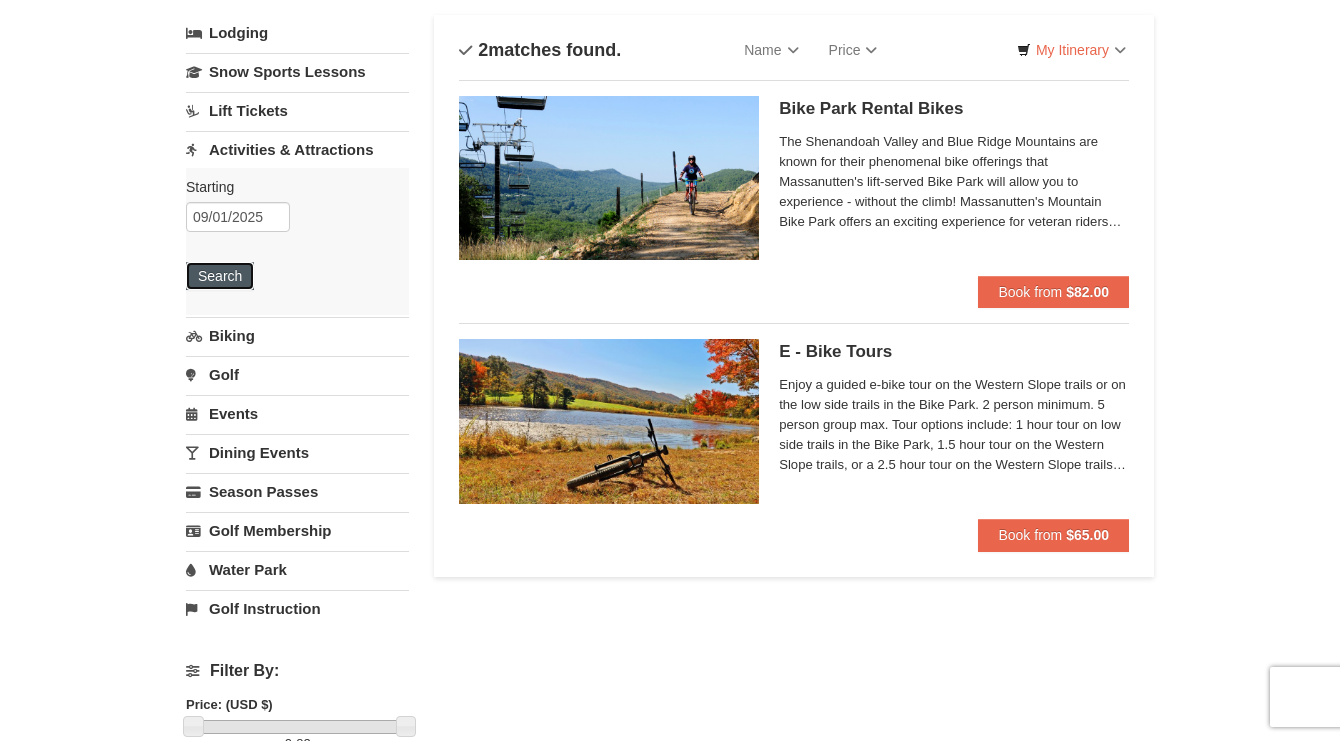 click on "Search" at bounding box center (220, 276) 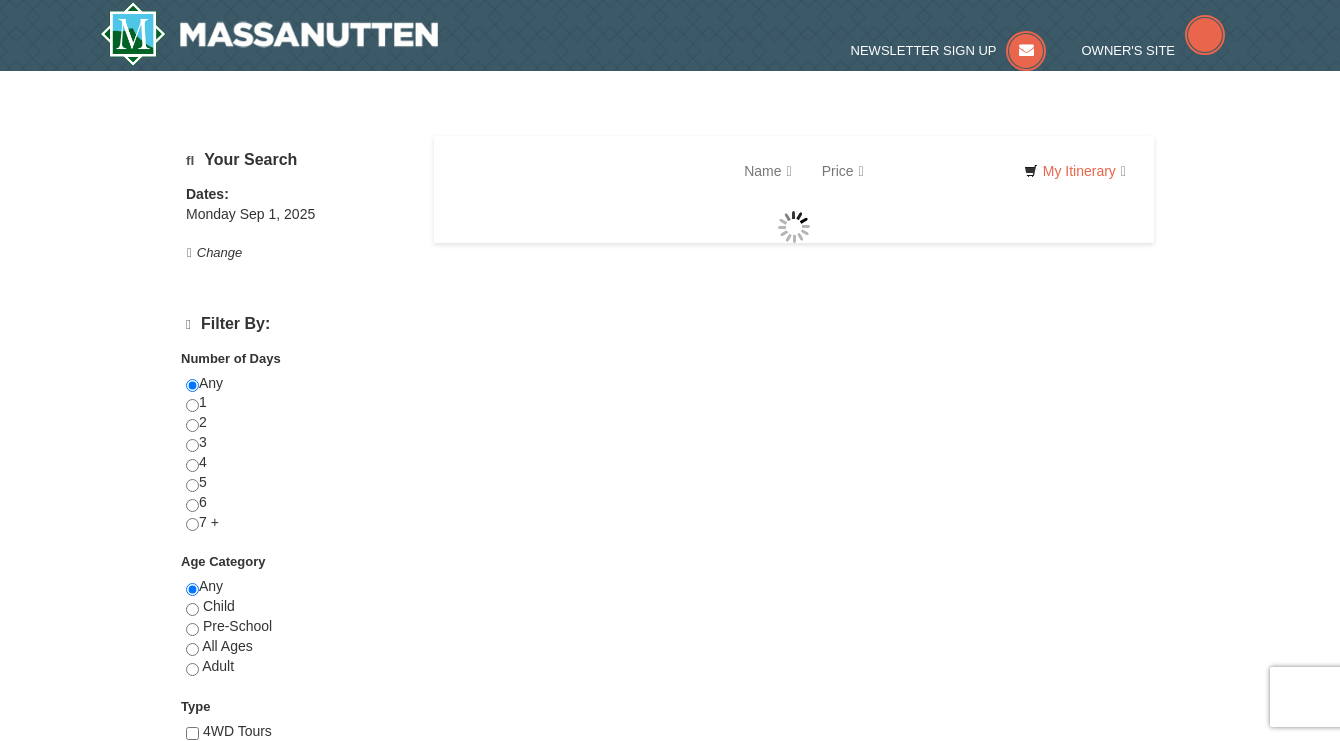 scroll, scrollTop: 0, scrollLeft: 0, axis: both 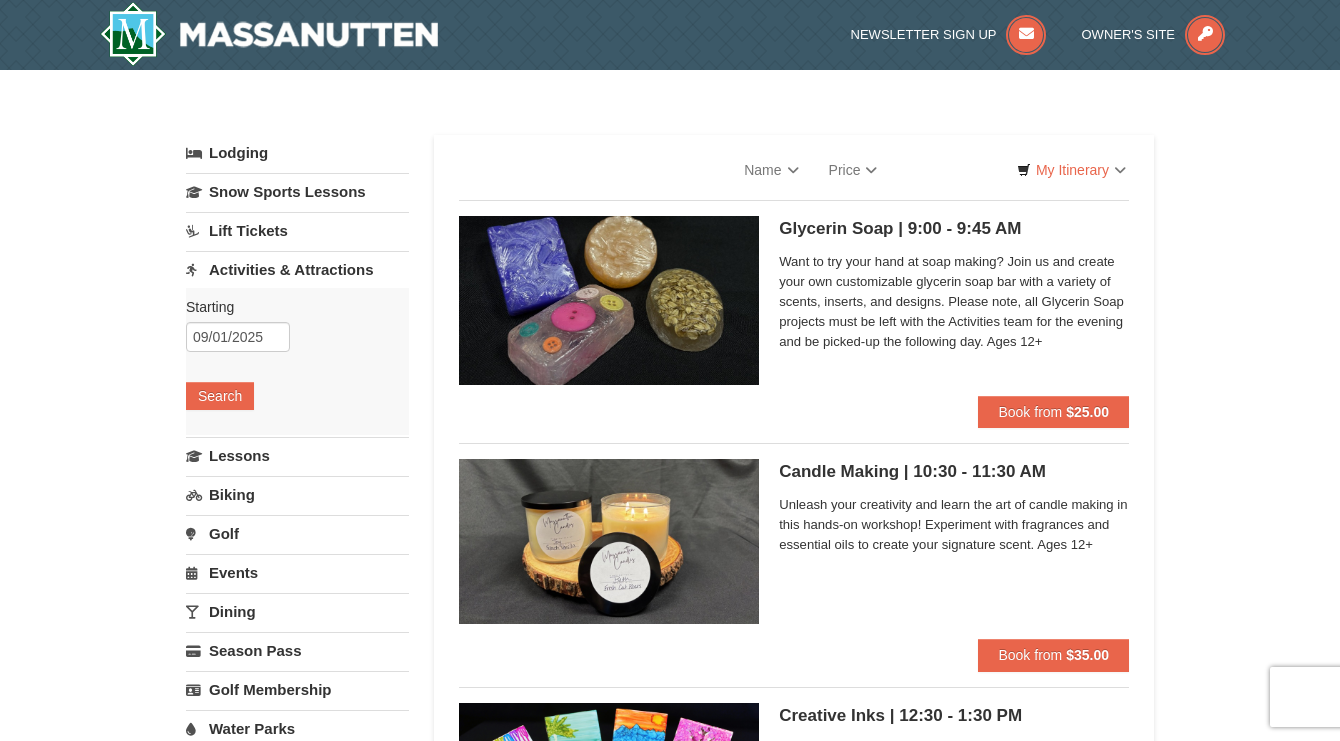 select on "8" 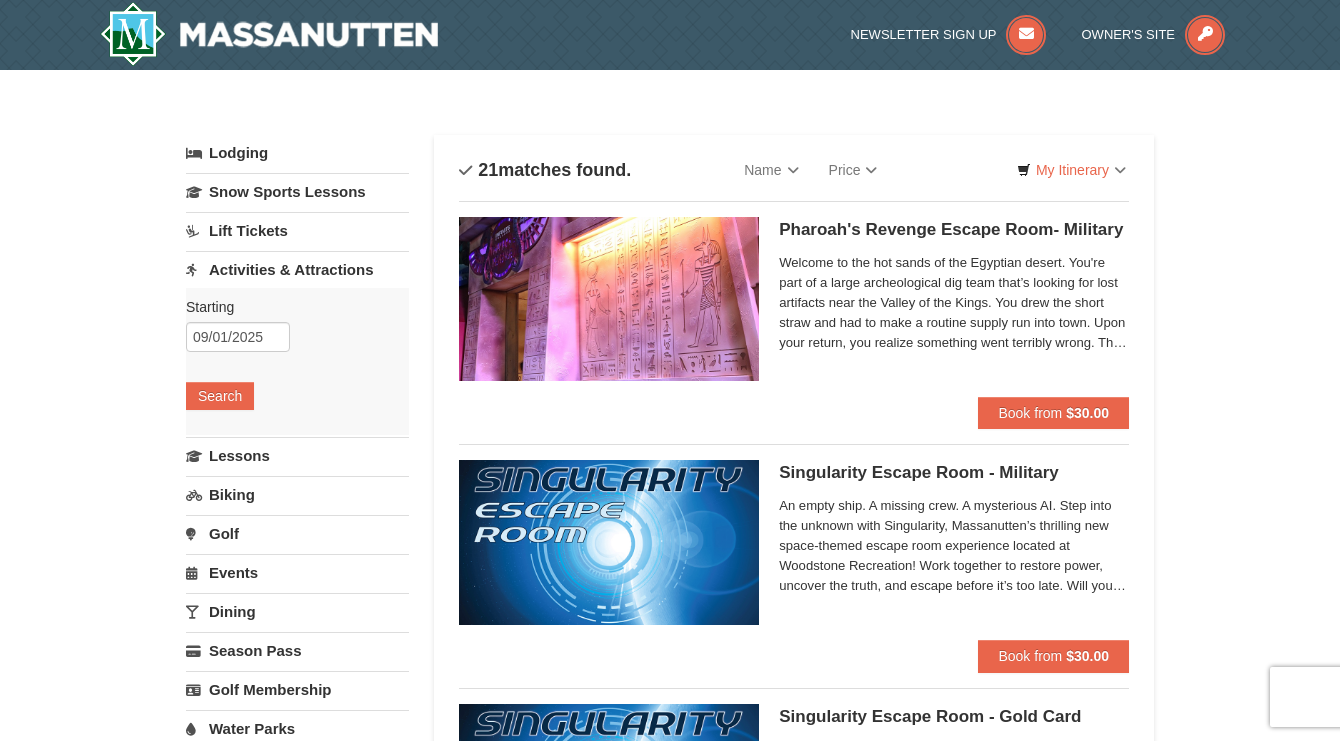 select on "8" 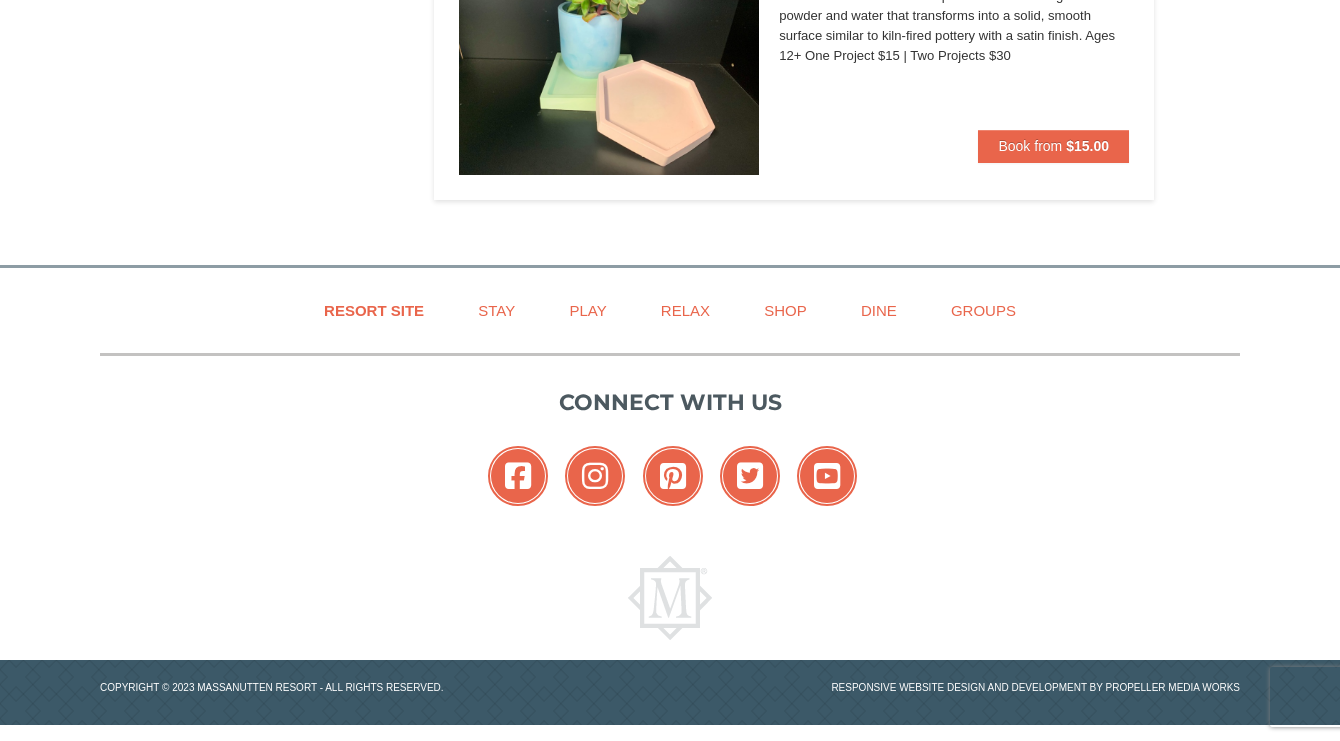 scroll, scrollTop: 5154, scrollLeft: 0, axis: vertical 